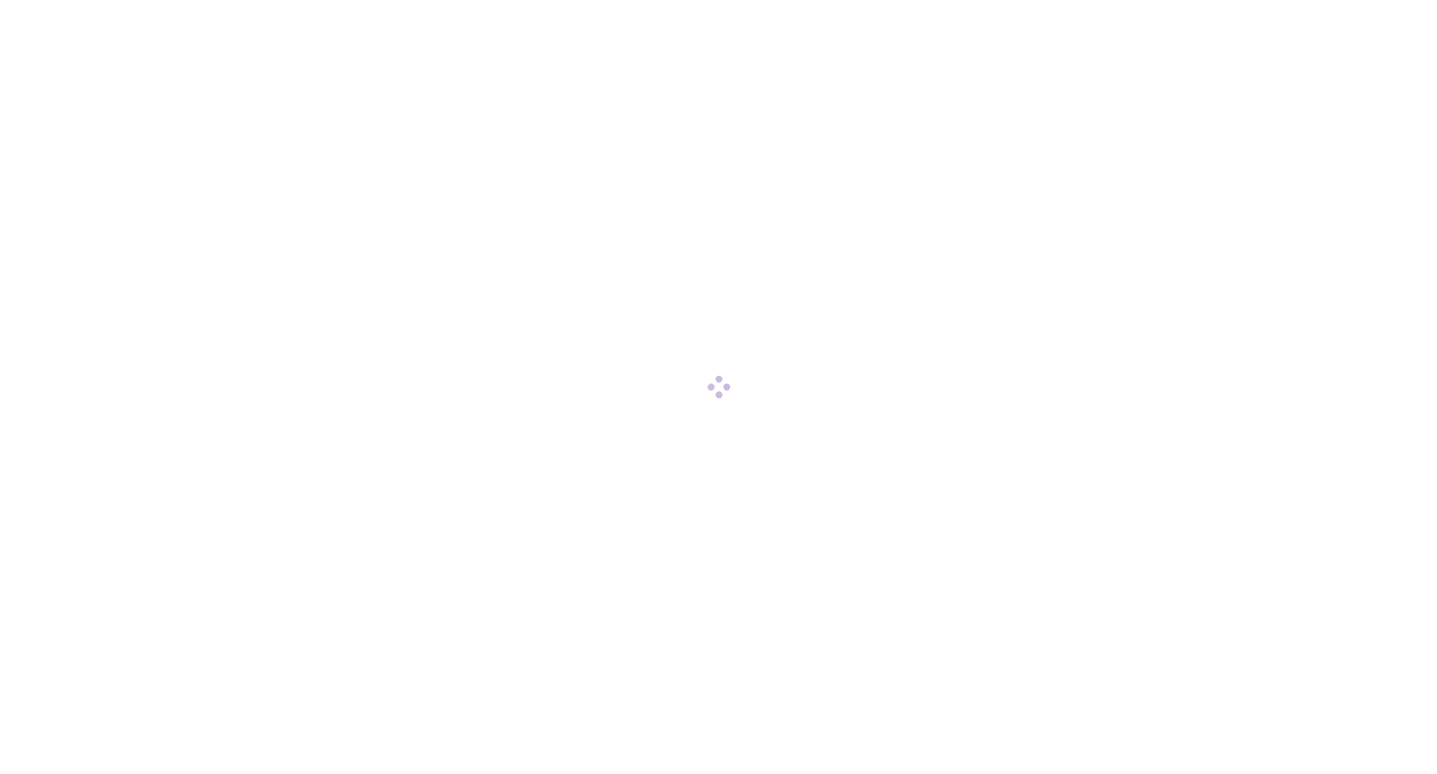 scroll, scrollTop: 0, scrollLeft: 0, axis: both 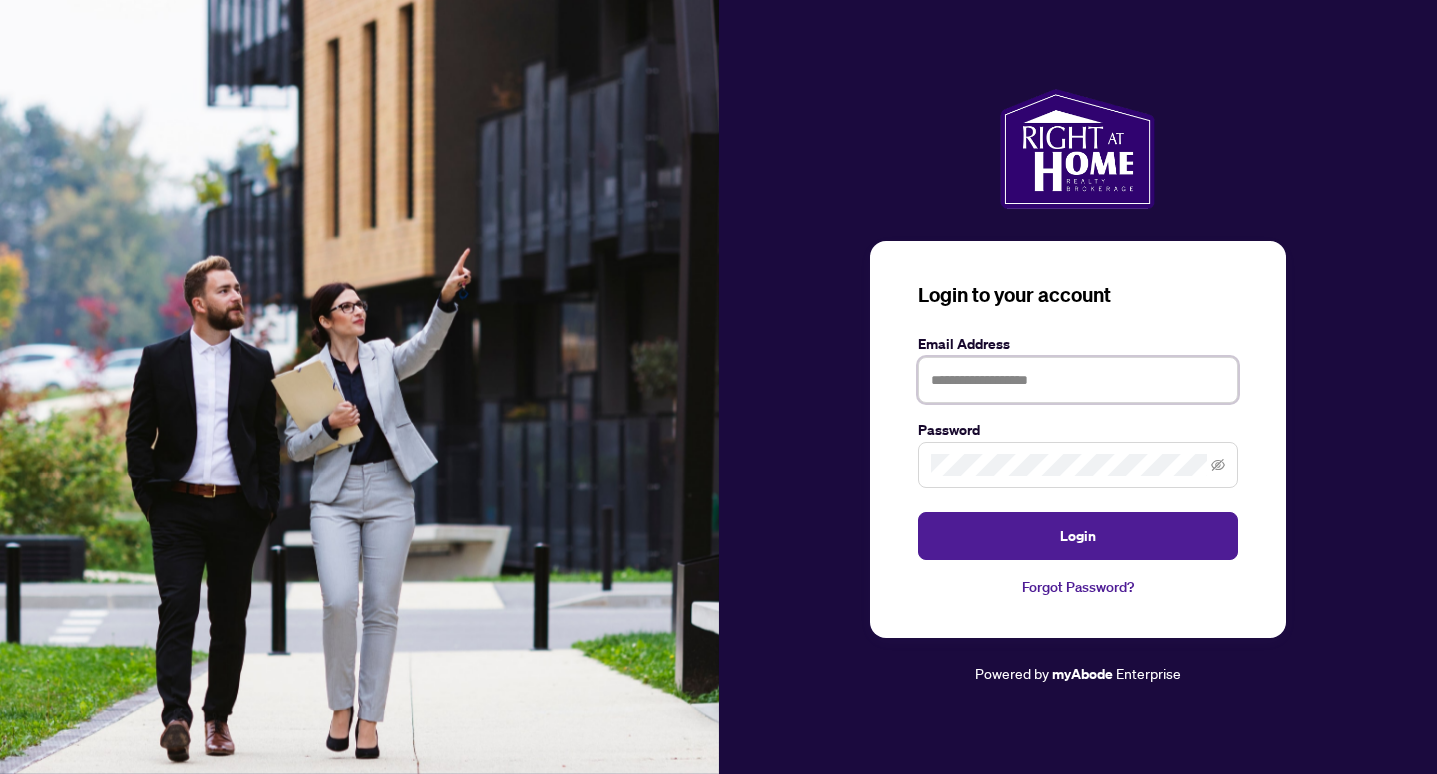 click at bounding box center (1078, 380) 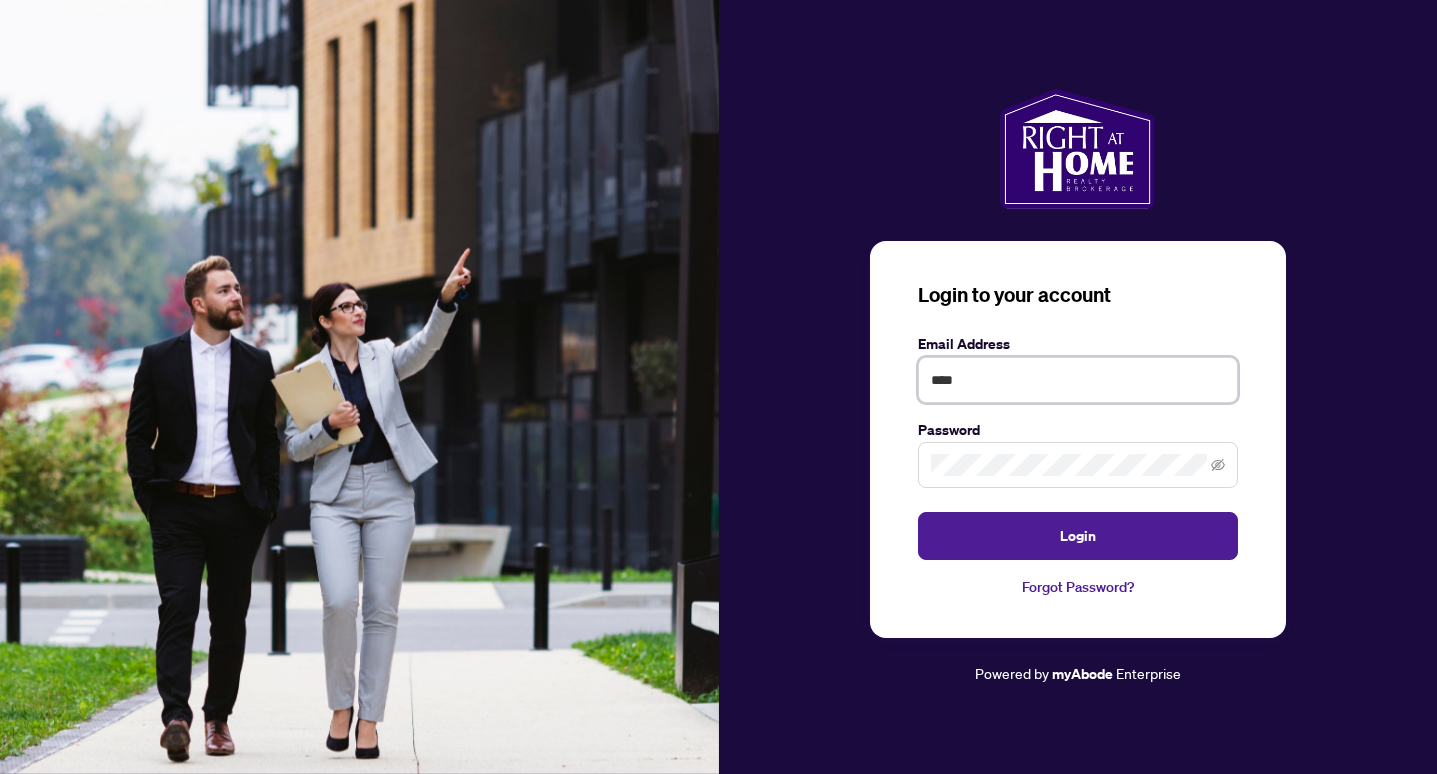 type on "**********" 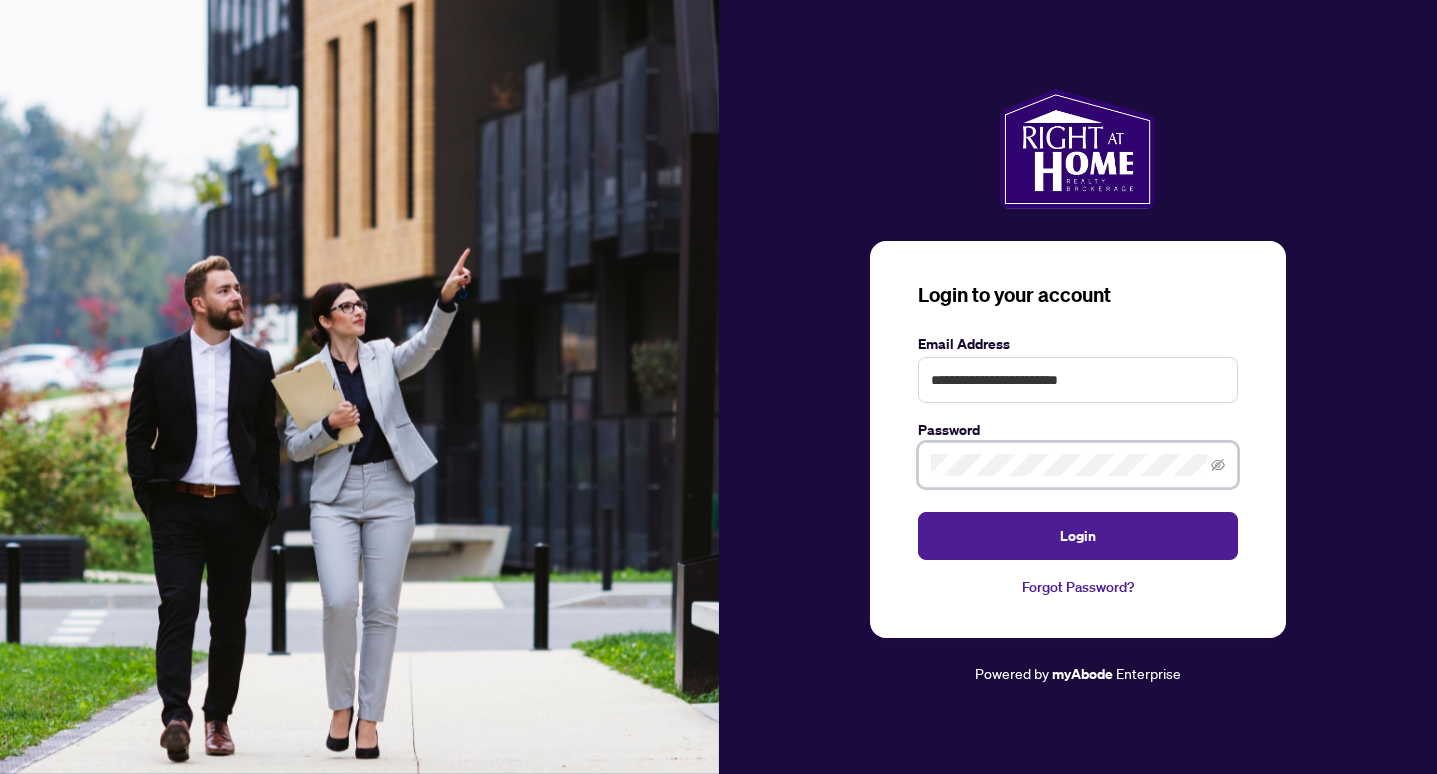 click on "Login" at bounding box center [1078, 536] 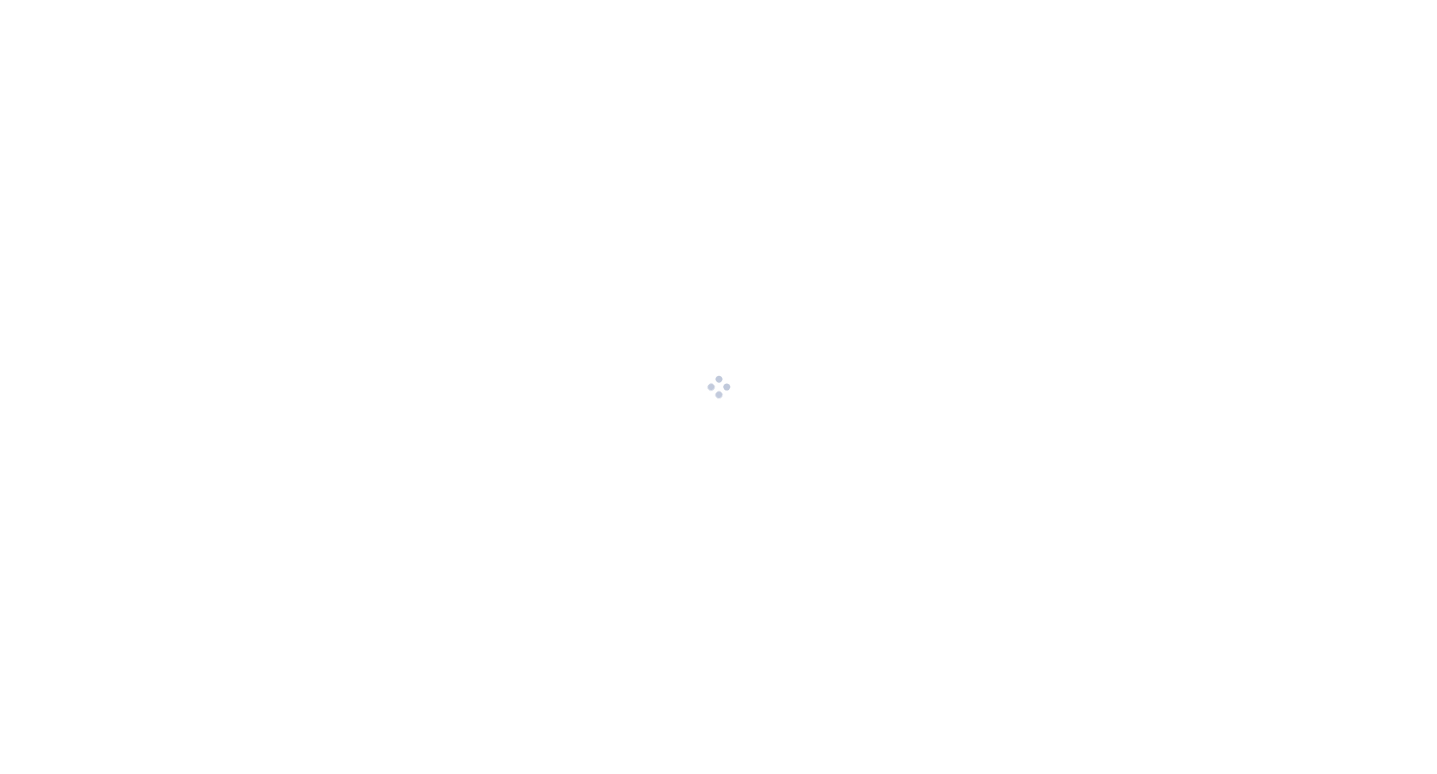 scroll, scrollTop: 0, scrollLeft: 0, axis: both 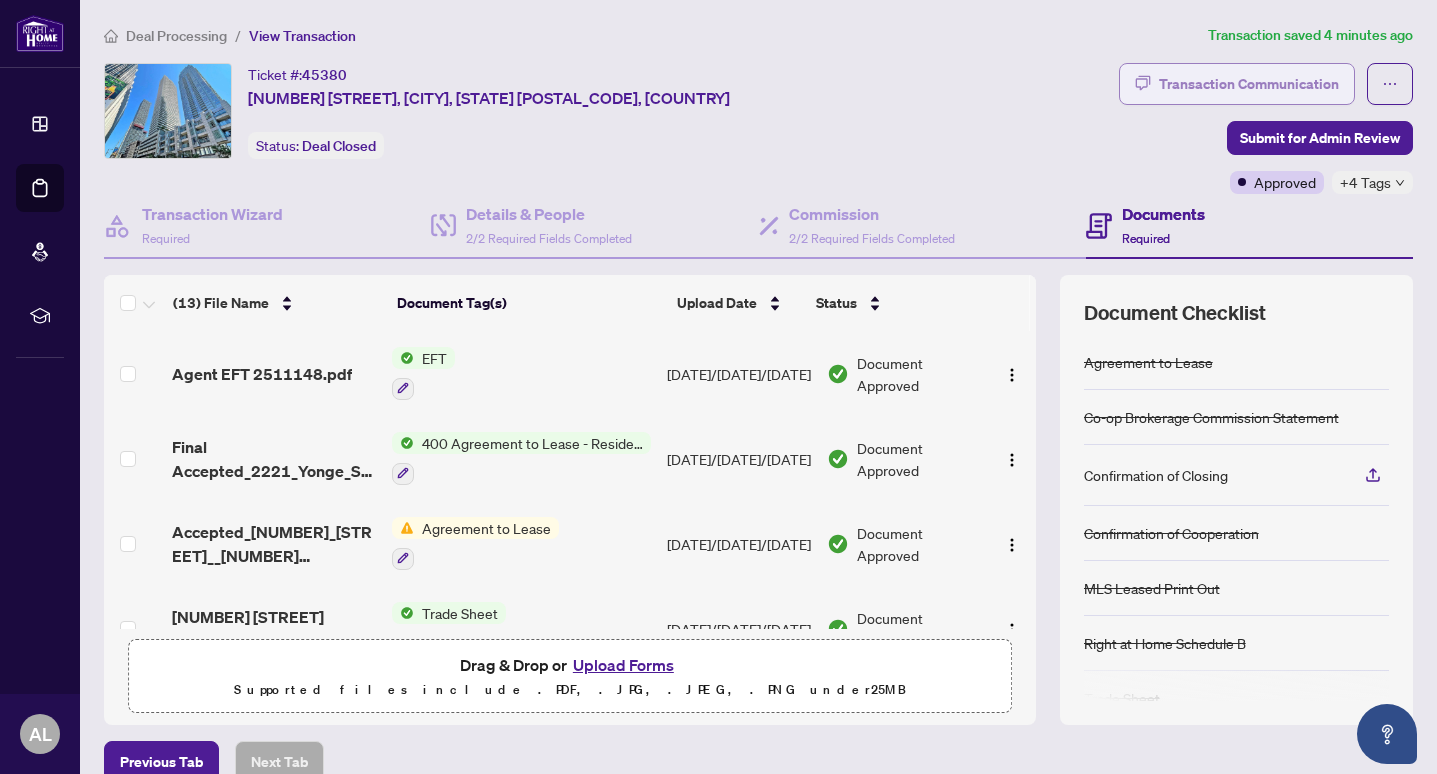click on "Transaction Communication" at bounding box center (1249, 84) 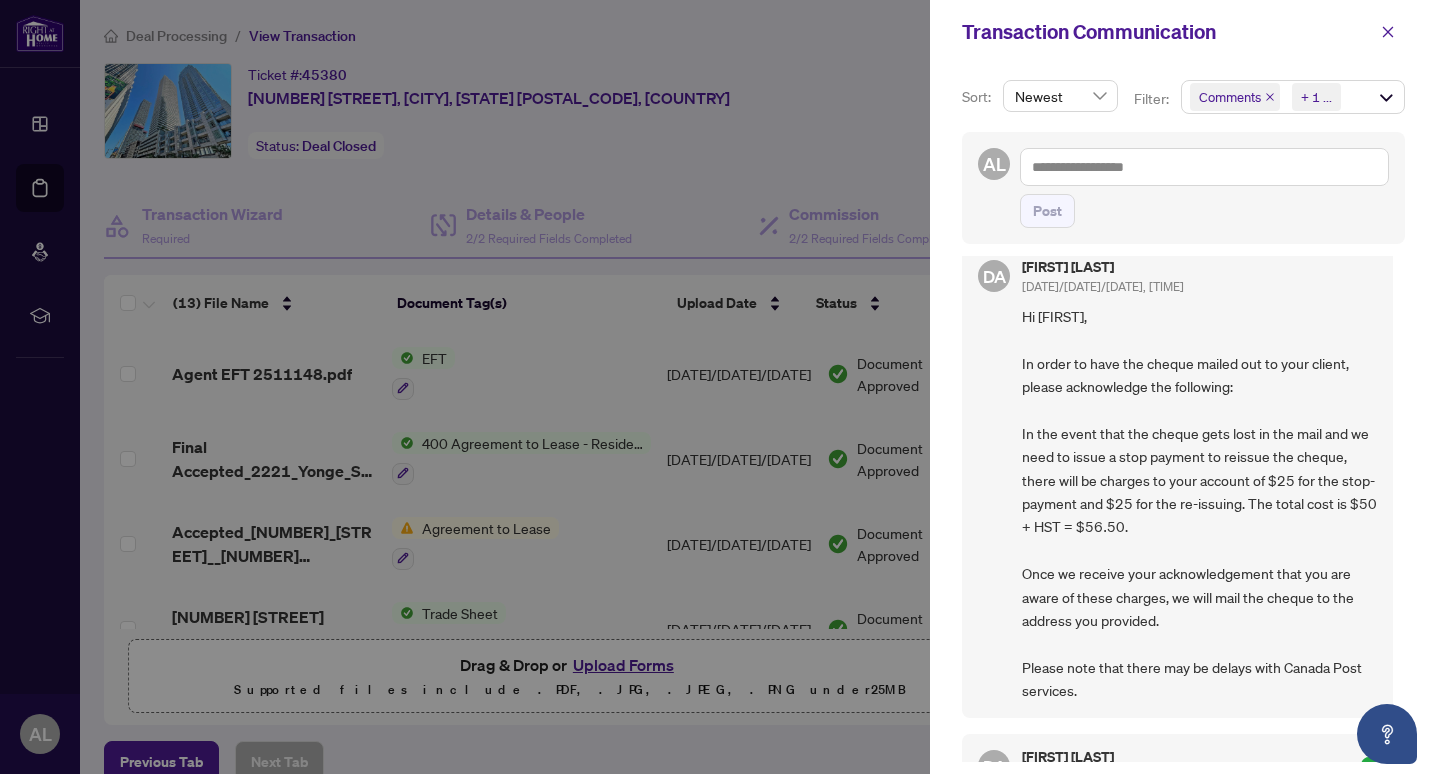 scroll, scrollTop: 0, scrollLeft: 0, axis: both 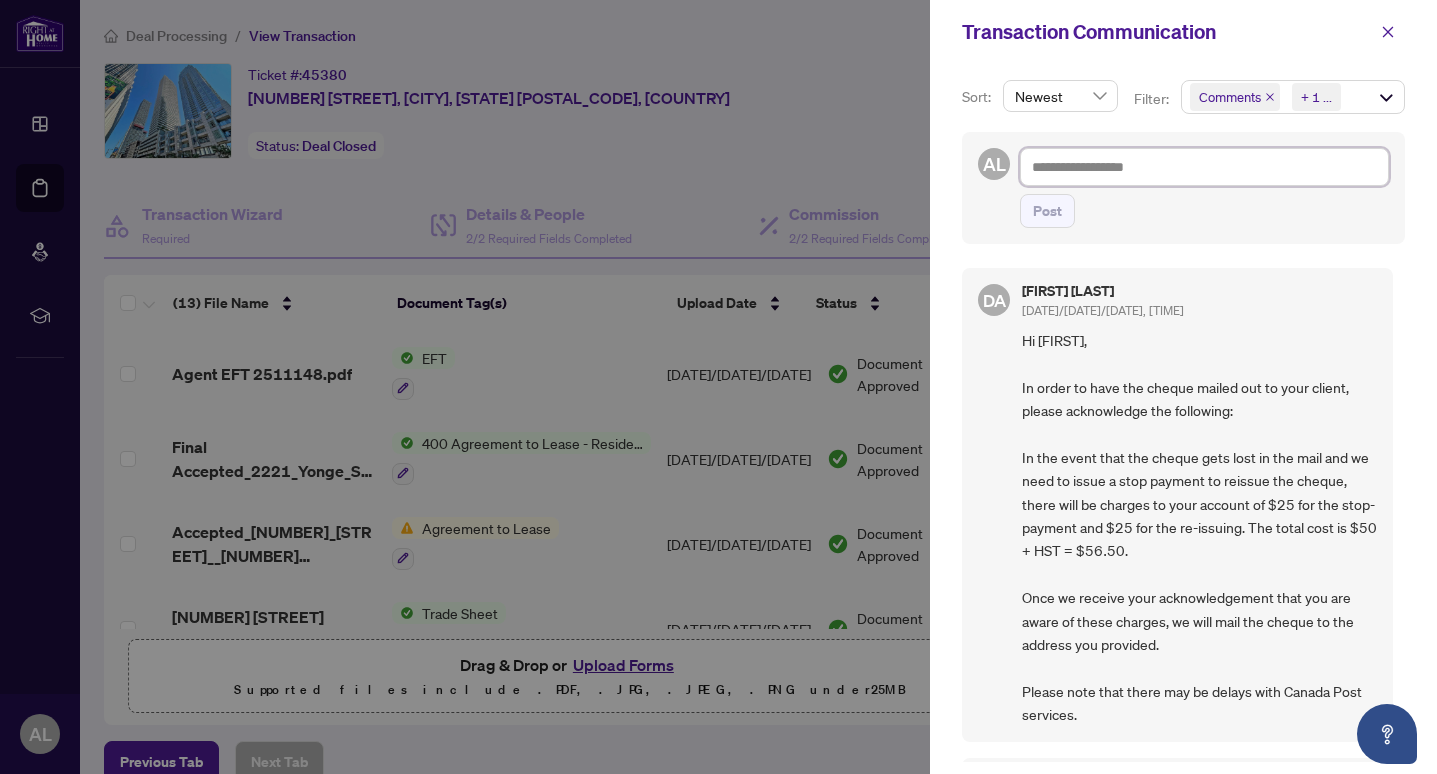 click at bounding box center [1204, 167] 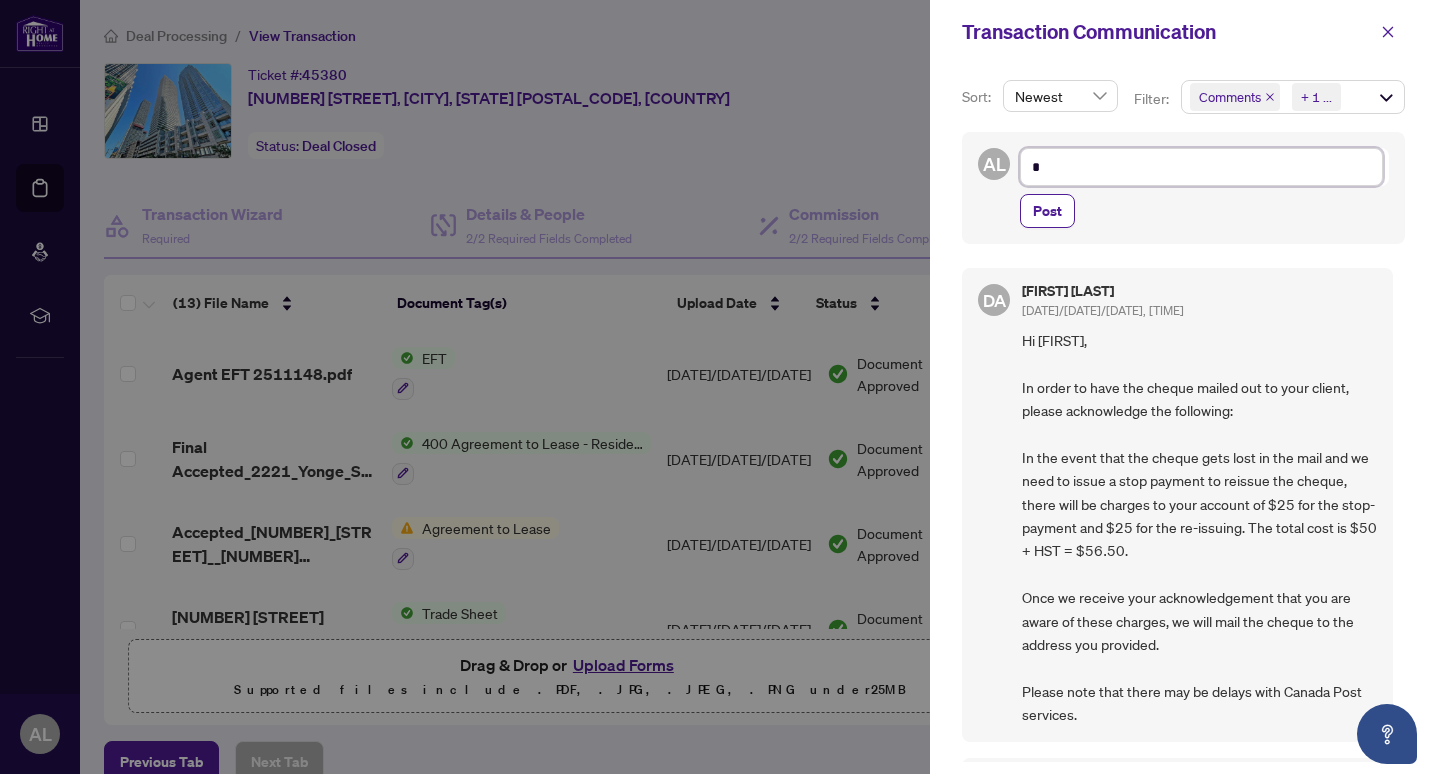 type on "**" 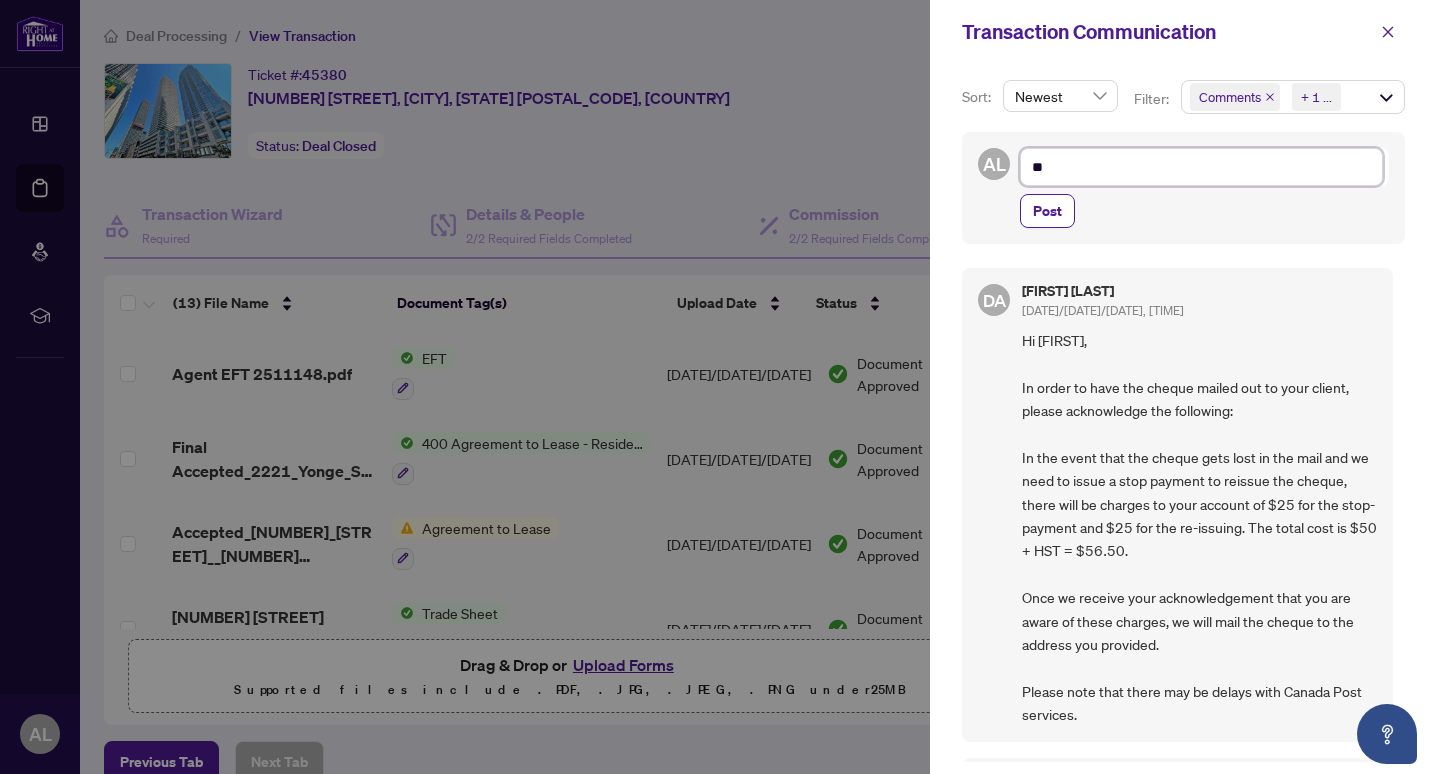 type on "**" 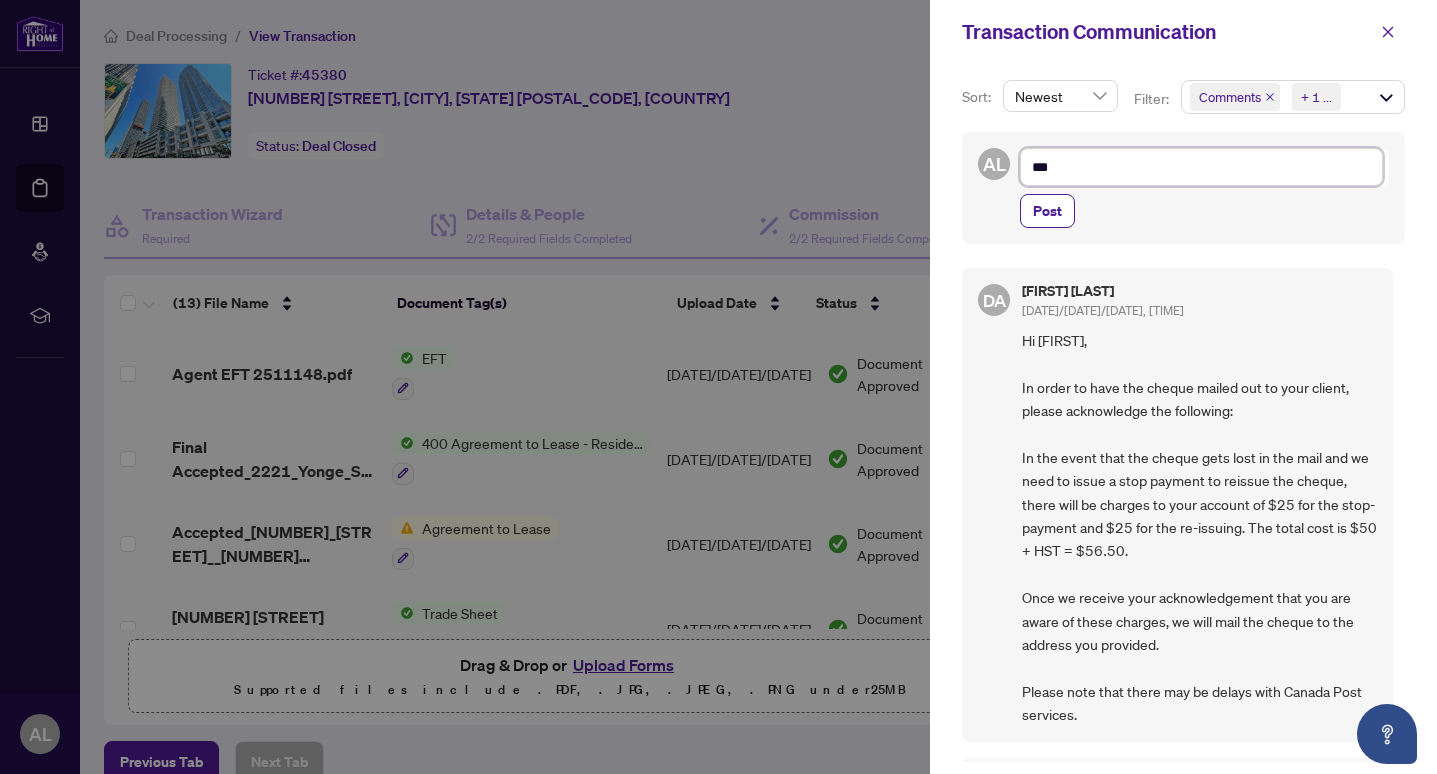 type on "****" 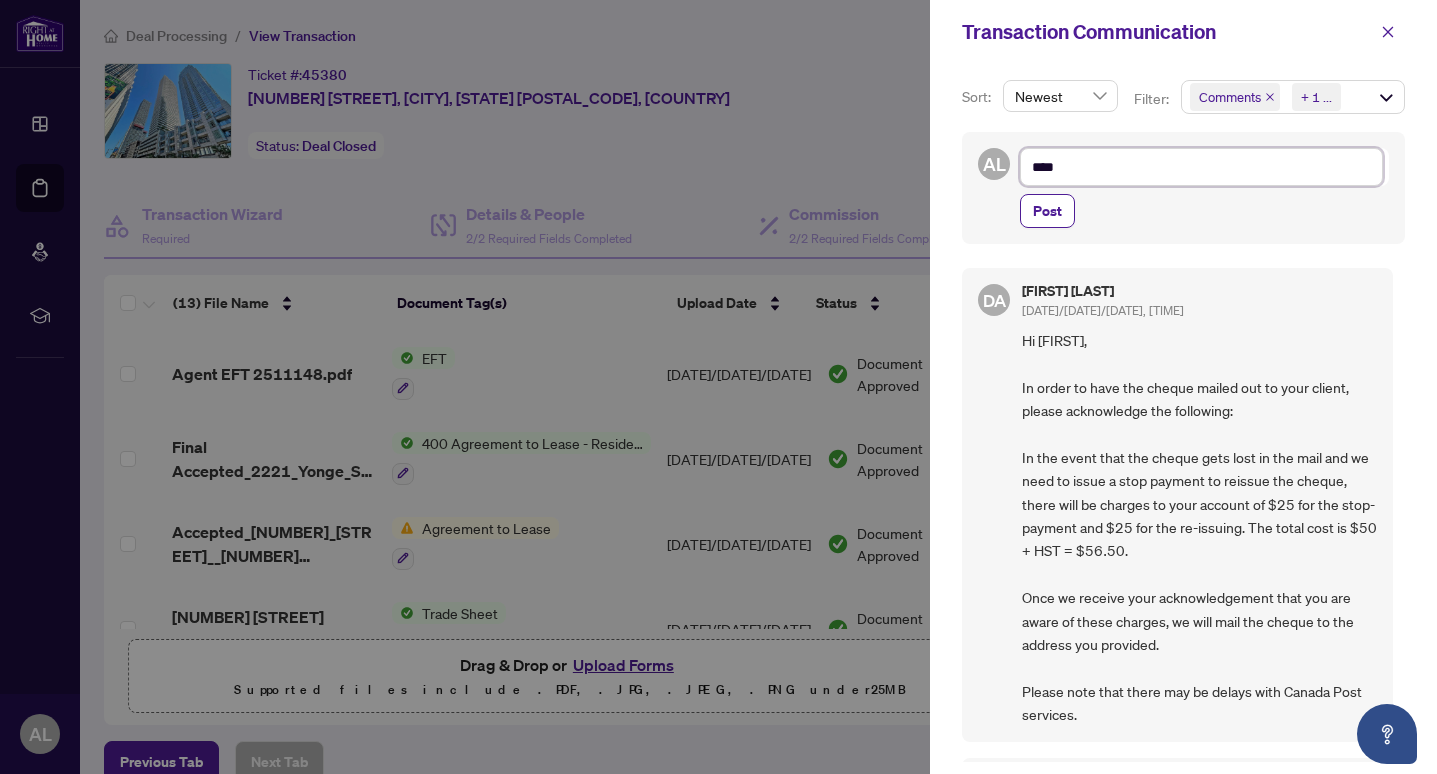 type on "*****" 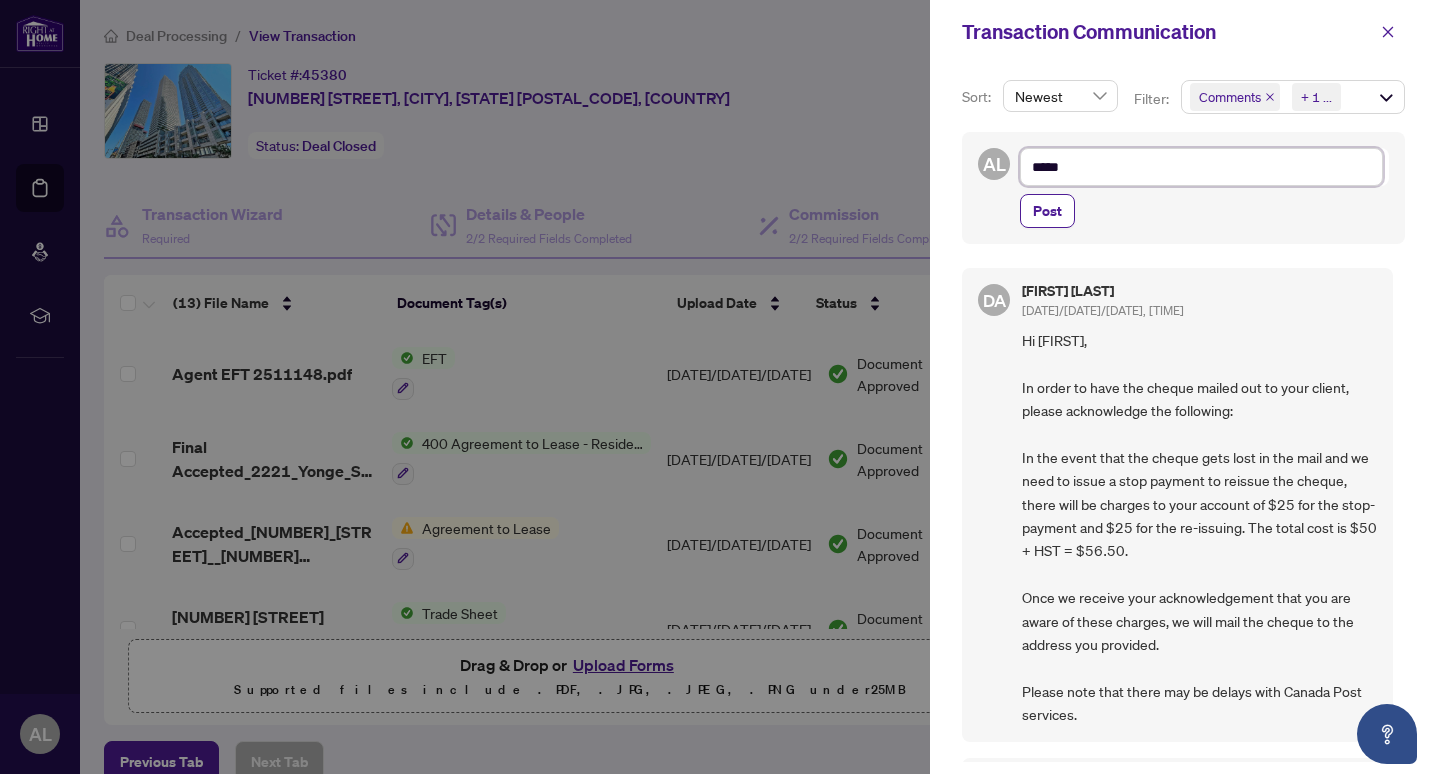 type on "******" 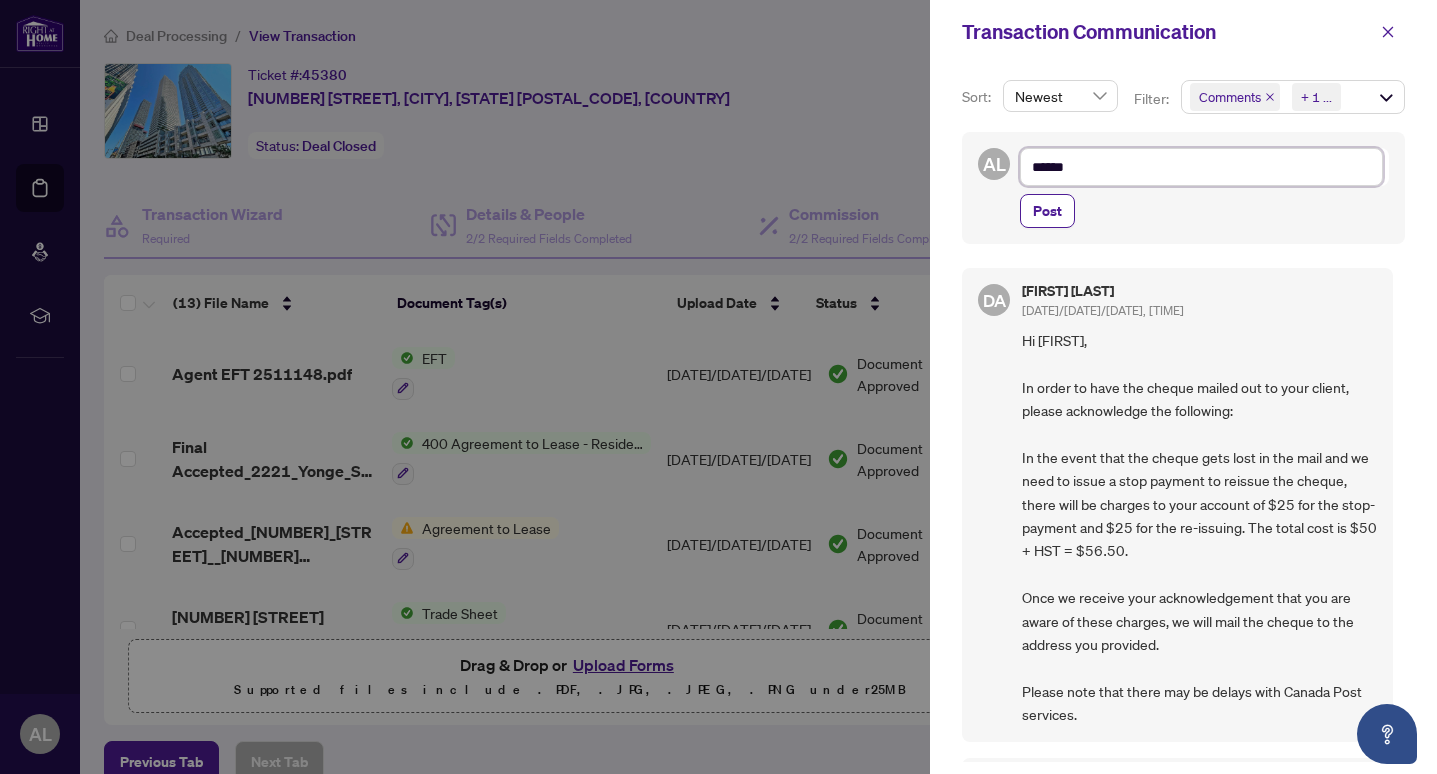 type on "*******" 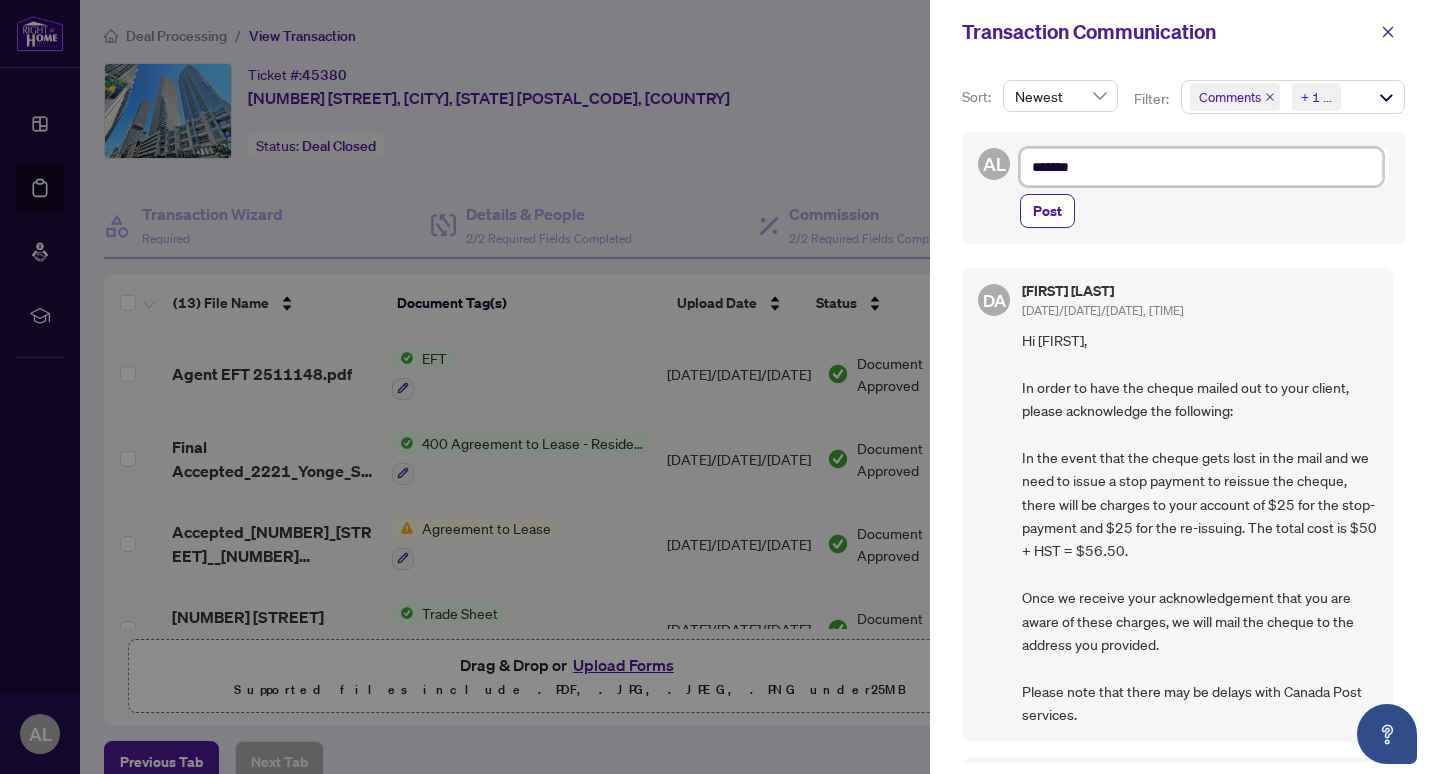 type on "********" 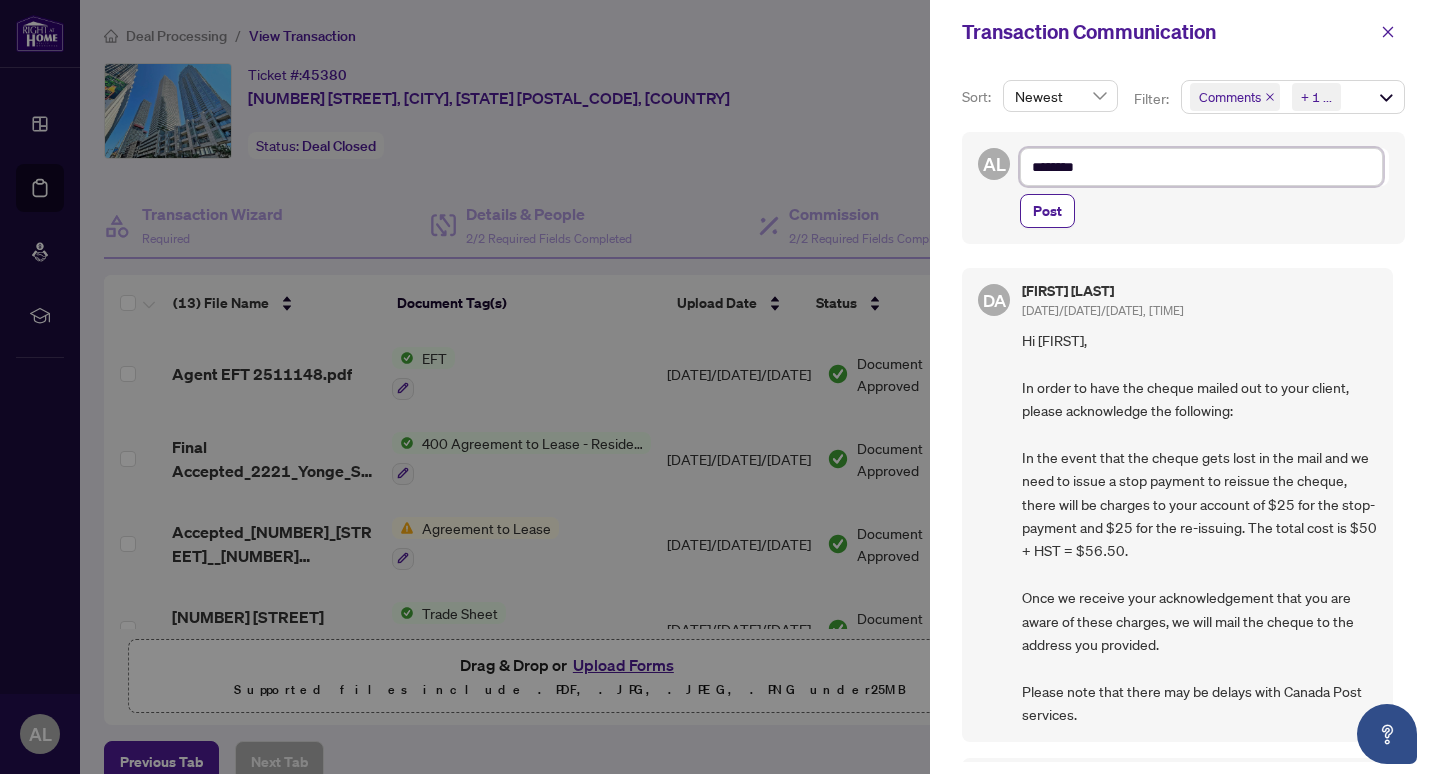 type on "*********" 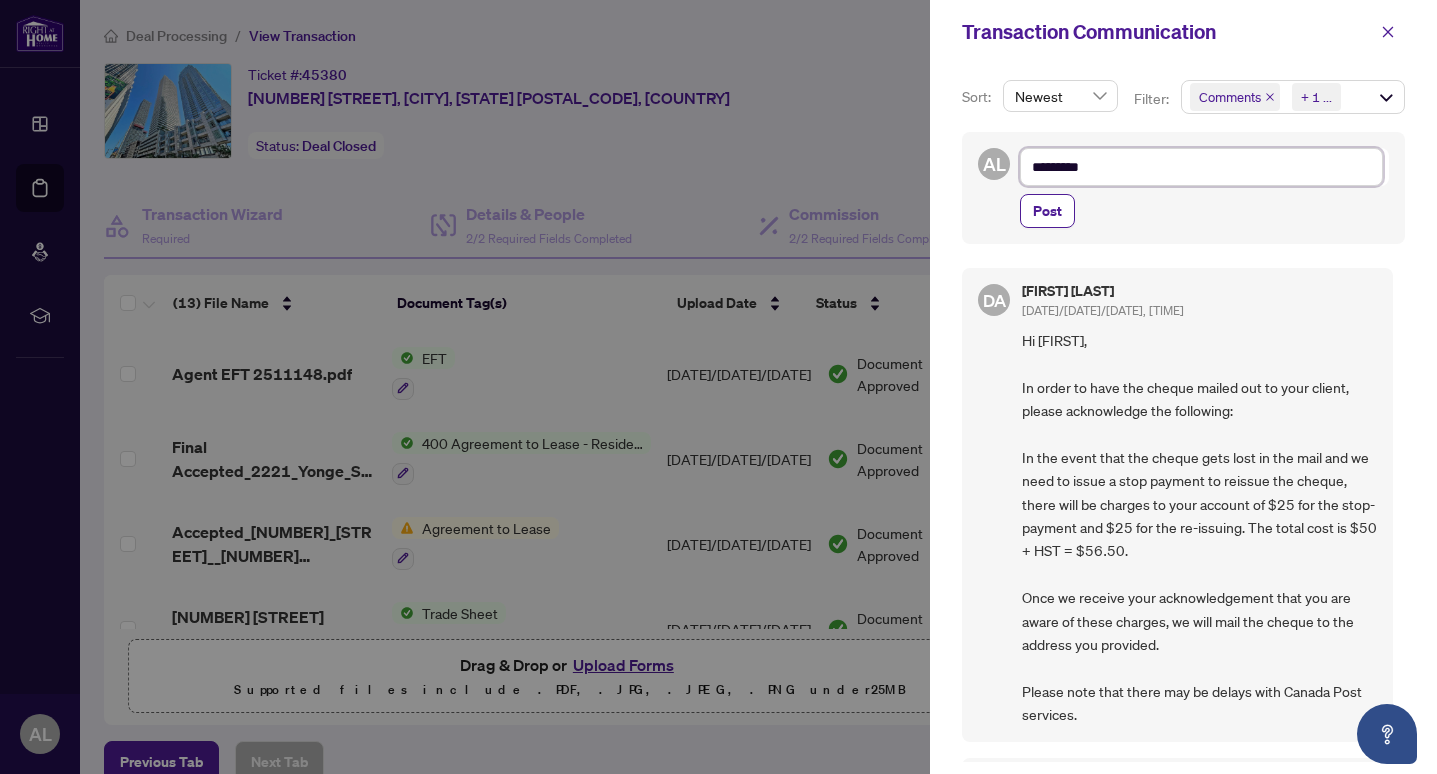 type on "*********" 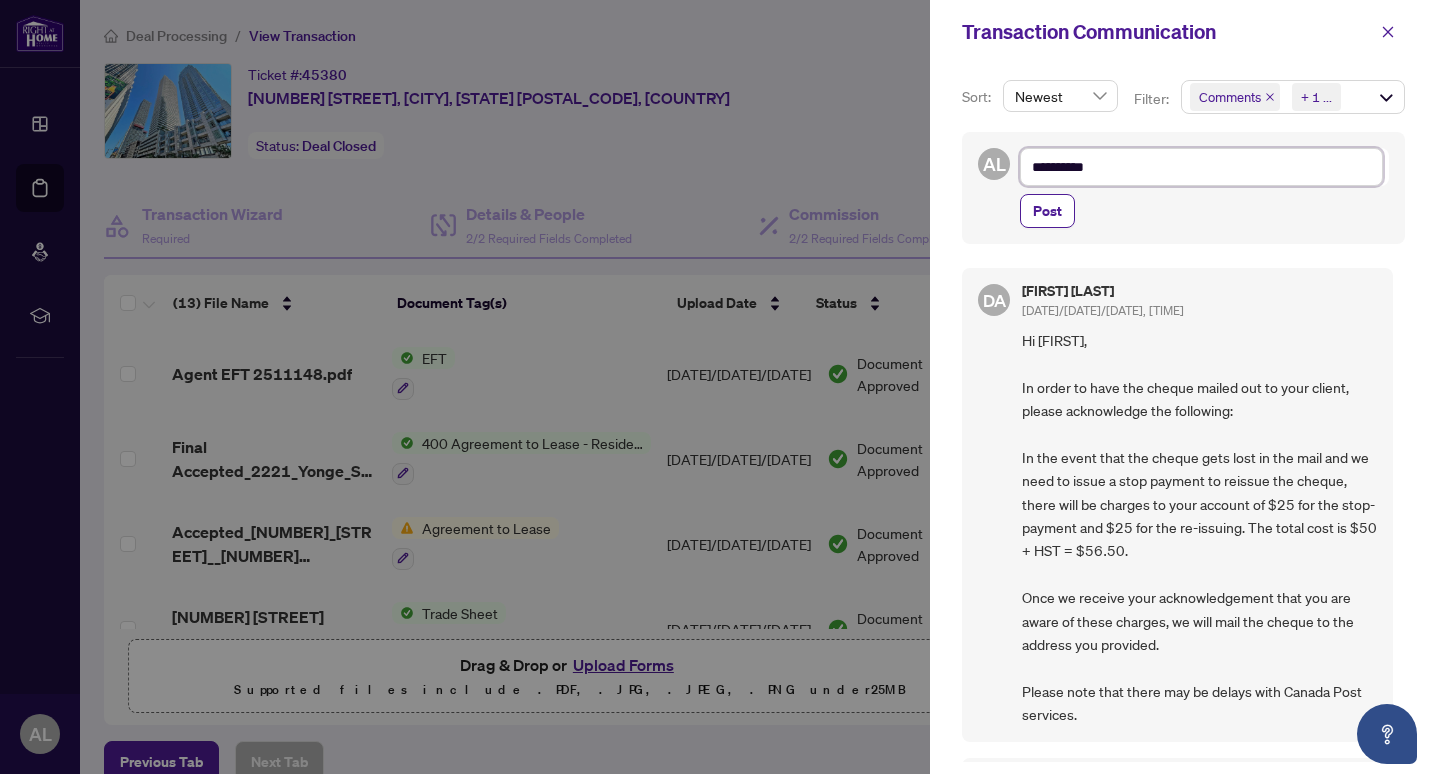 type on "**********" 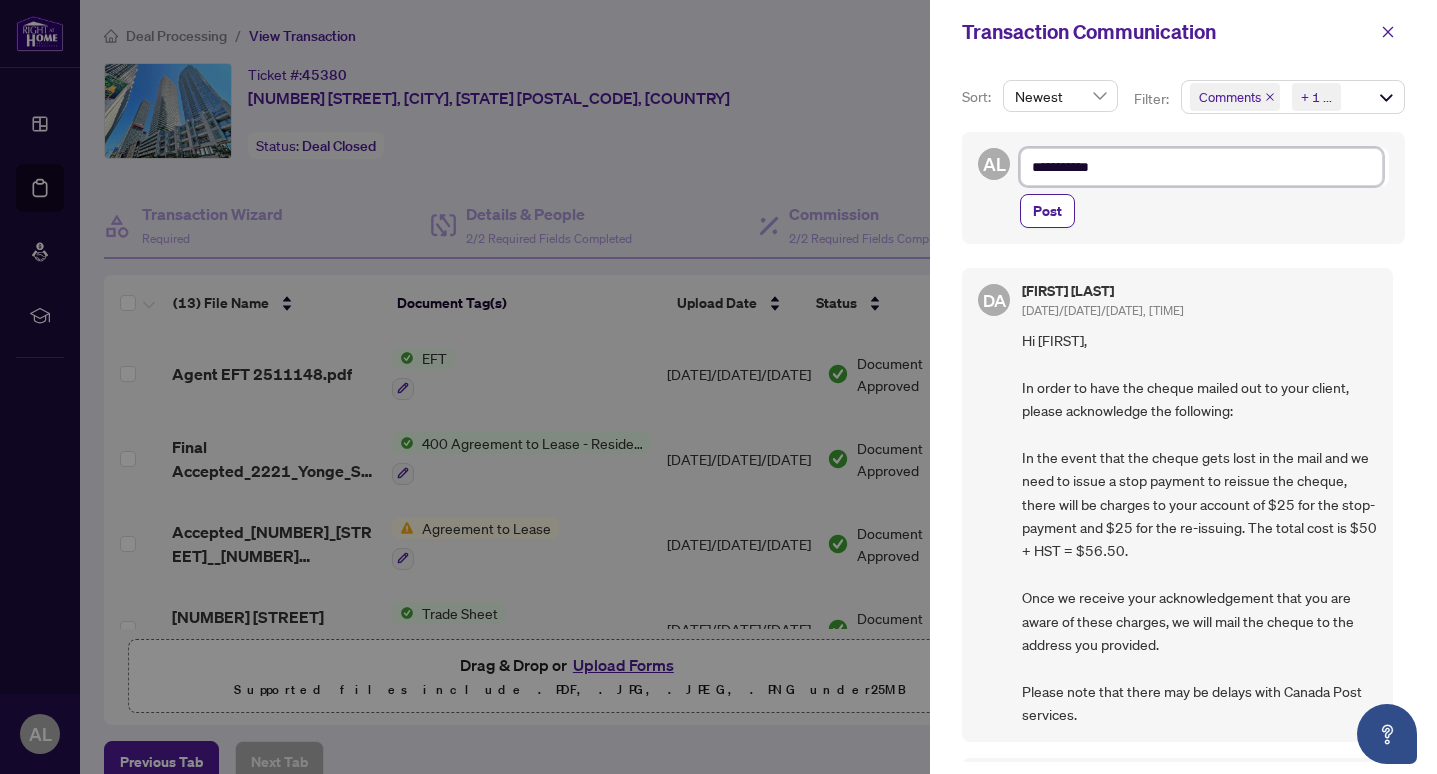type on "**********" 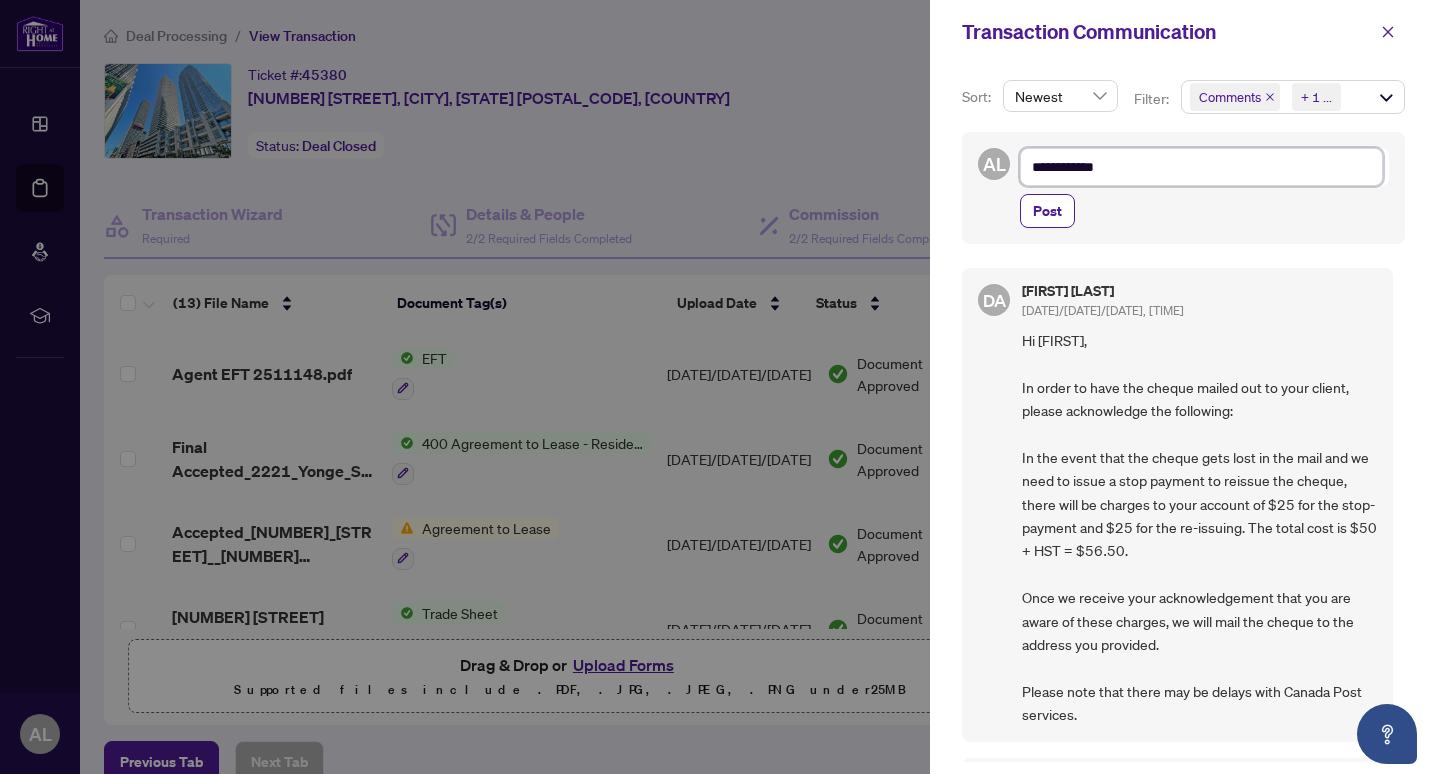 type on "**********" 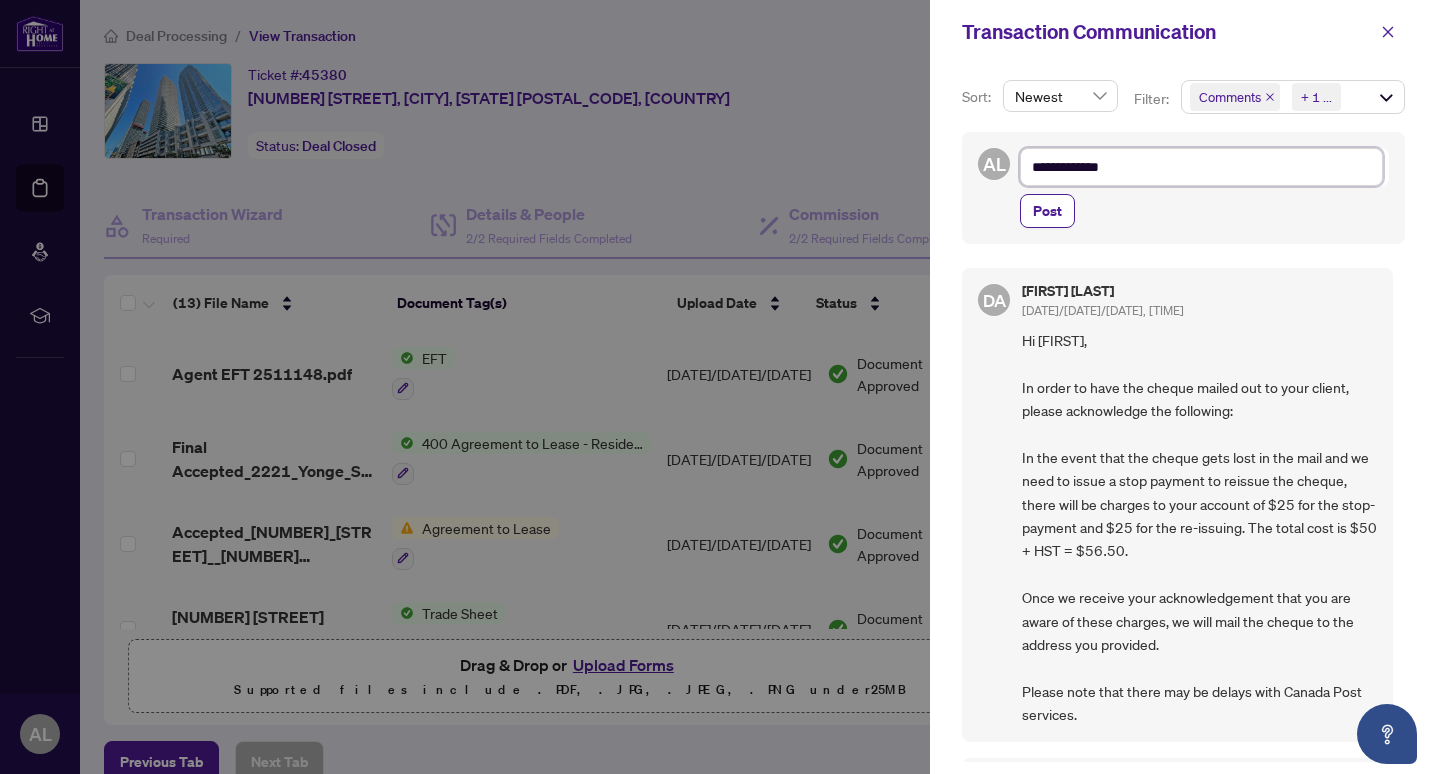 type on "**********" 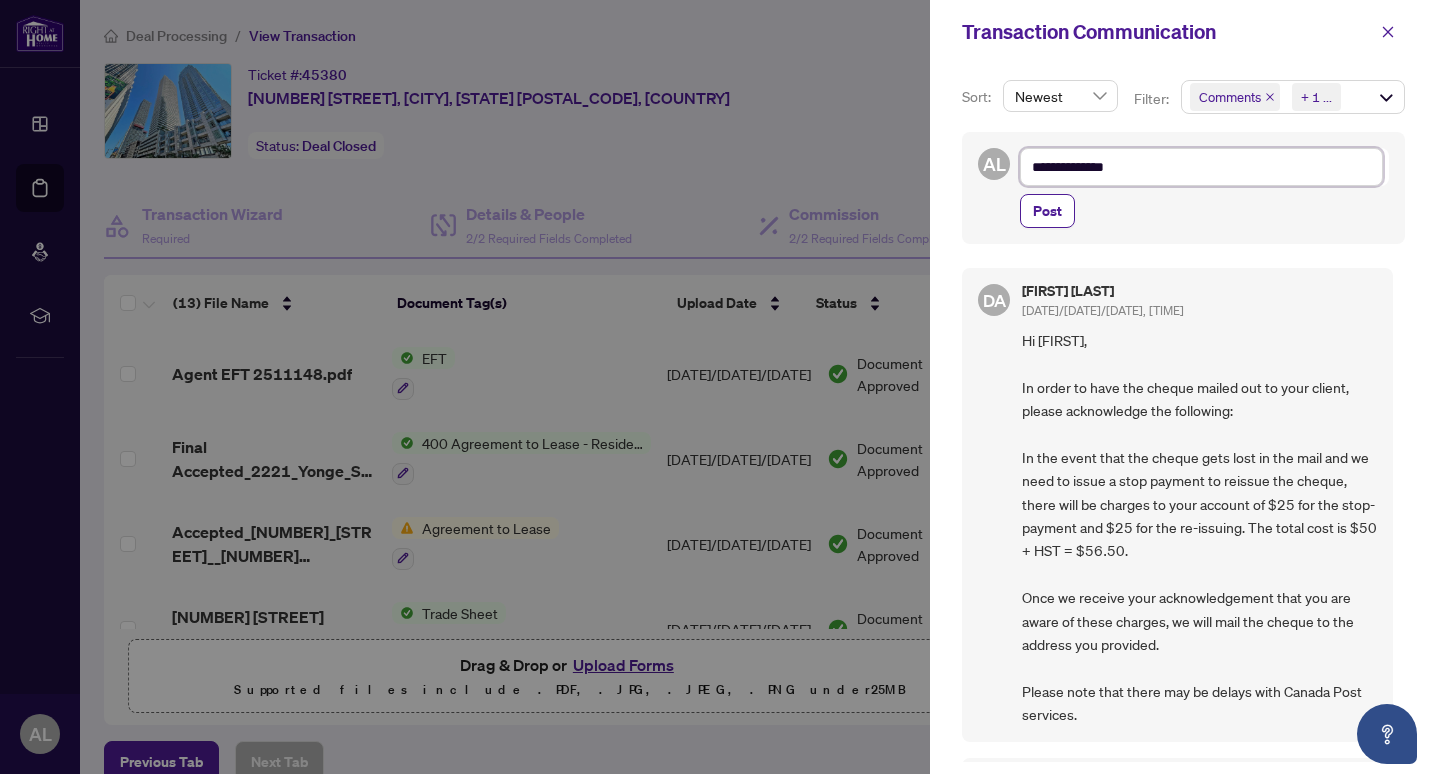 type on "**********" 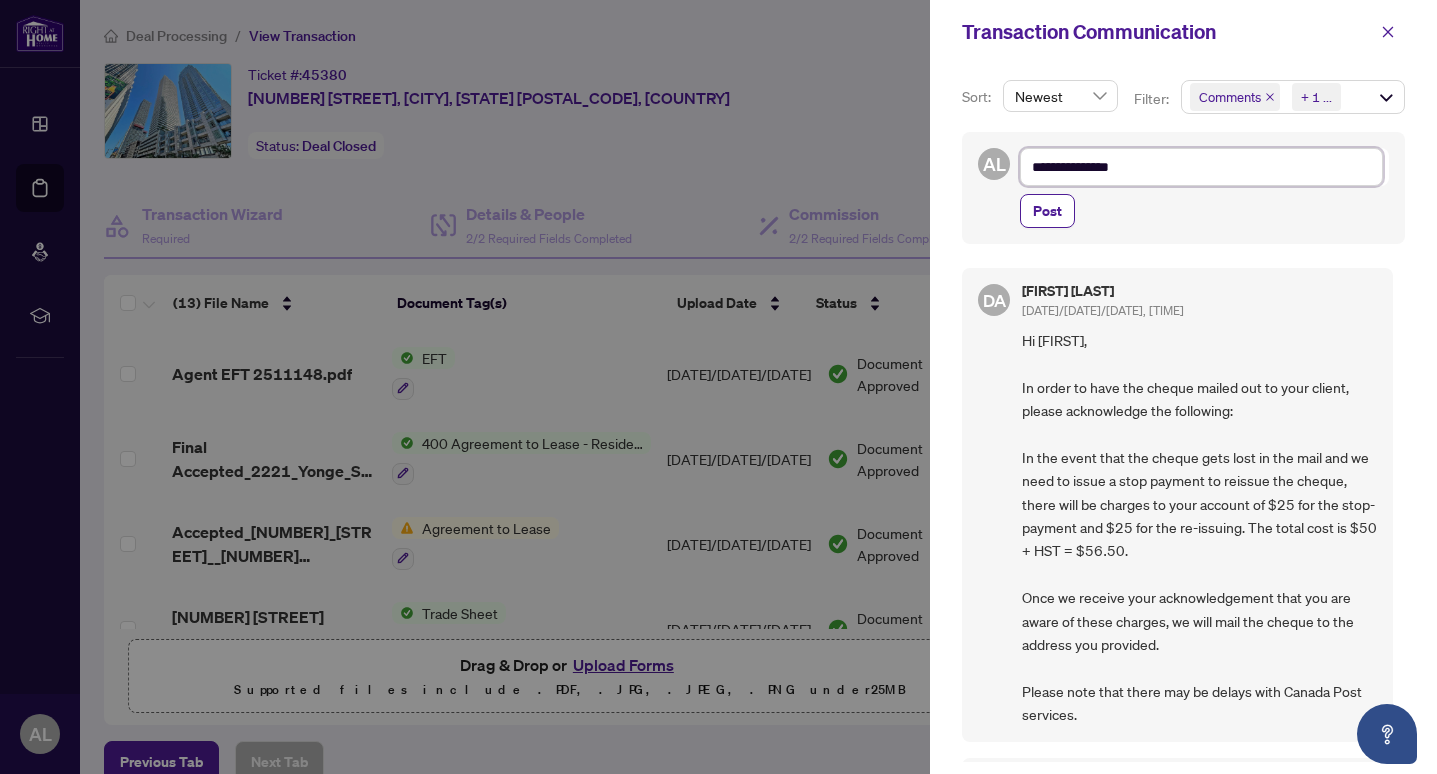 type on "**********" 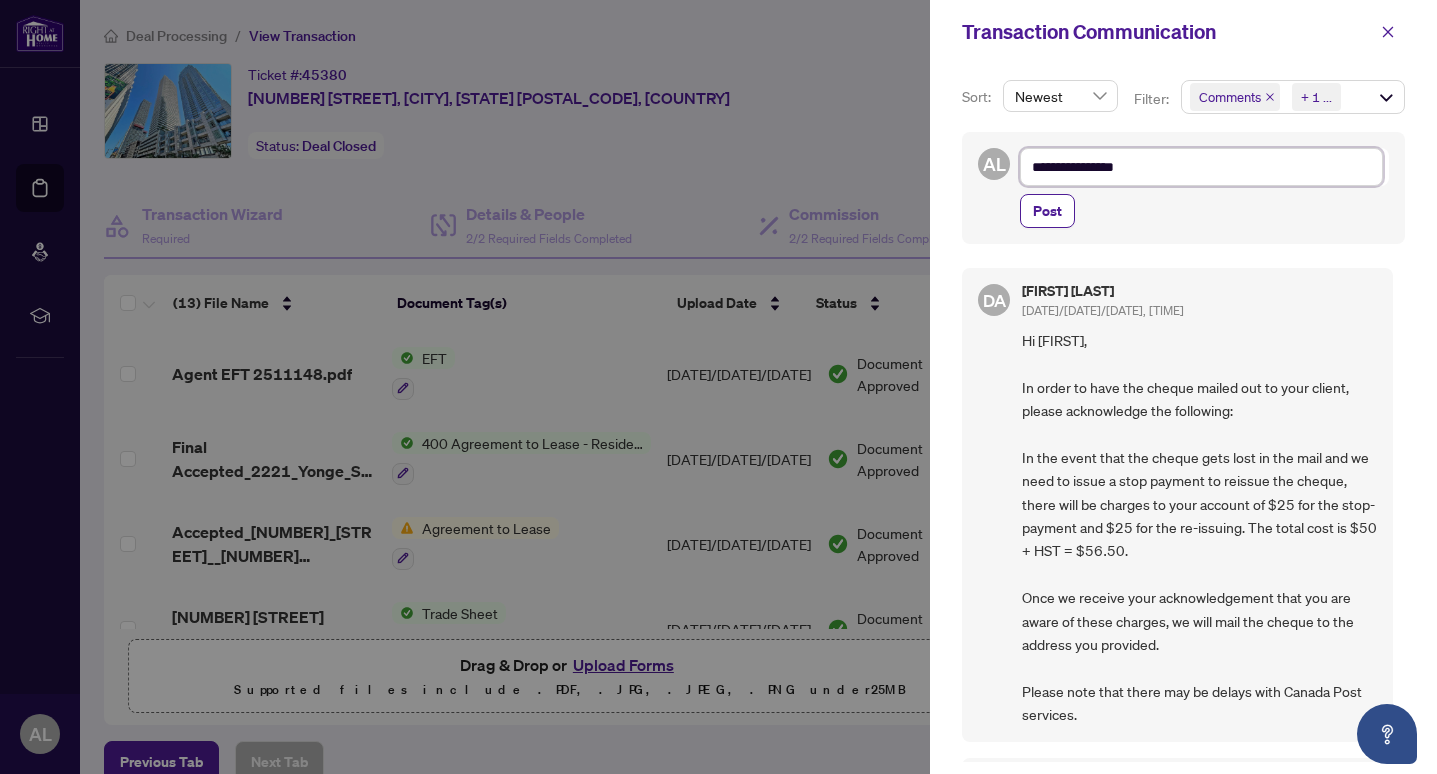 type on "**********" 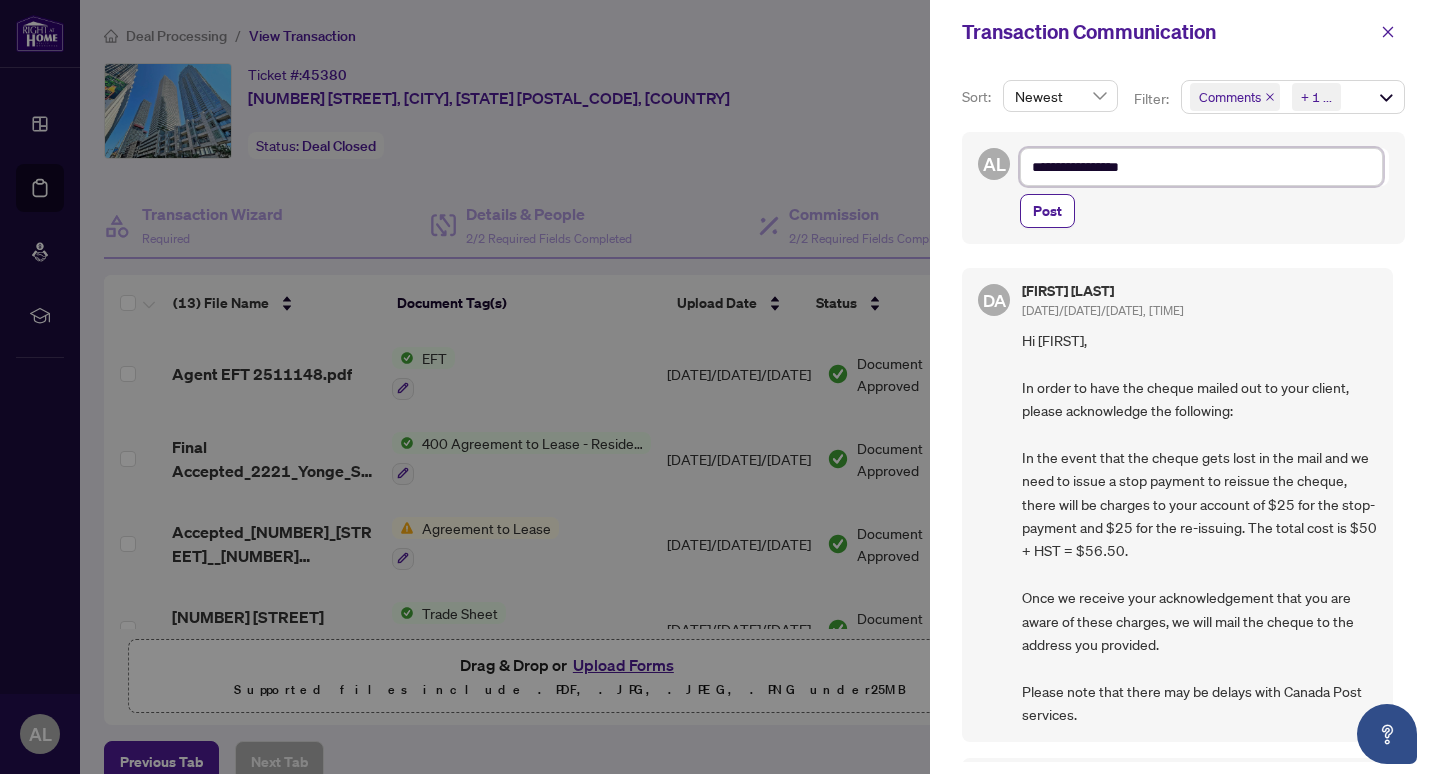 type on "**********" 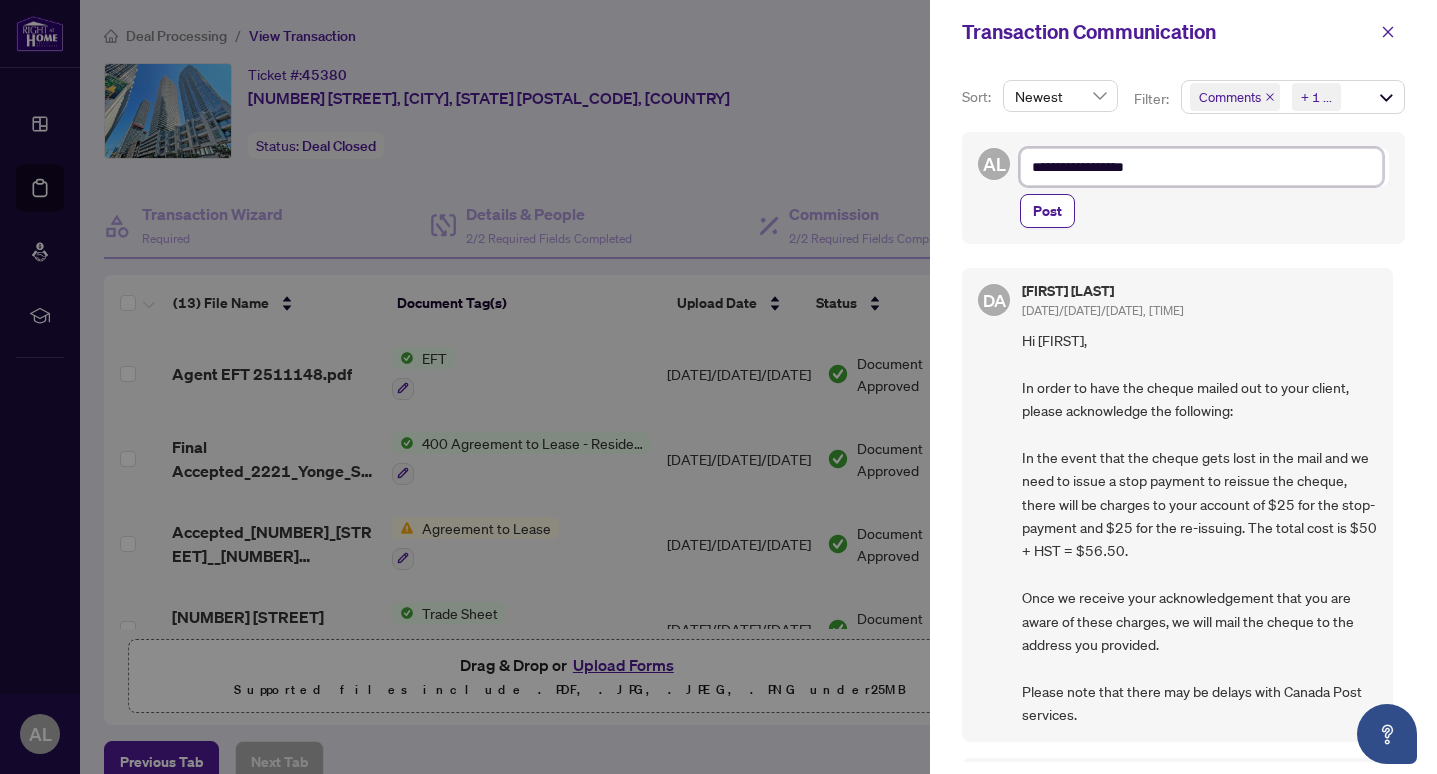 type on "**********" 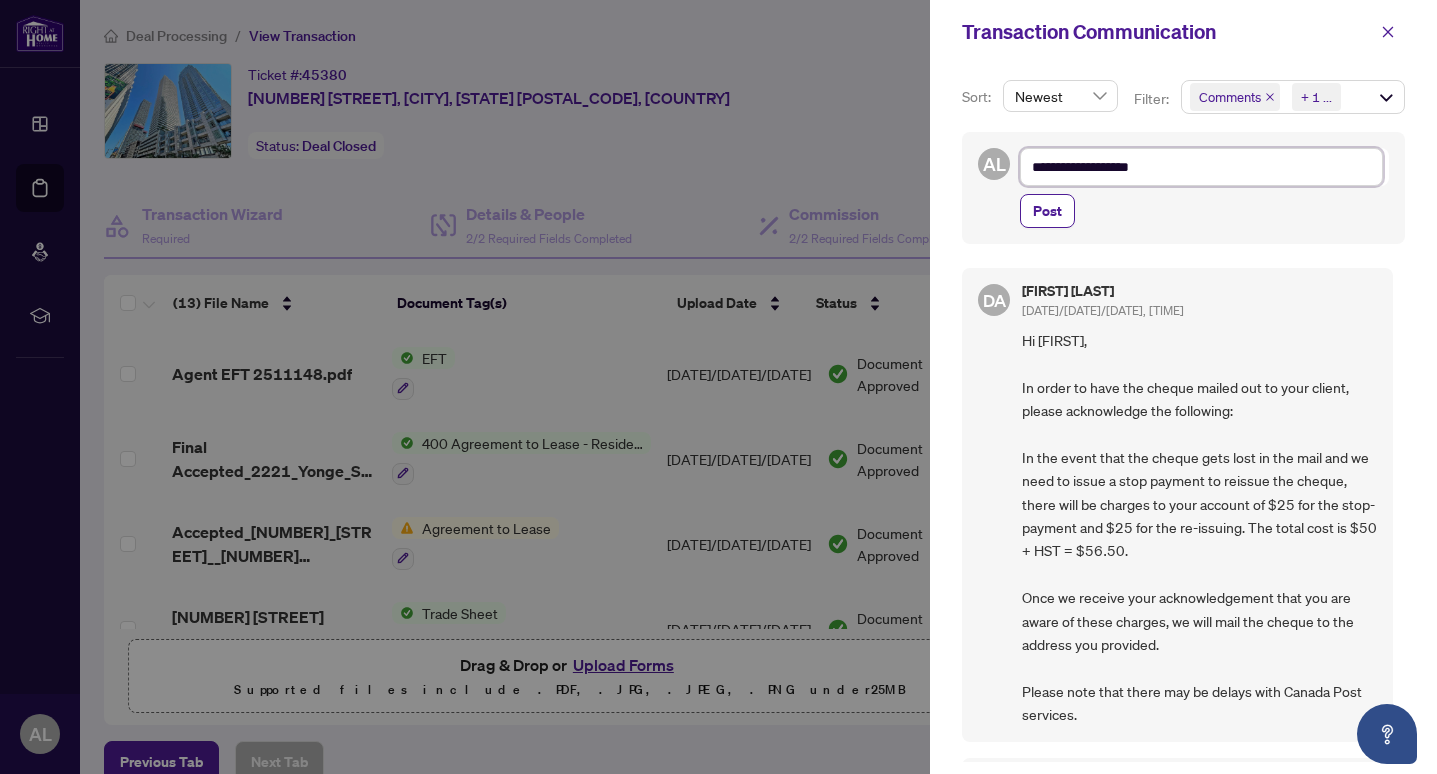 type on "**********" 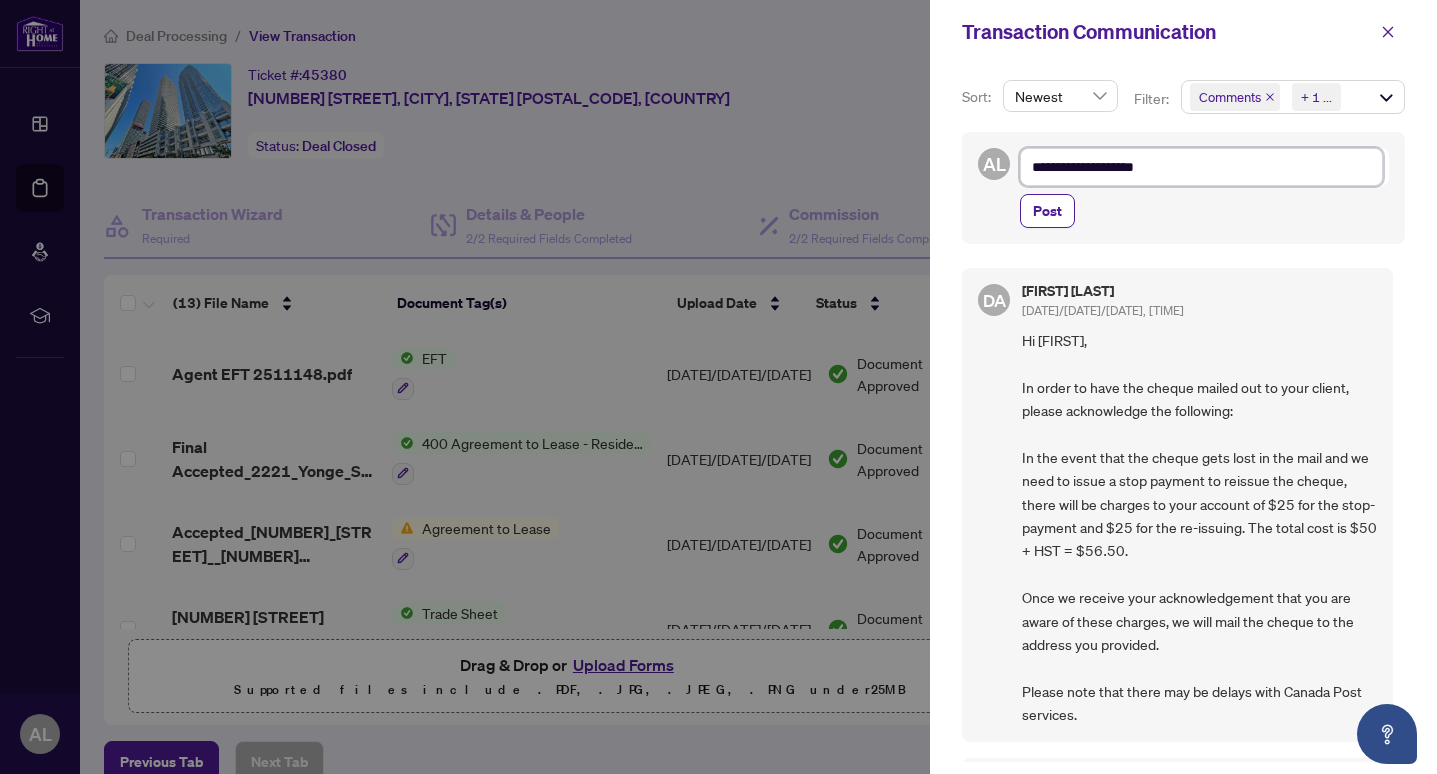 type on "**********" 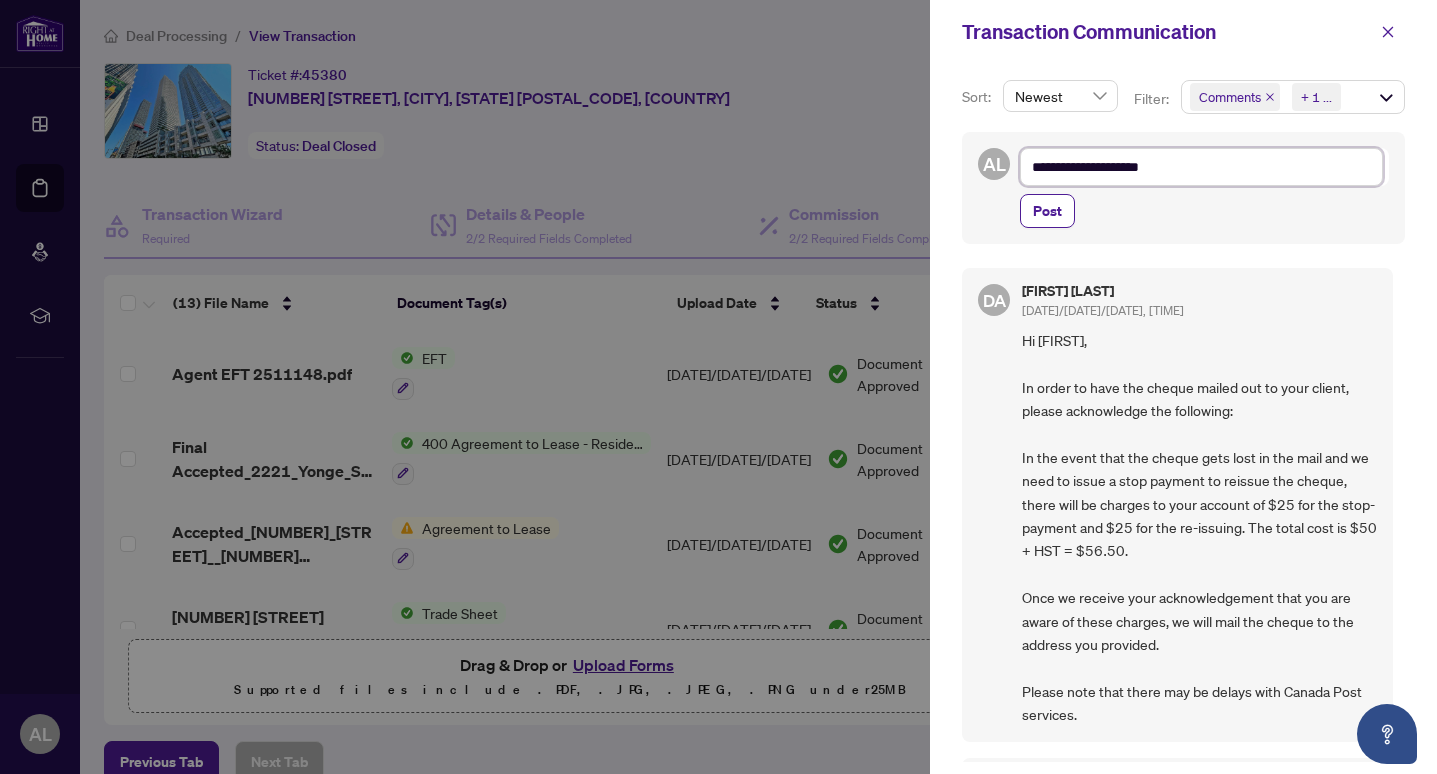 type on "**********" 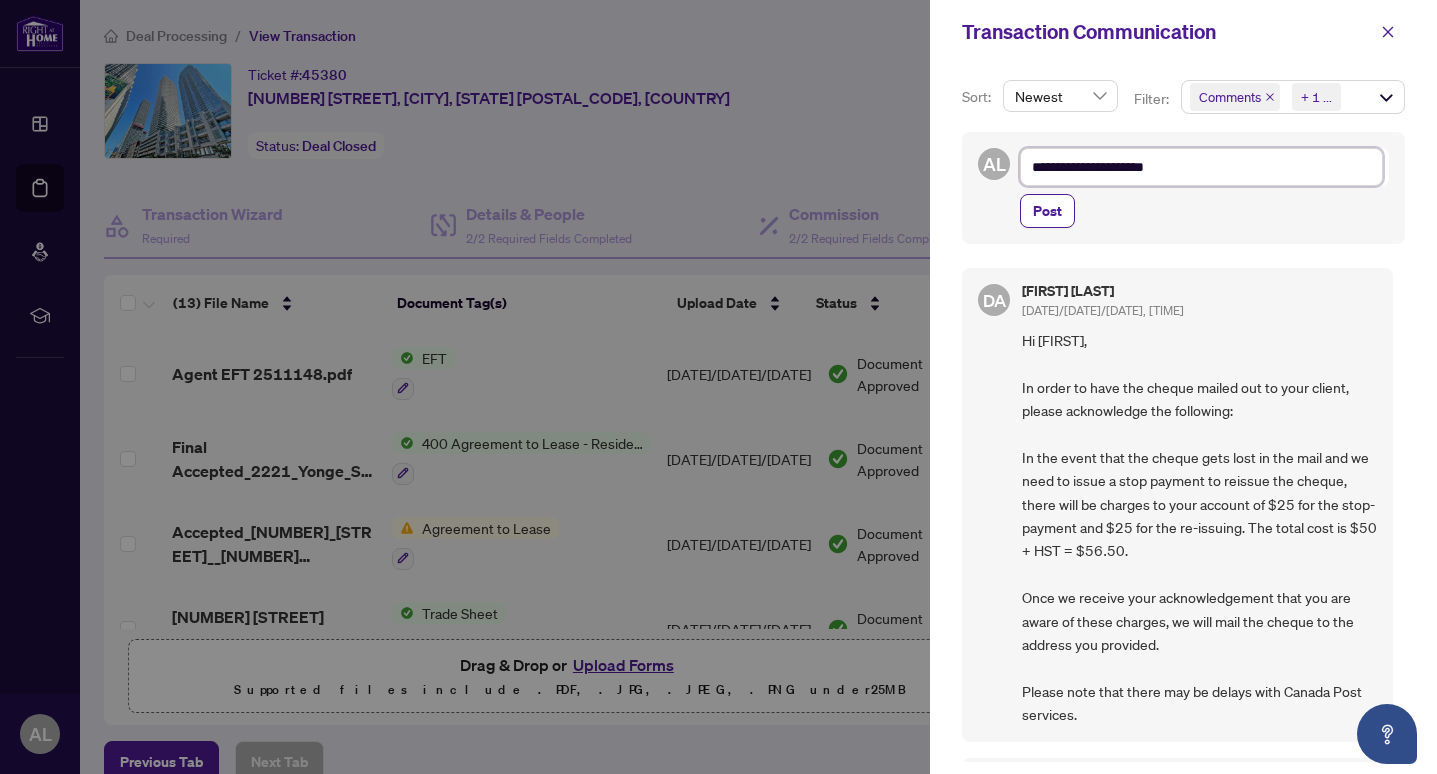 type on "**********" 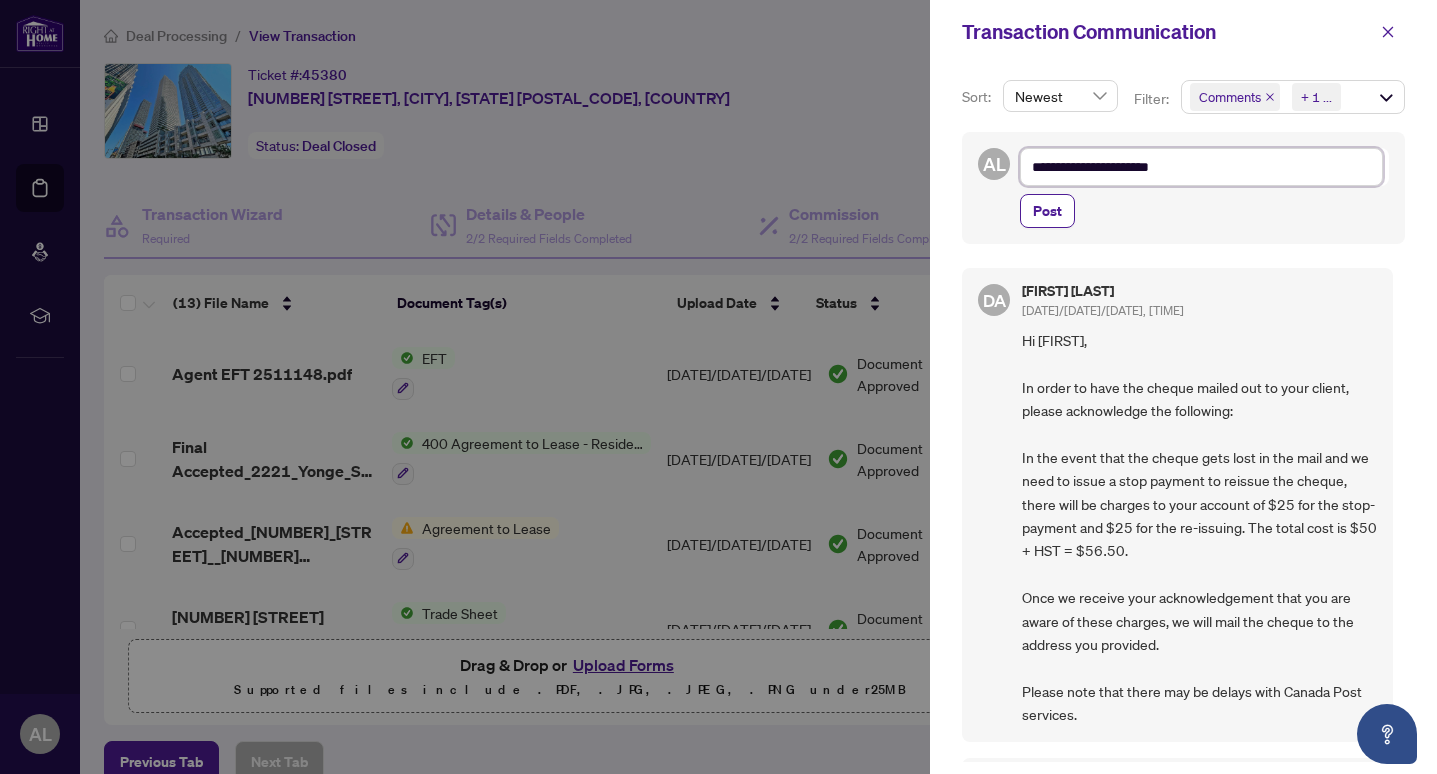 type on "**********" 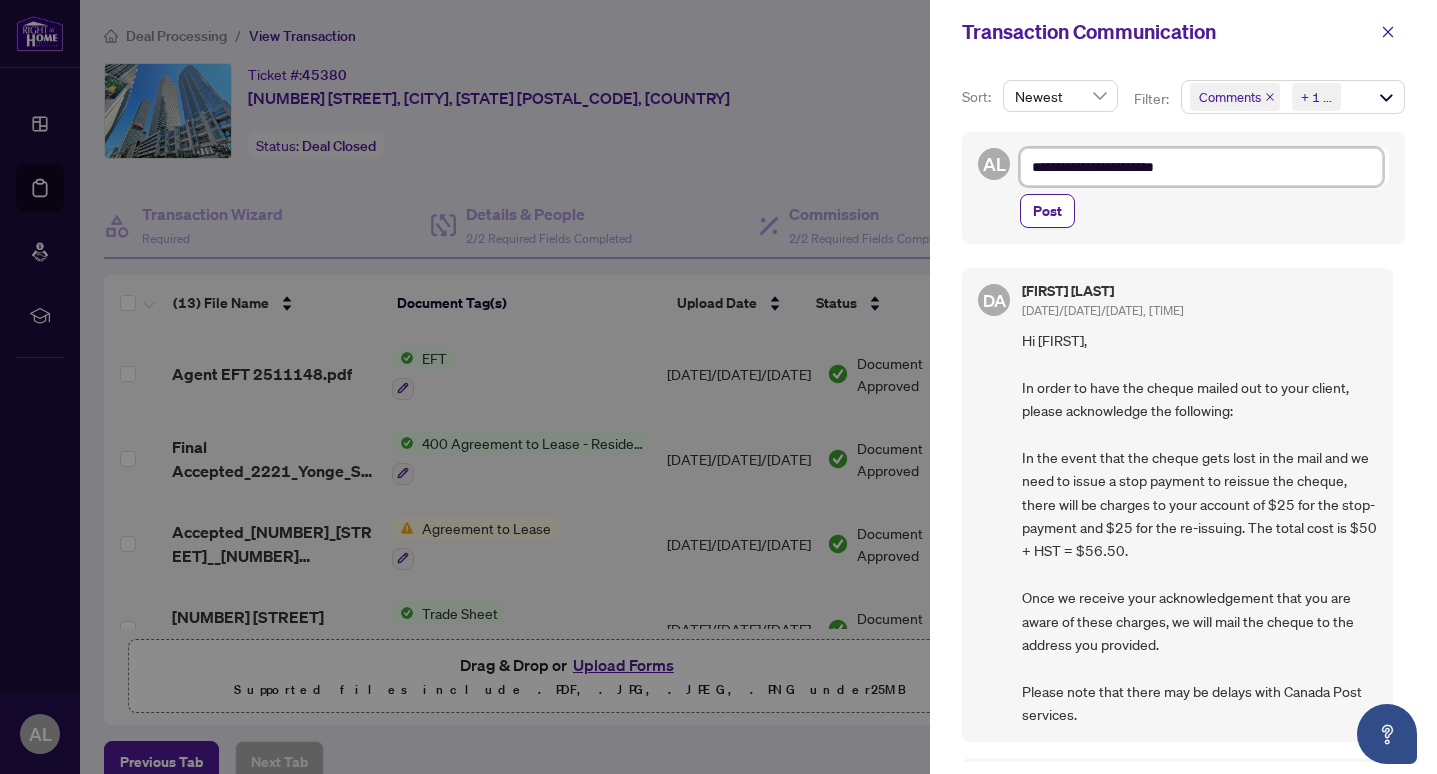type on "**********" 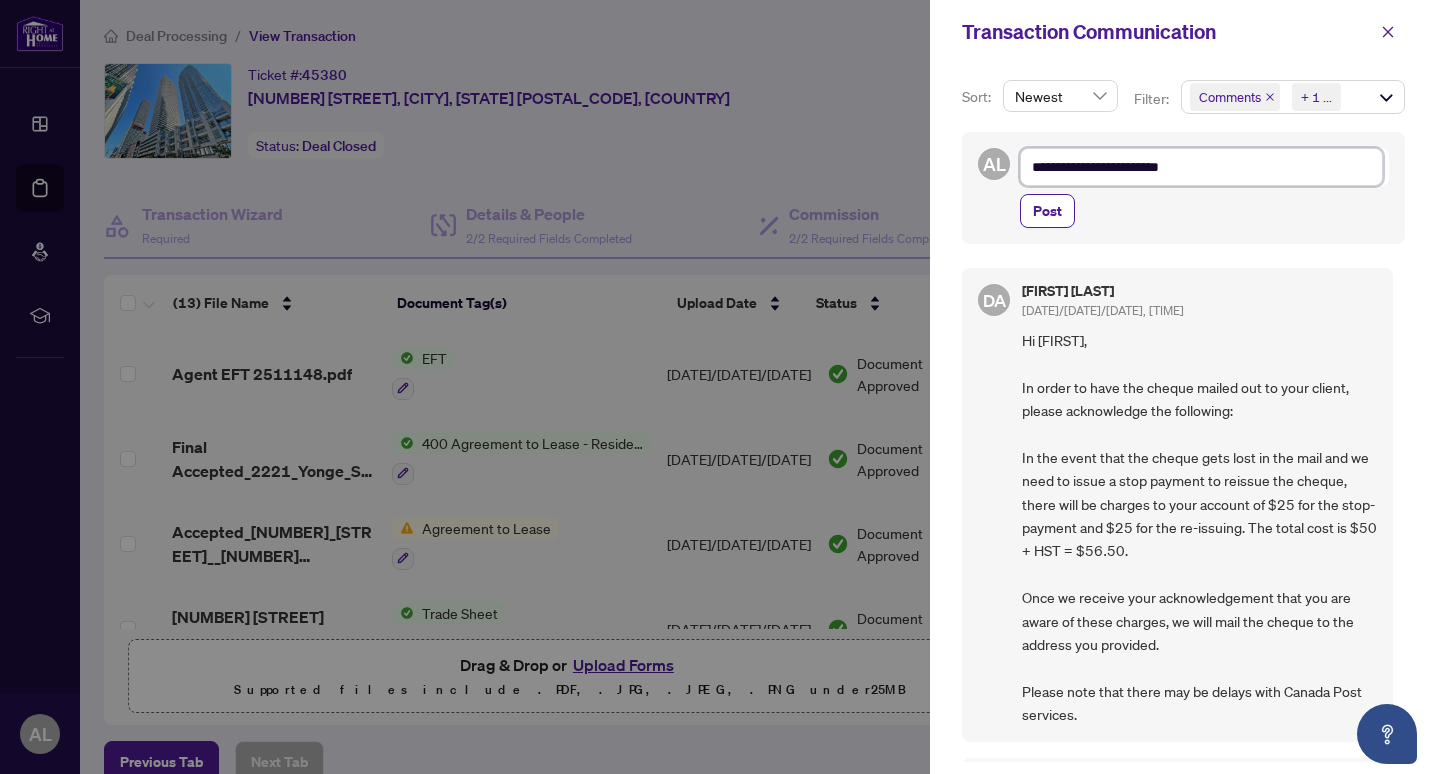 type on "**********" 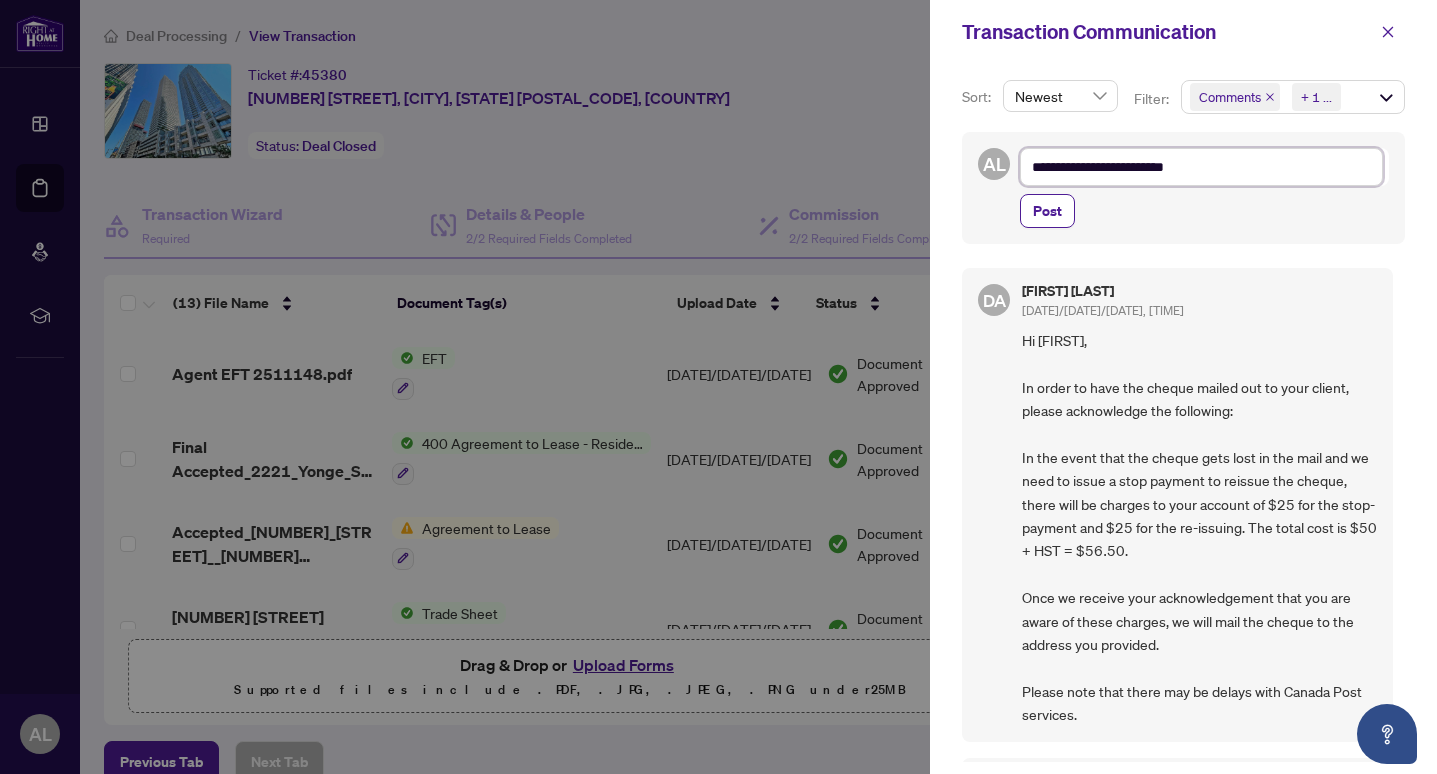 type on "**********" 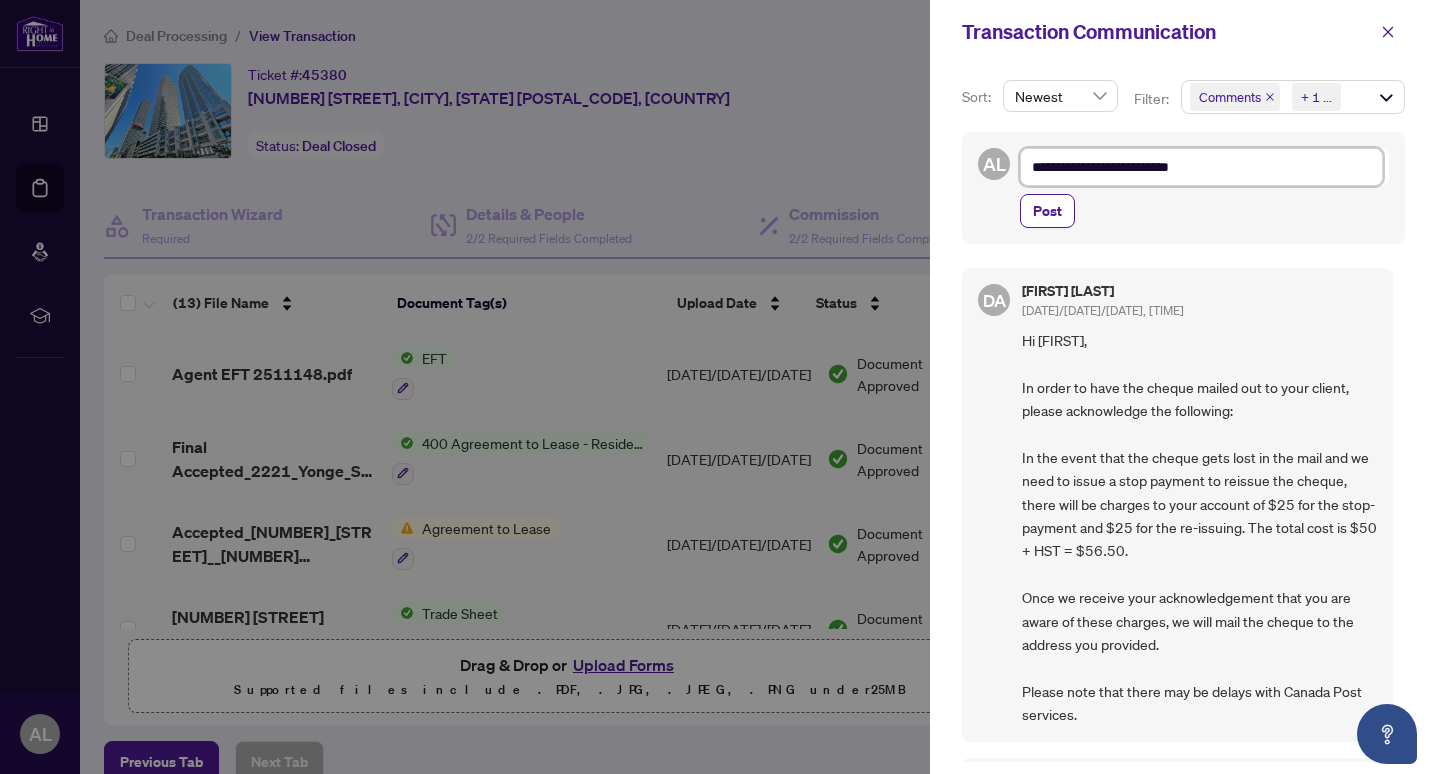 type on "**********" 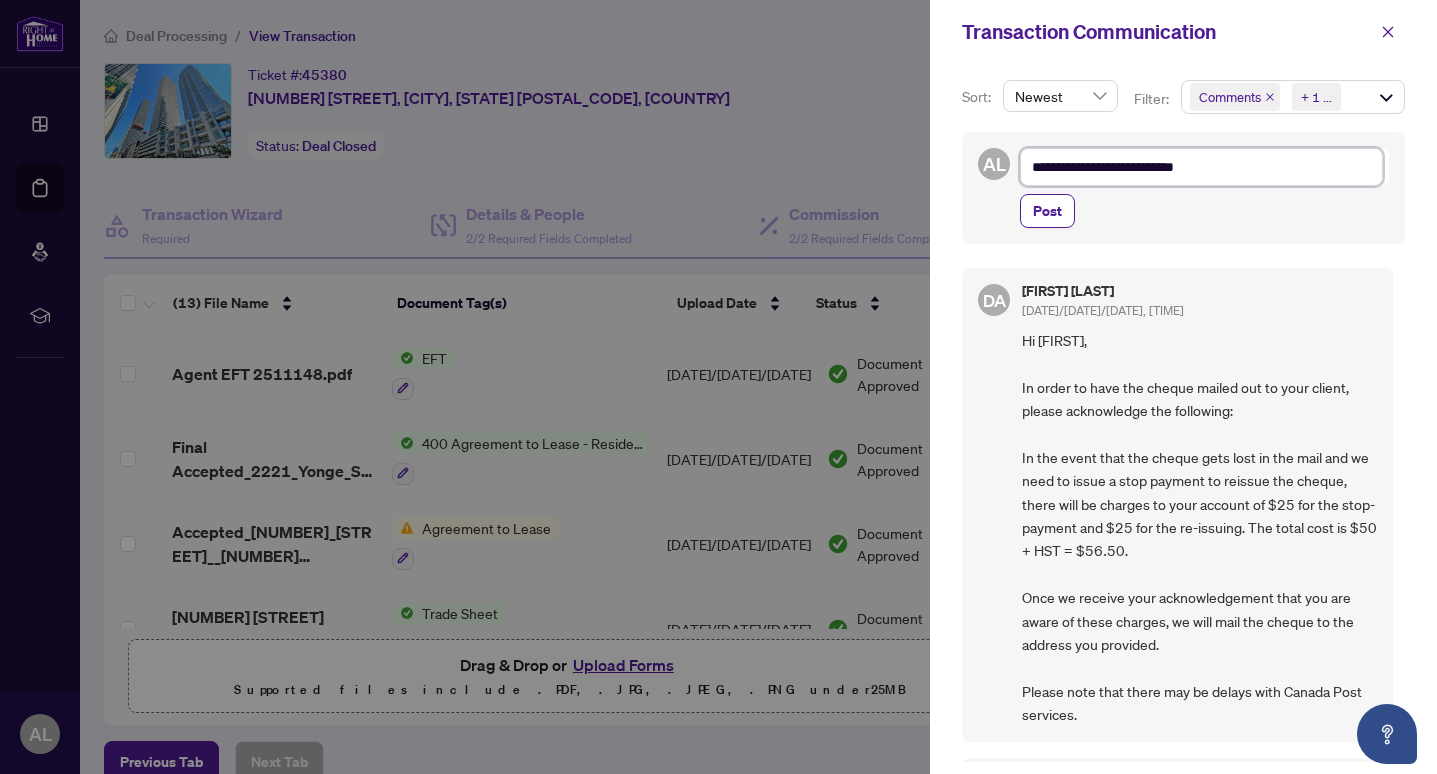 type on "**********" 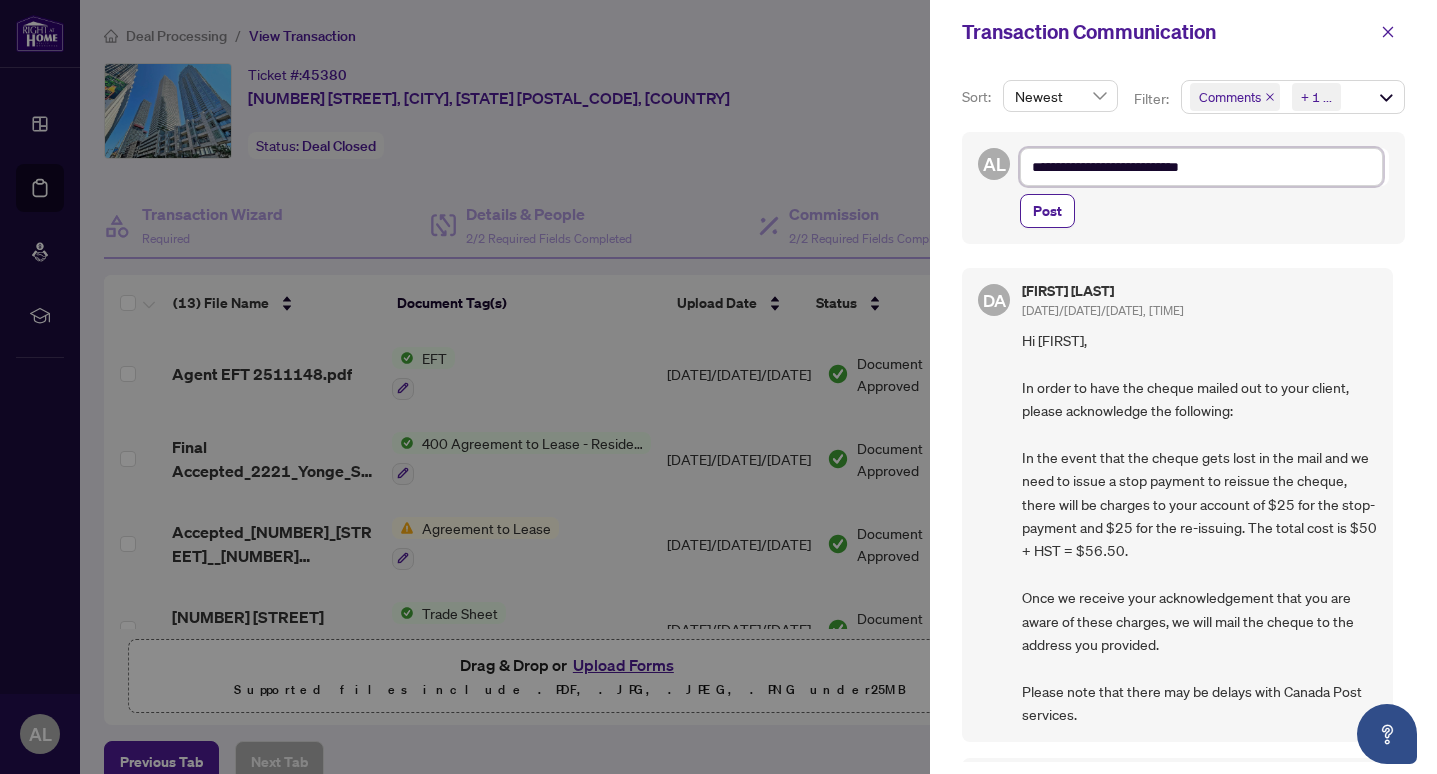 type on "**********" 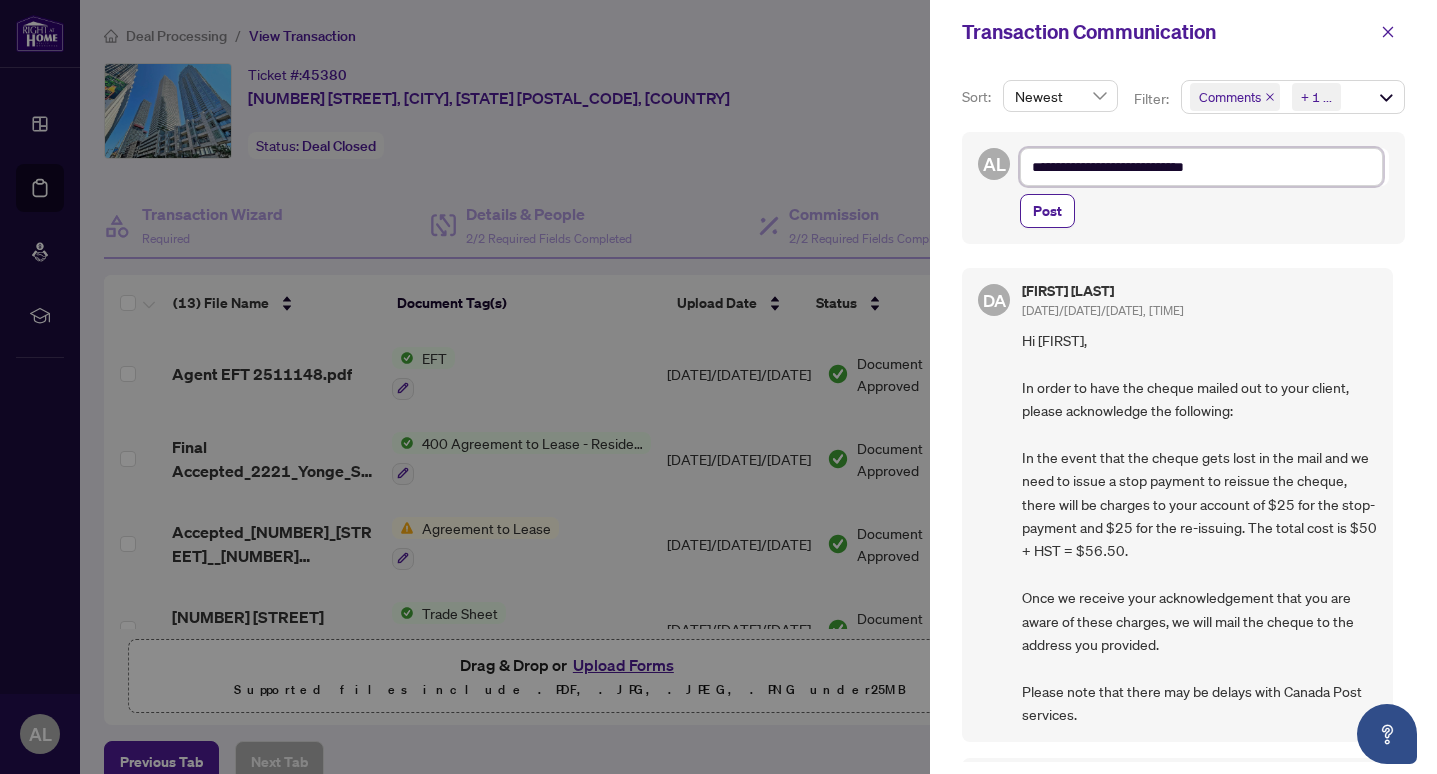 type on "**********" 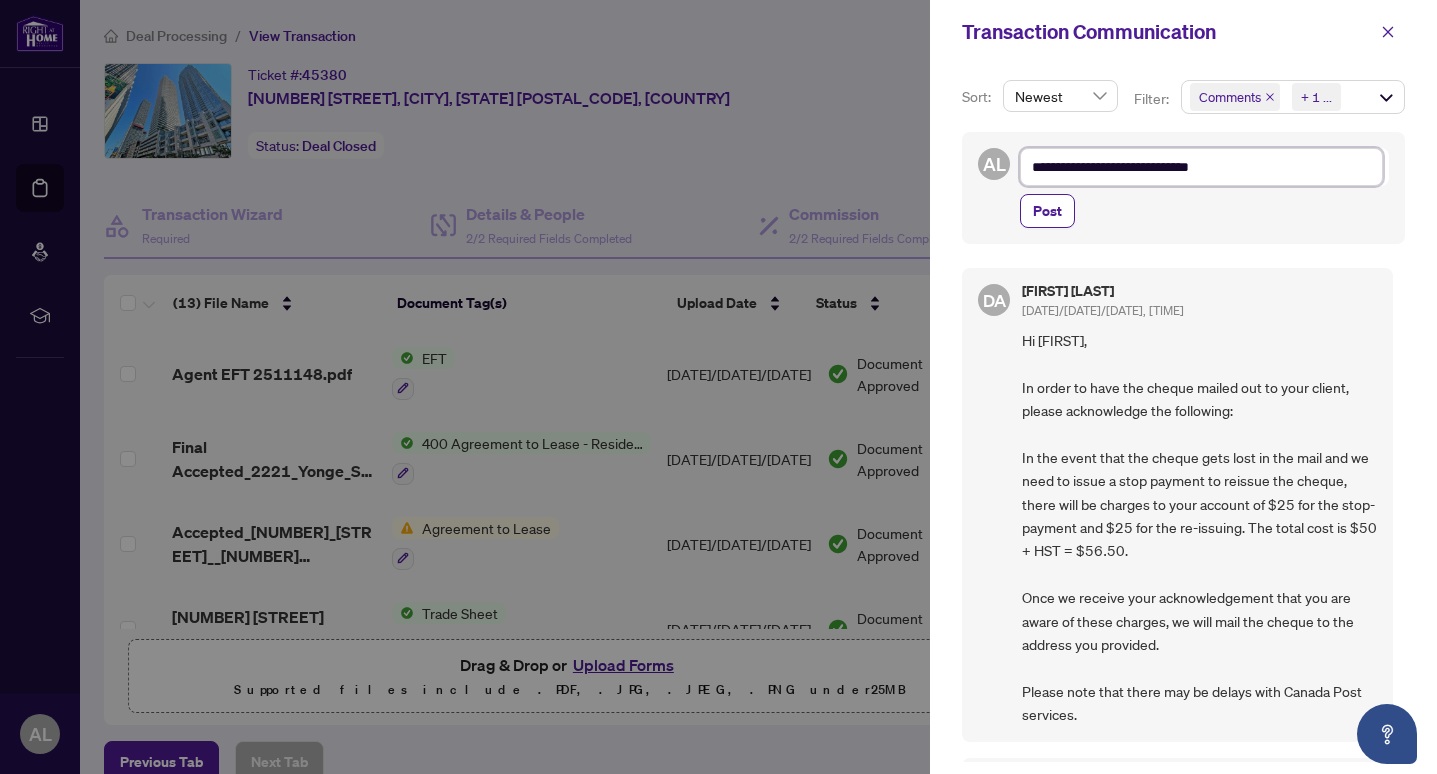 type on "**********" 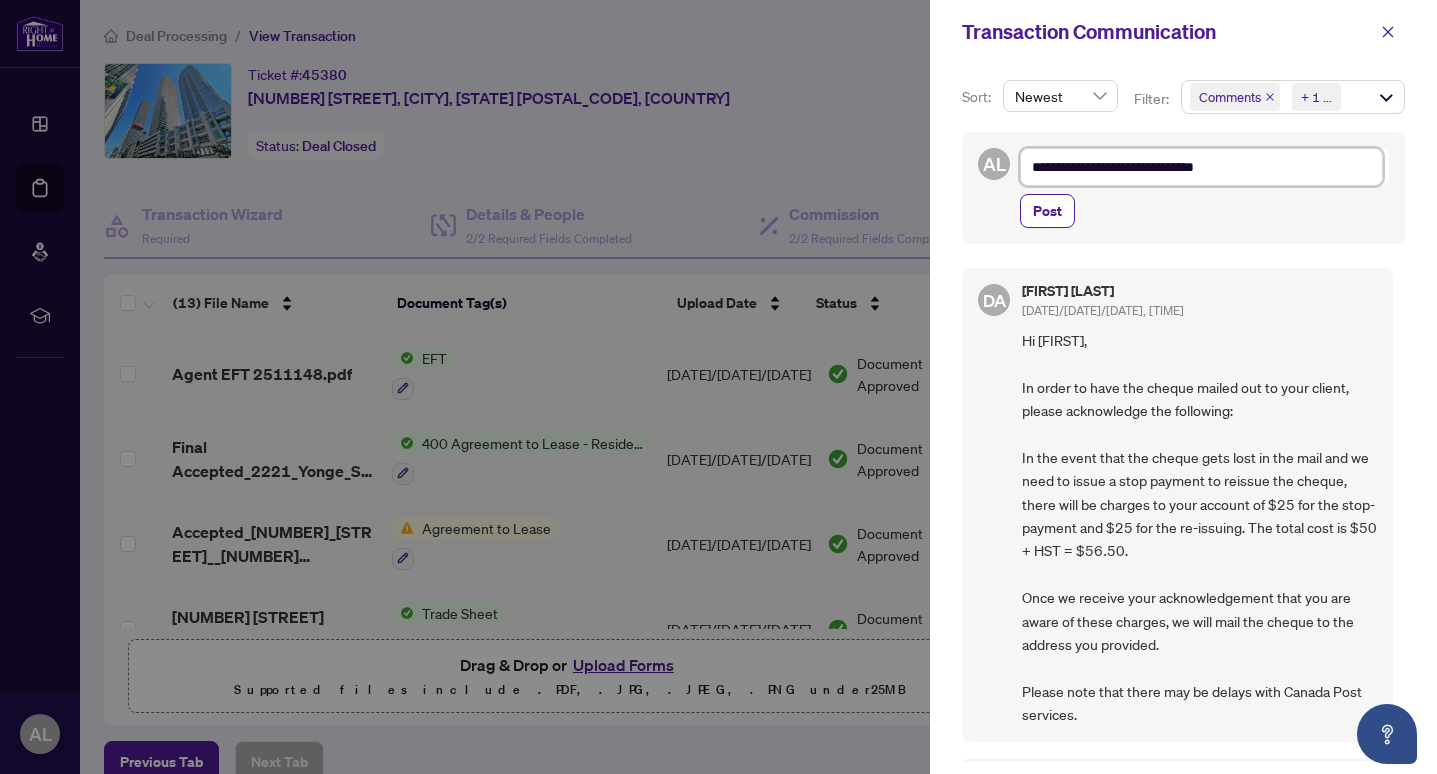 type on "**********" 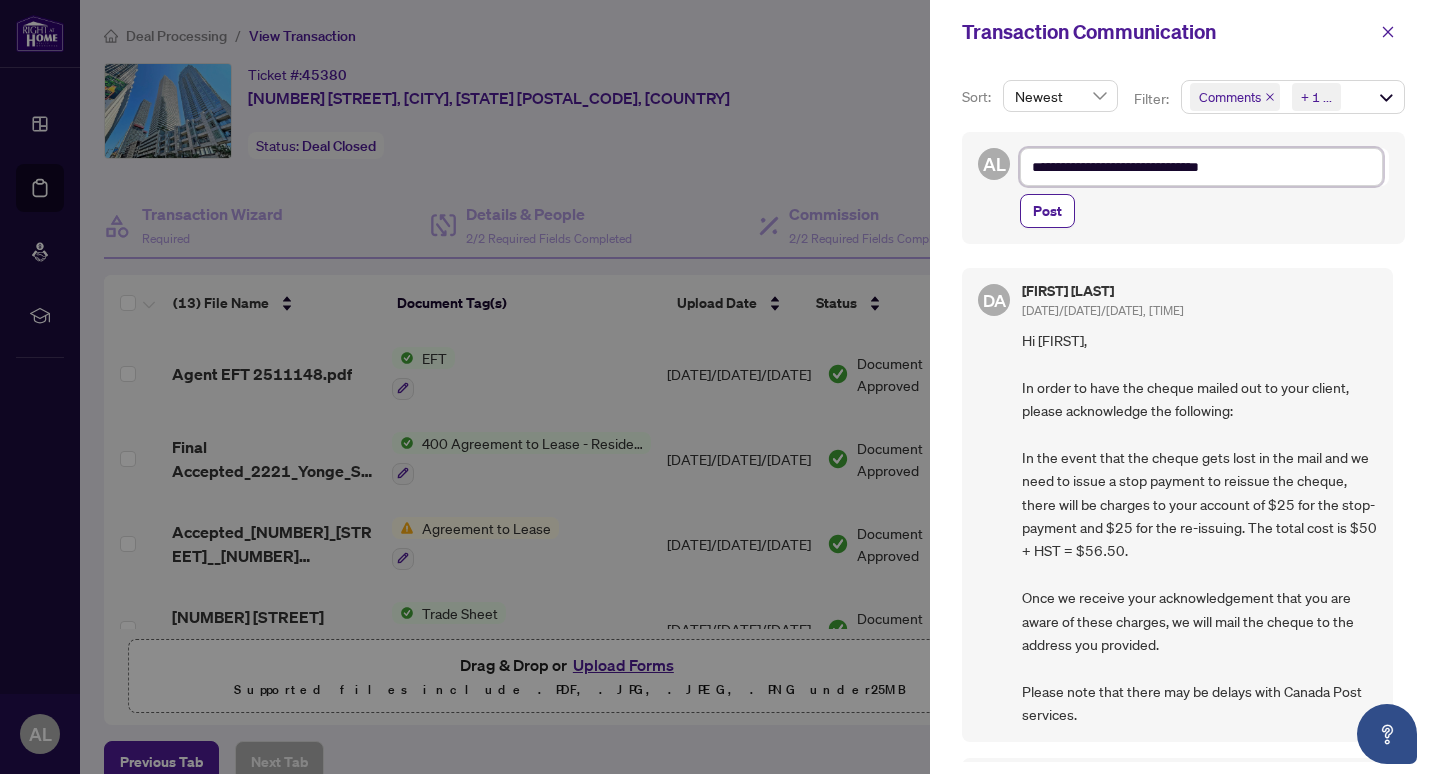 type on "**********" 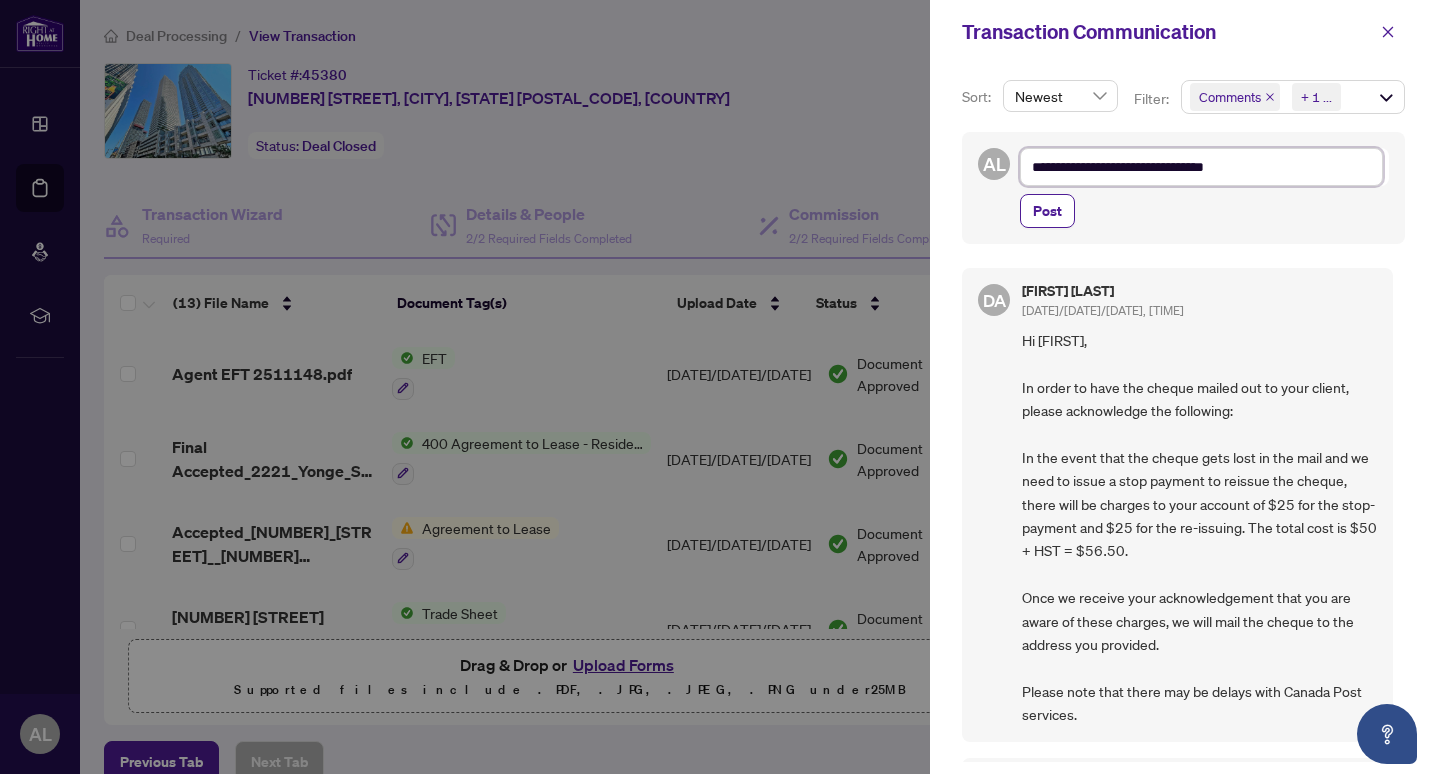 type on "**********" 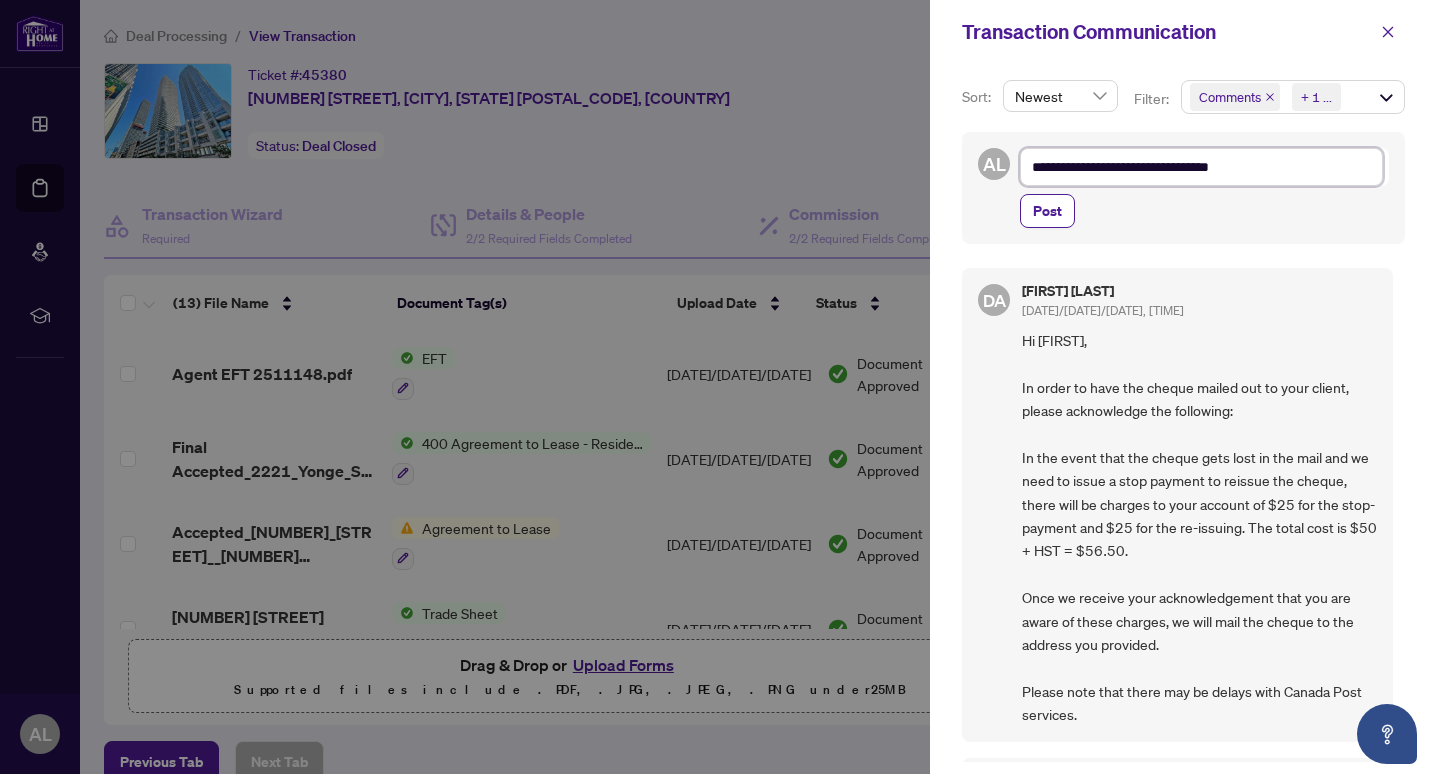 type on "**********" 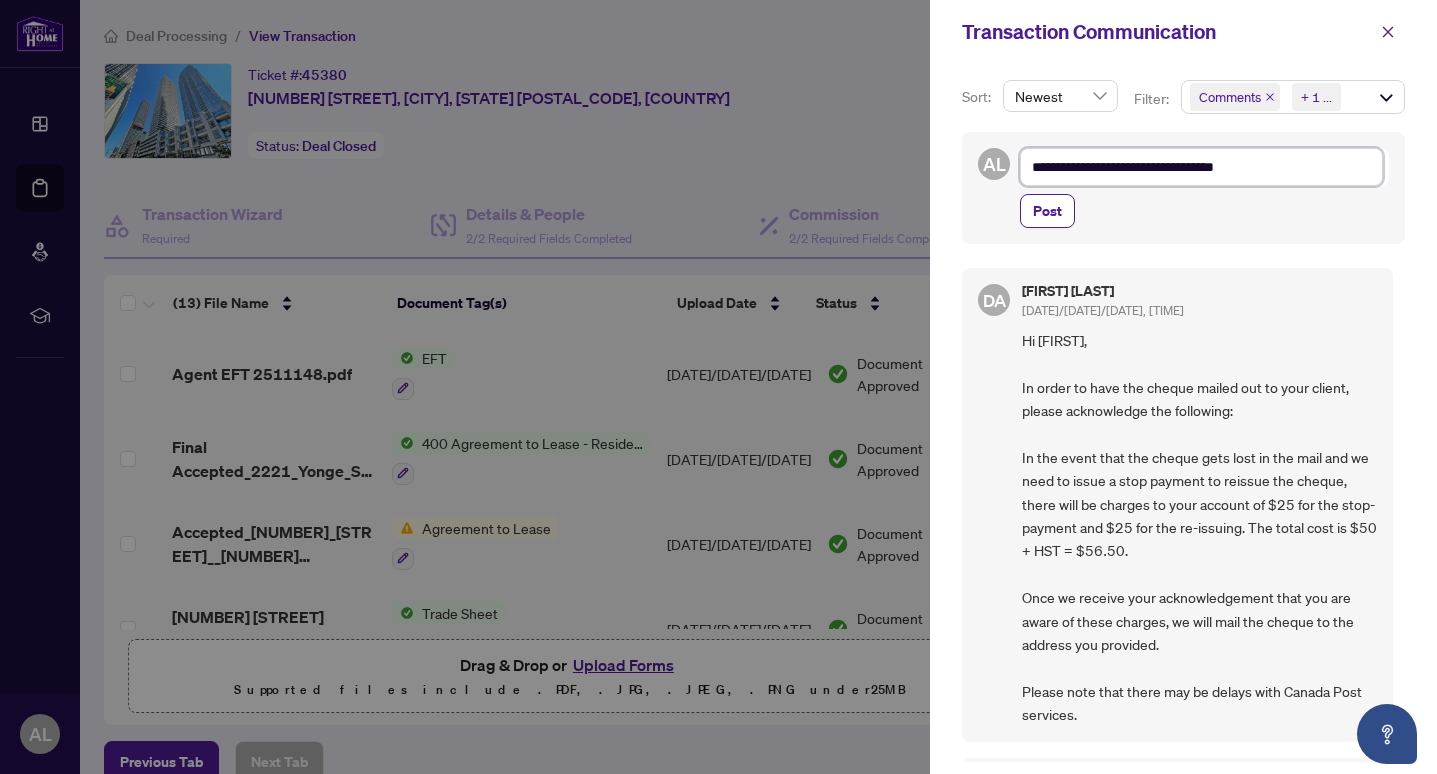 type on "**********" 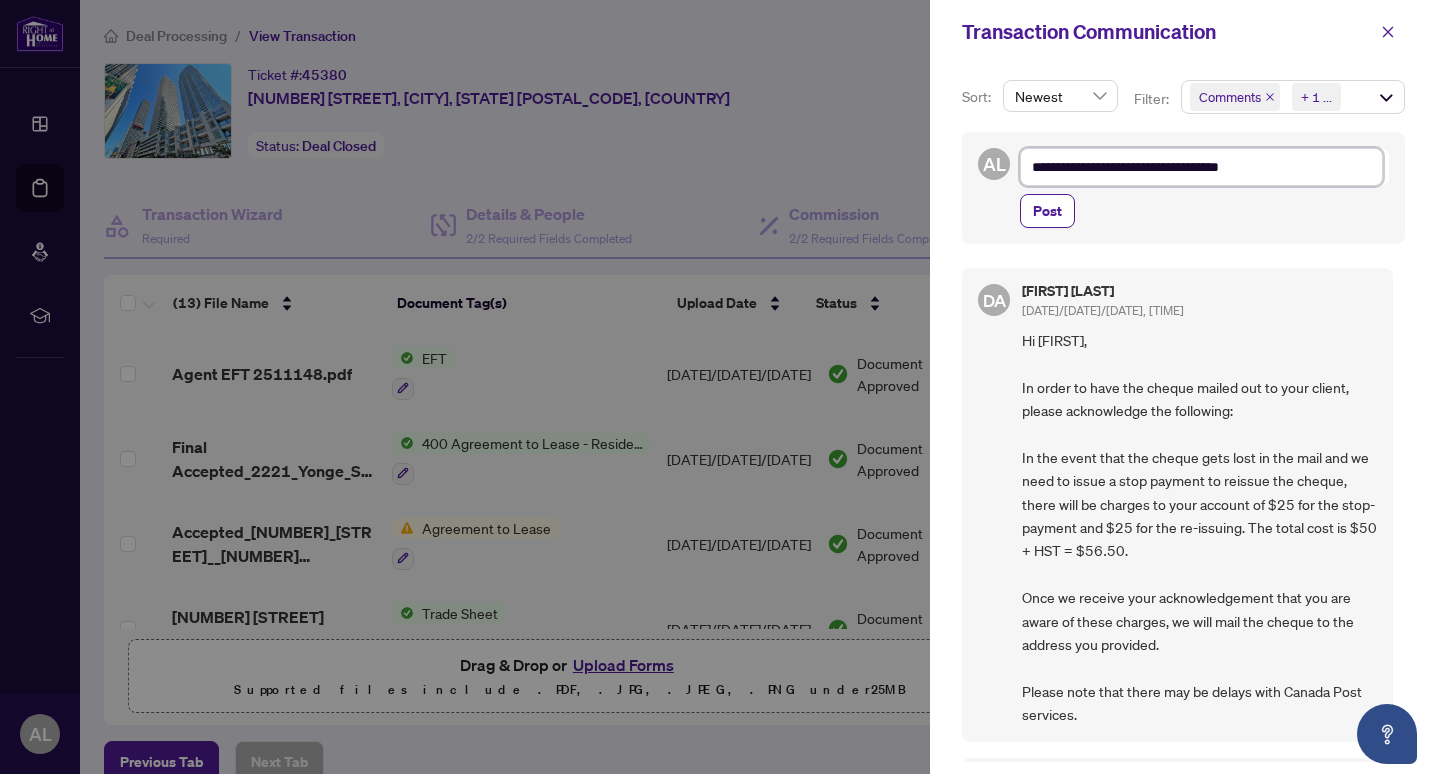 type on "**********" 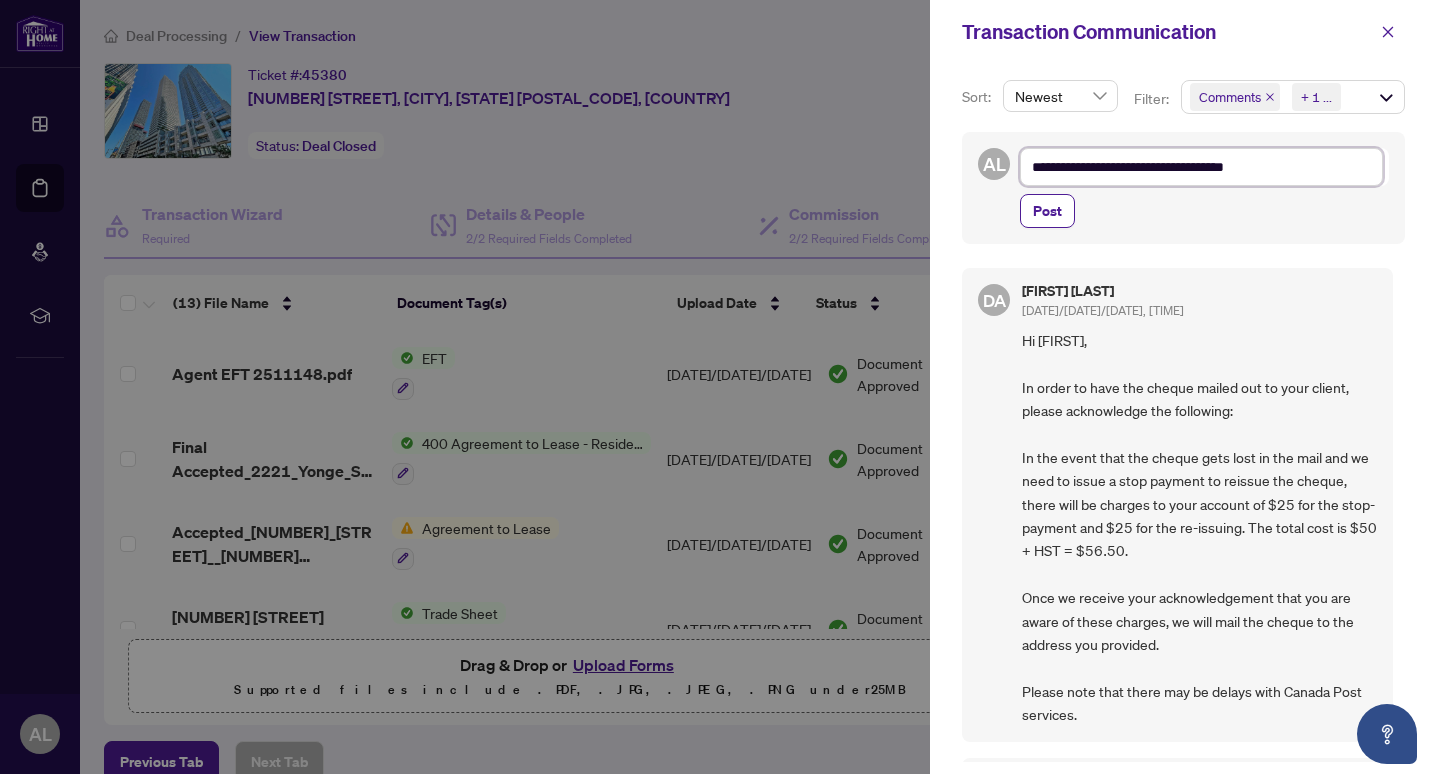 type on "**********" 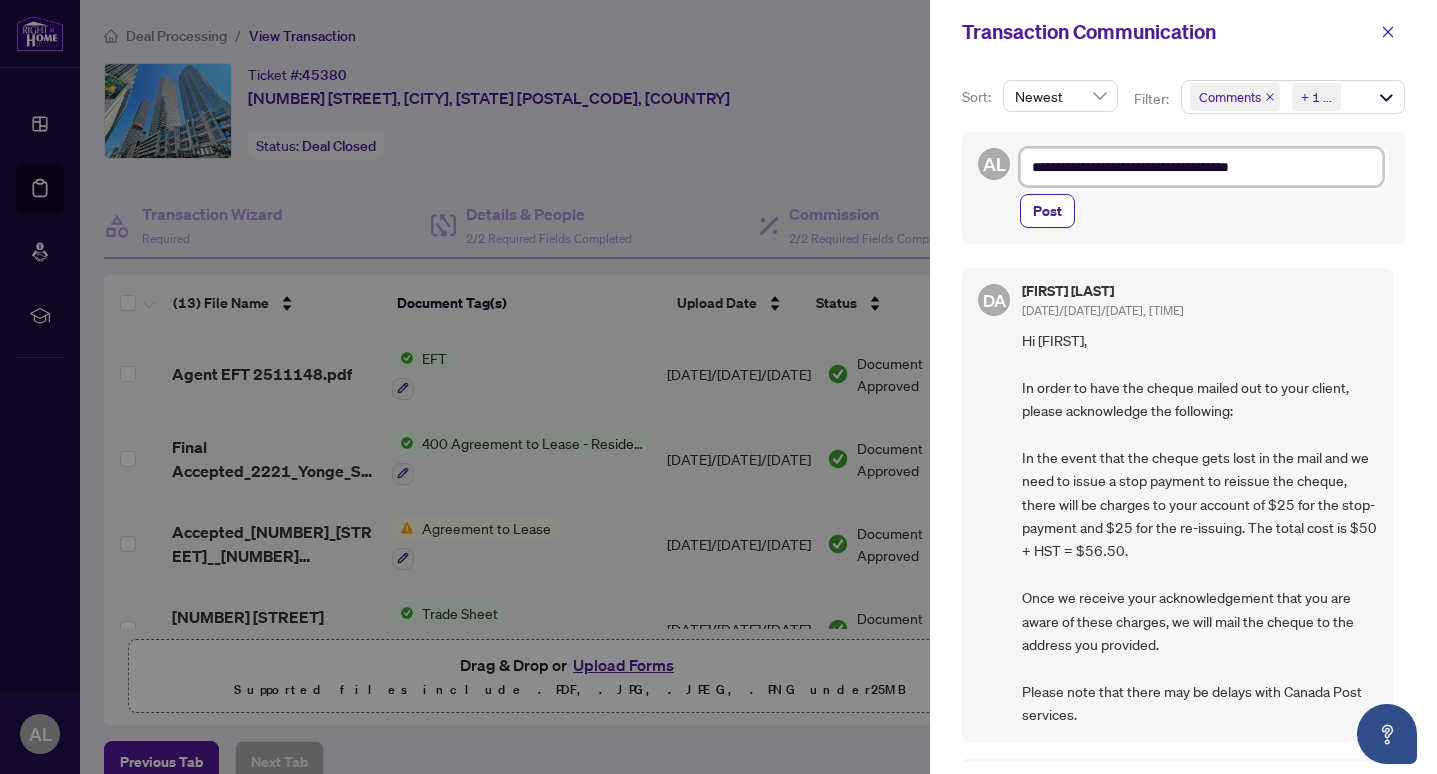 type on "**********" 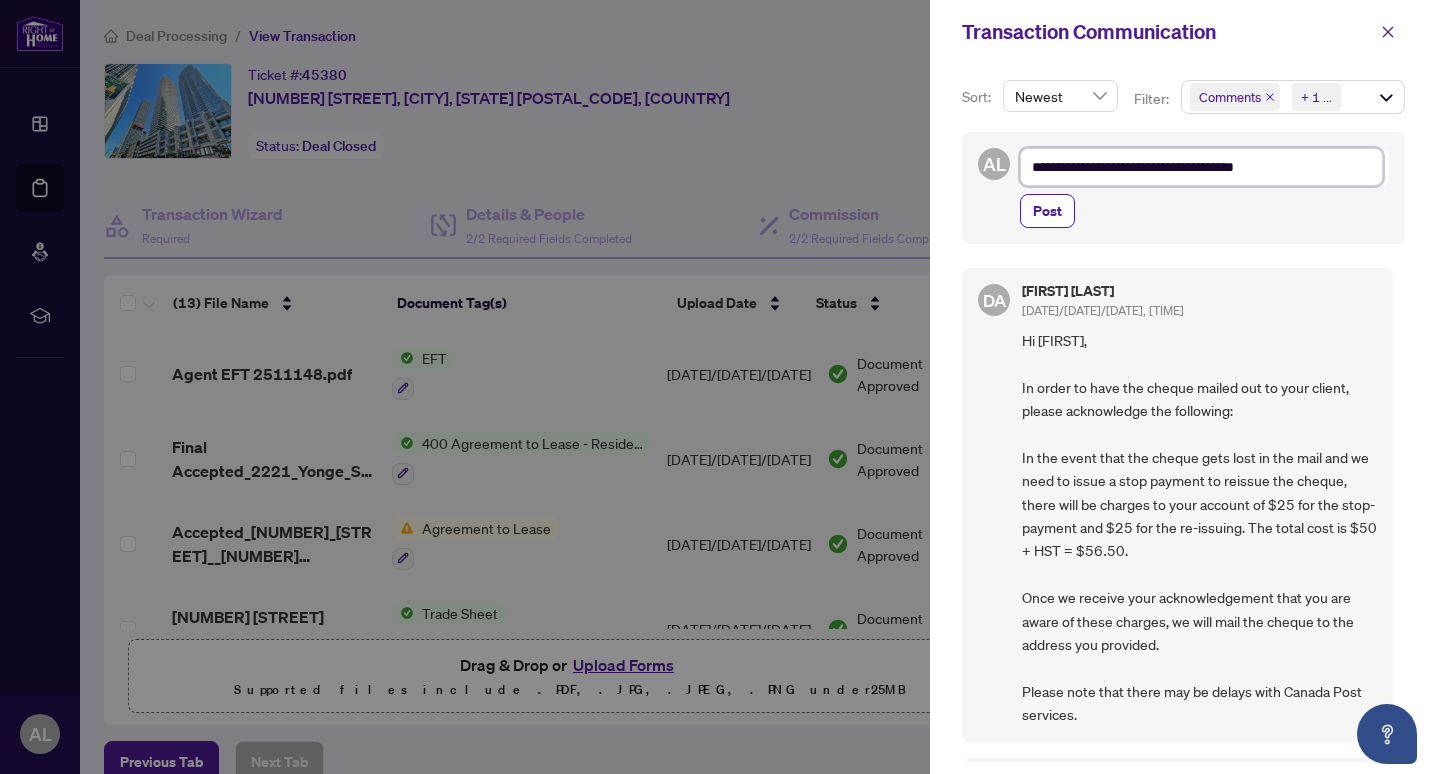 type on "**********" 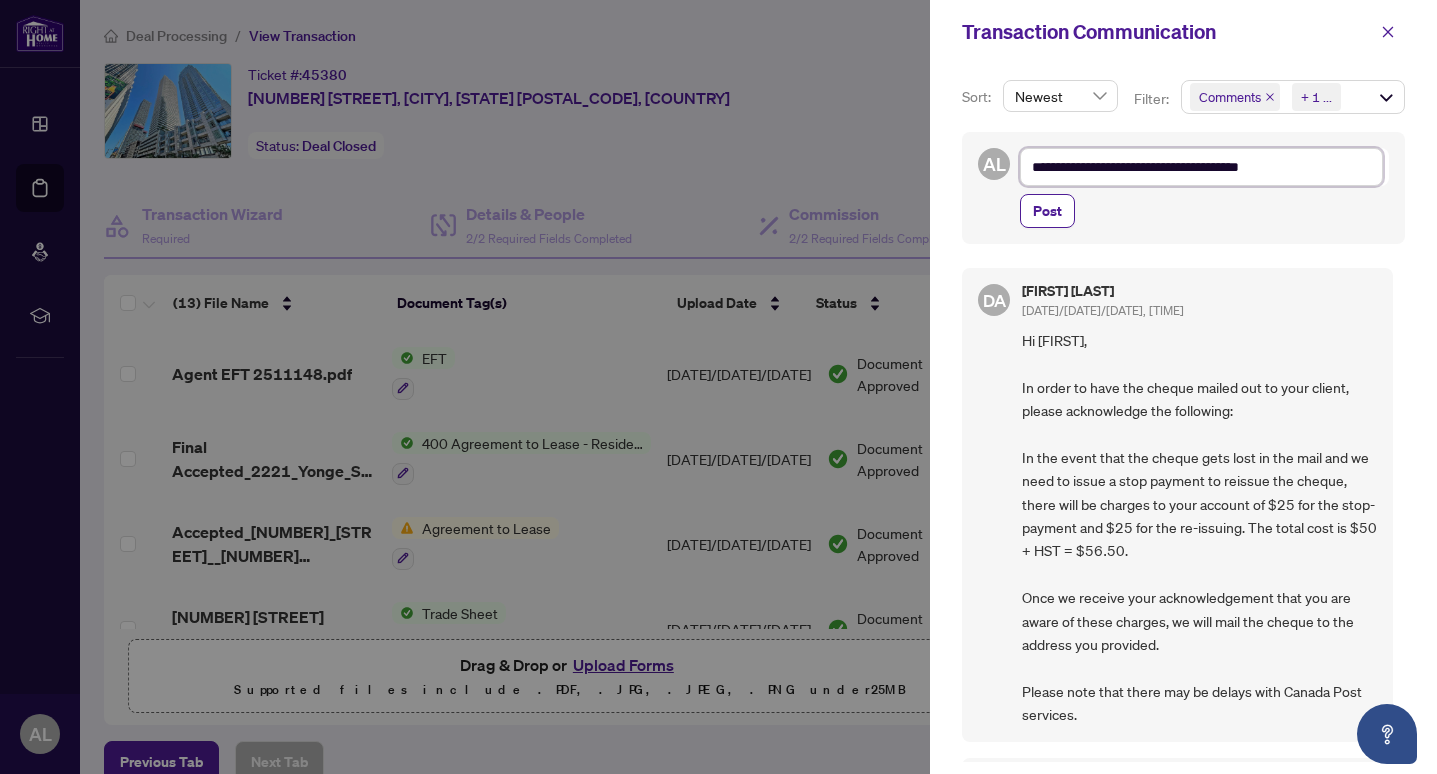 type on "**********" 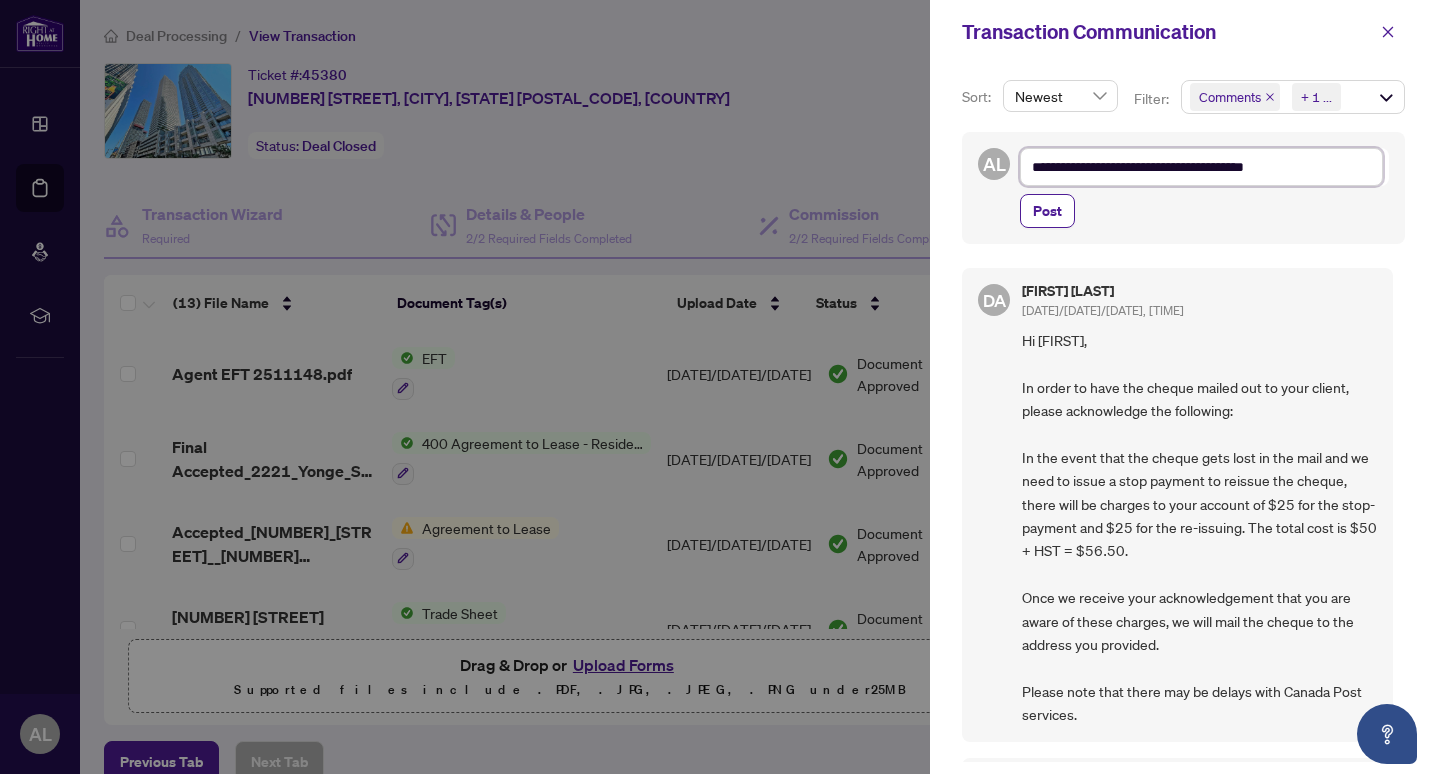 type on "**********" 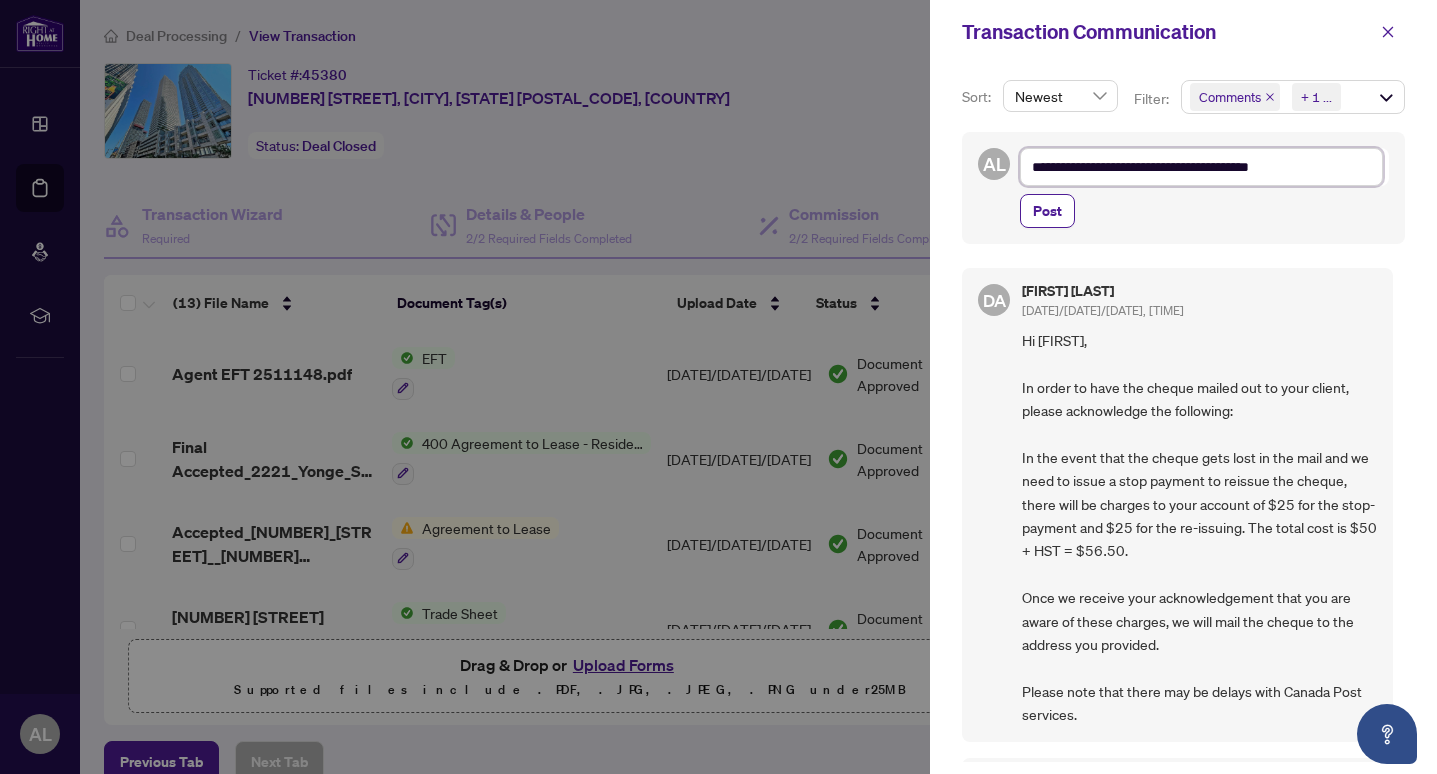 type on "**********" 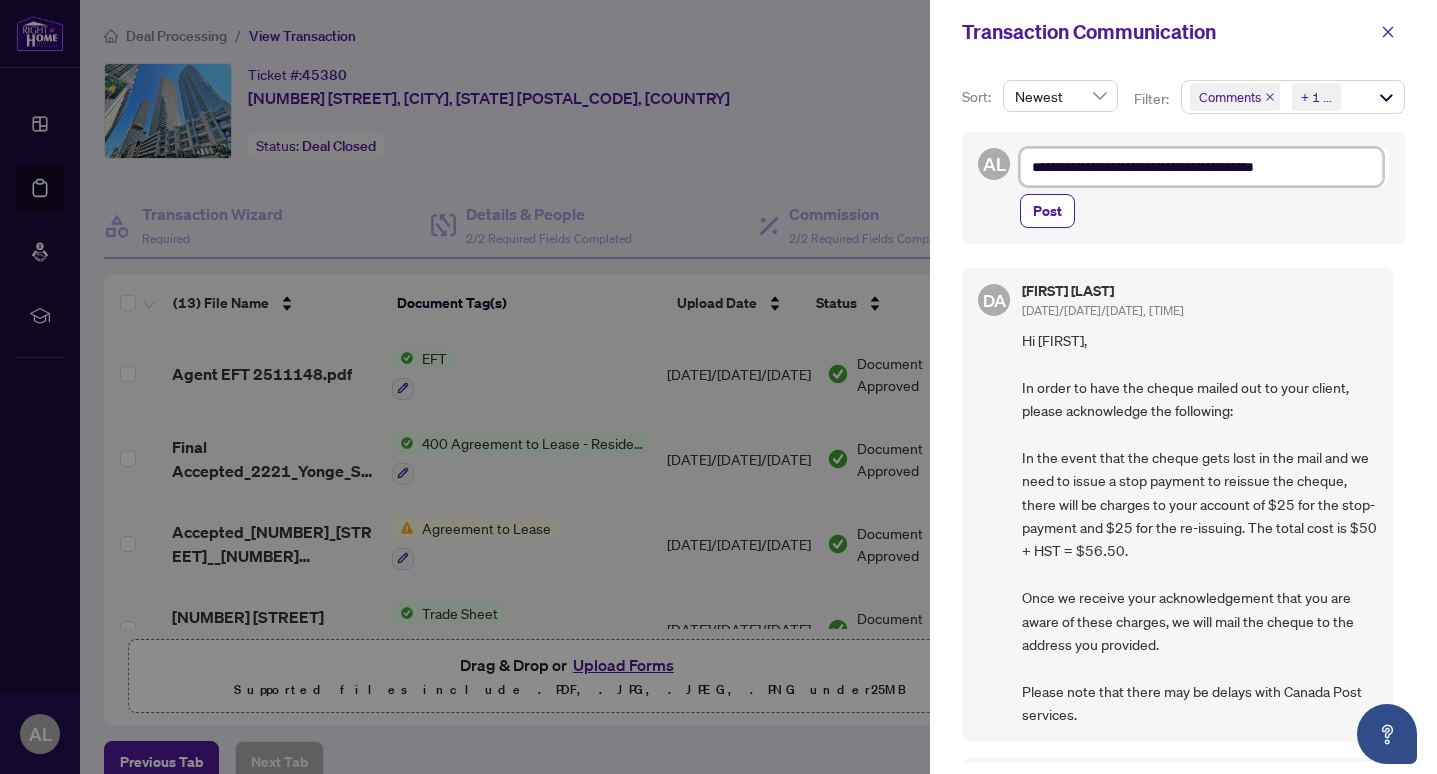 type on "**********" 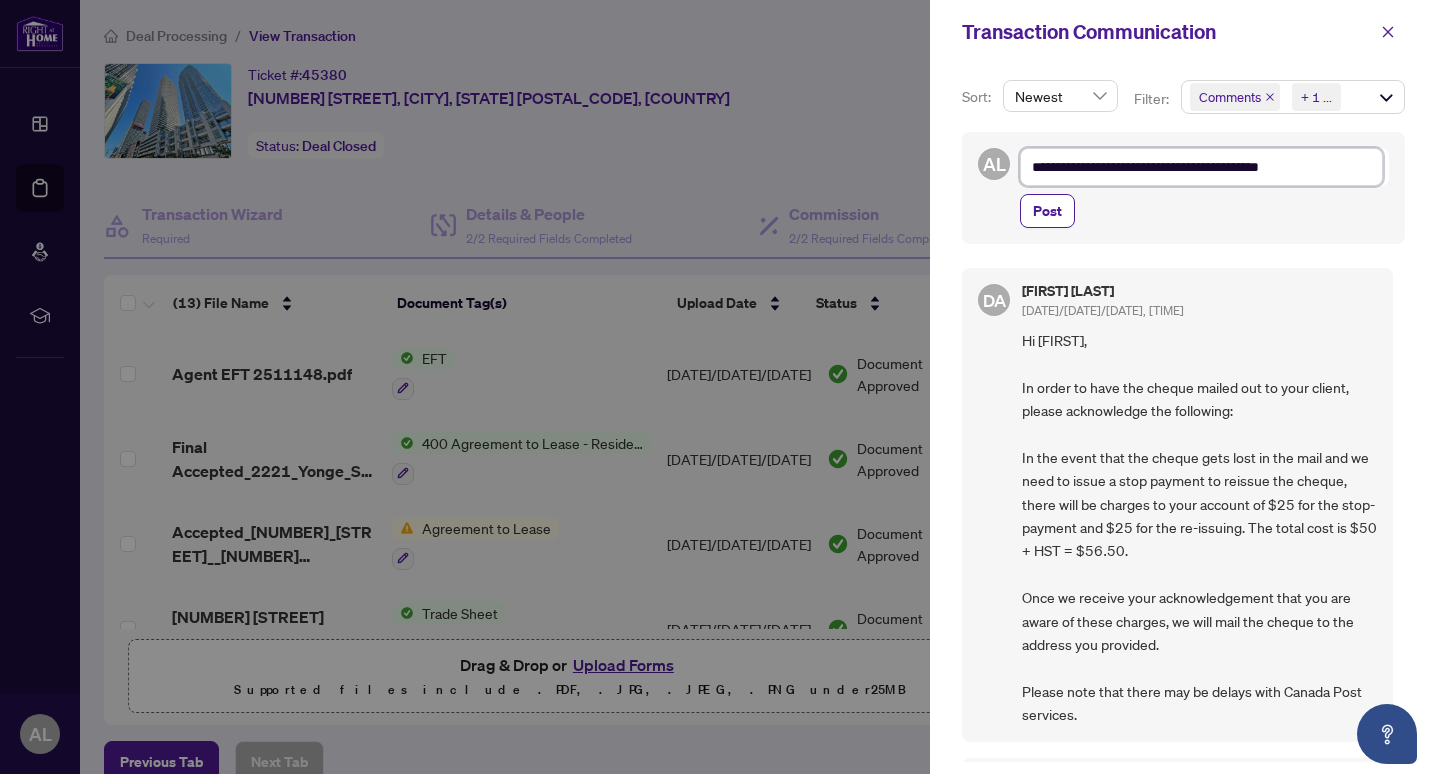 type on "**********" 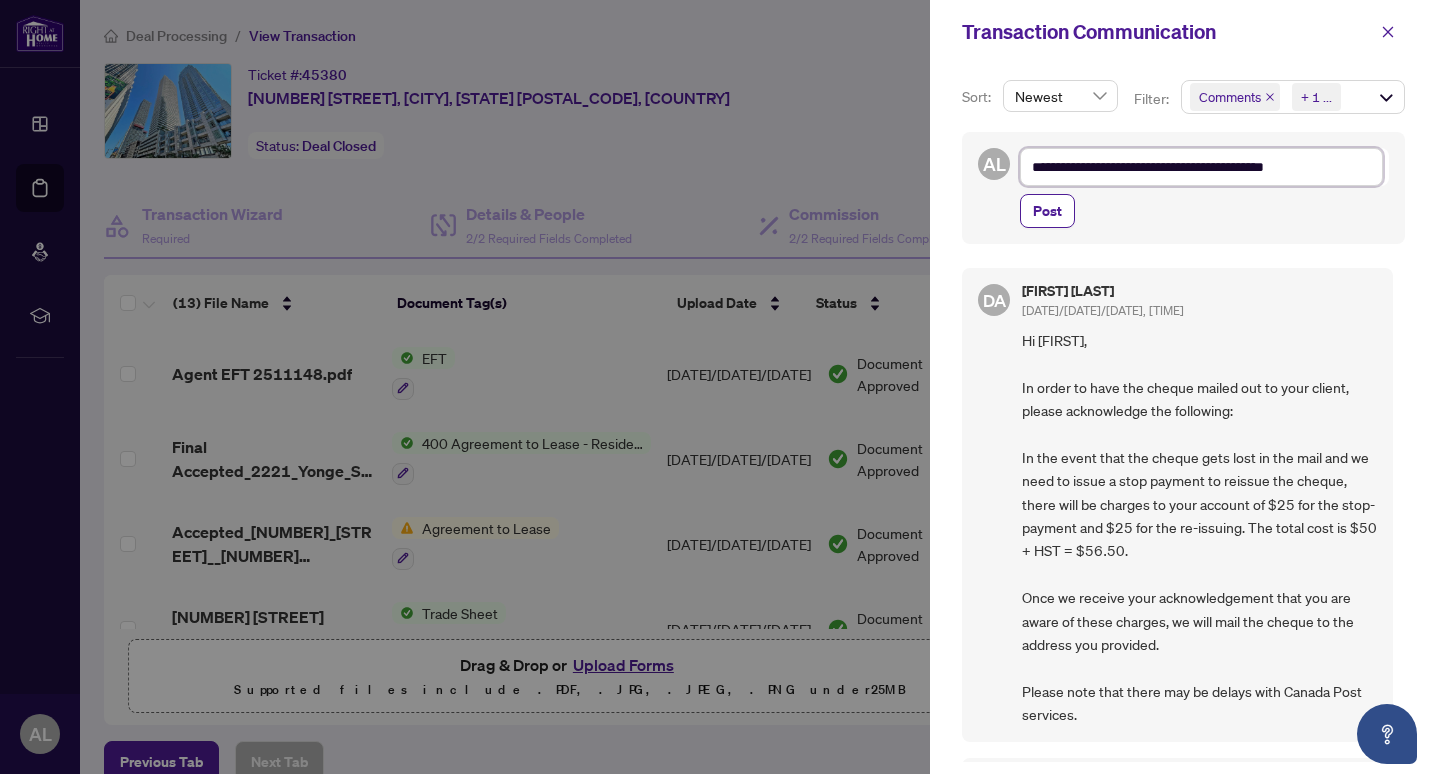 type on "**********" 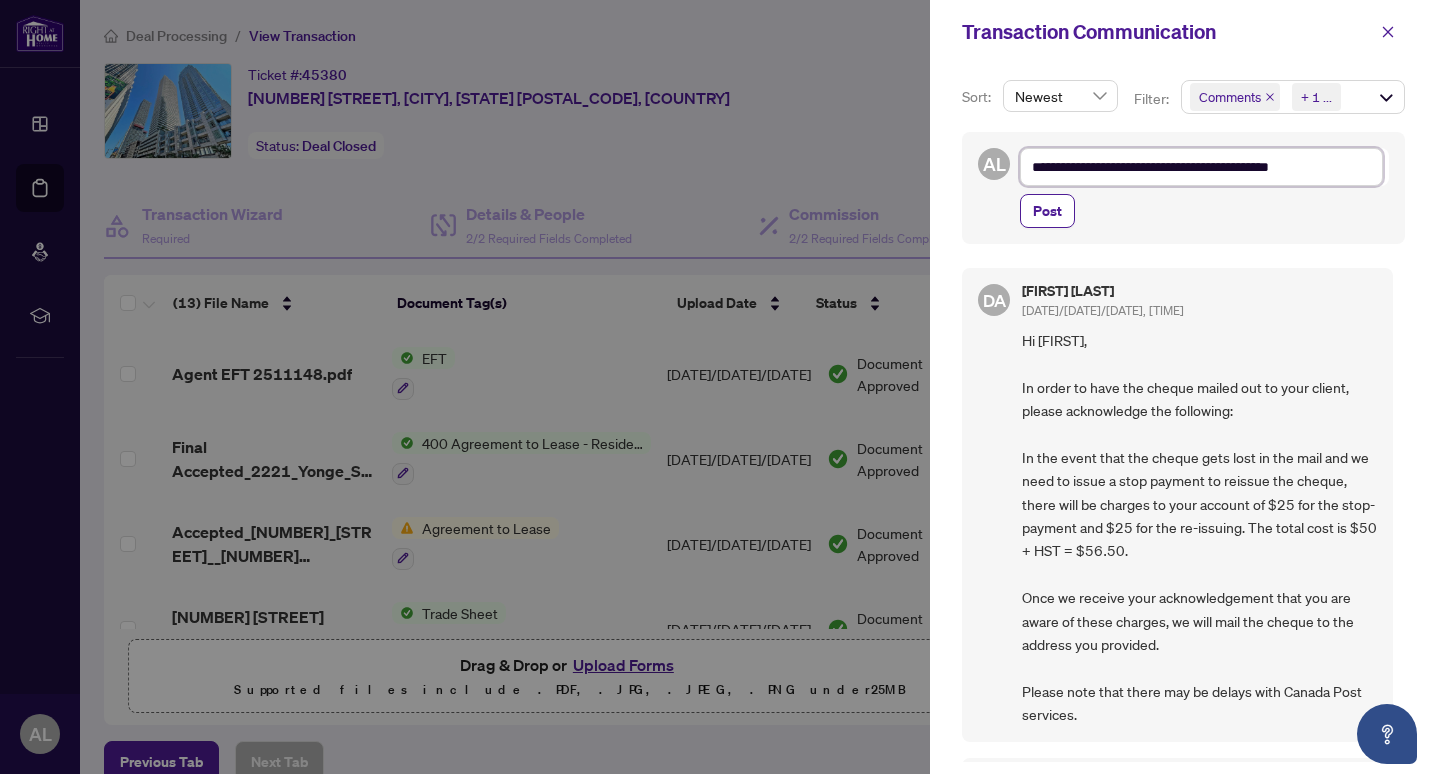 type on "**********" 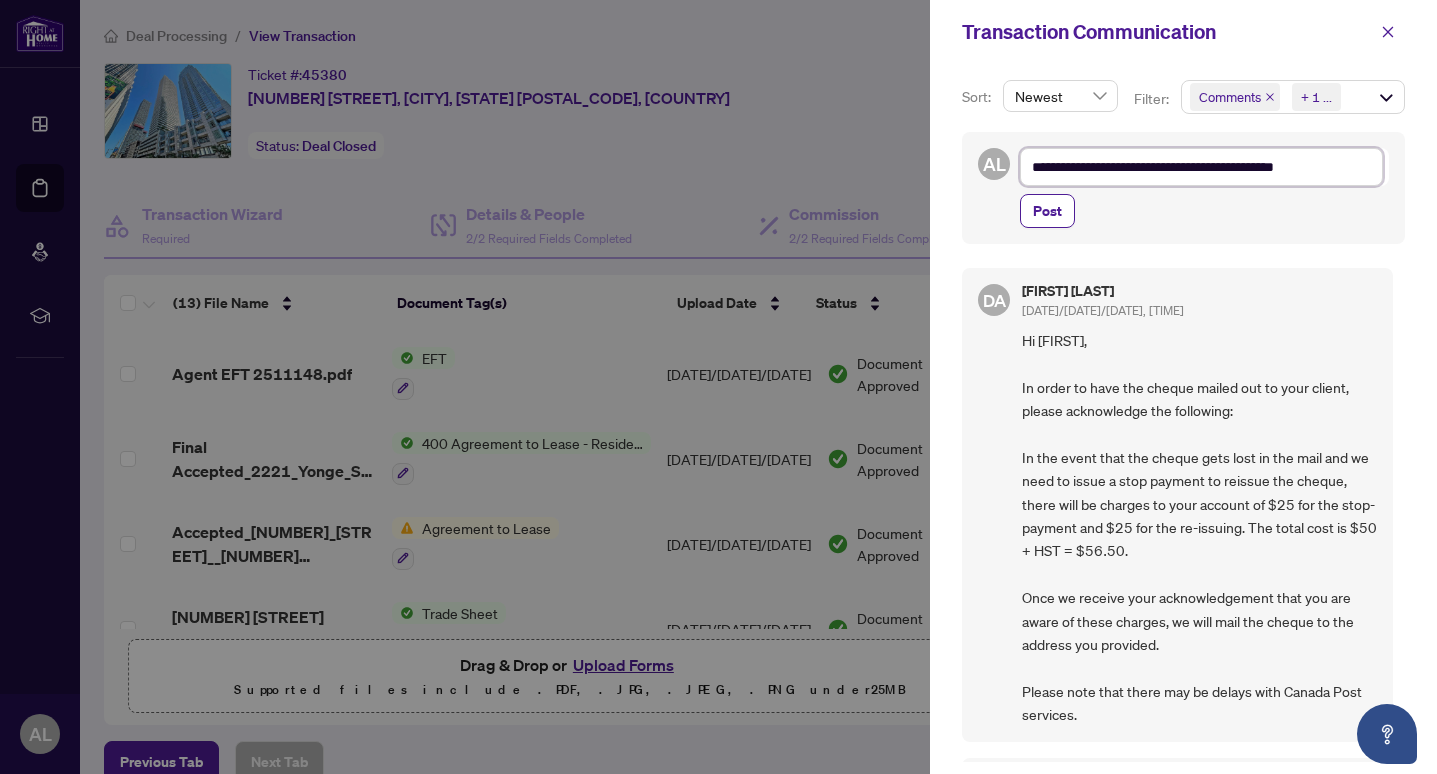 type on "**********" 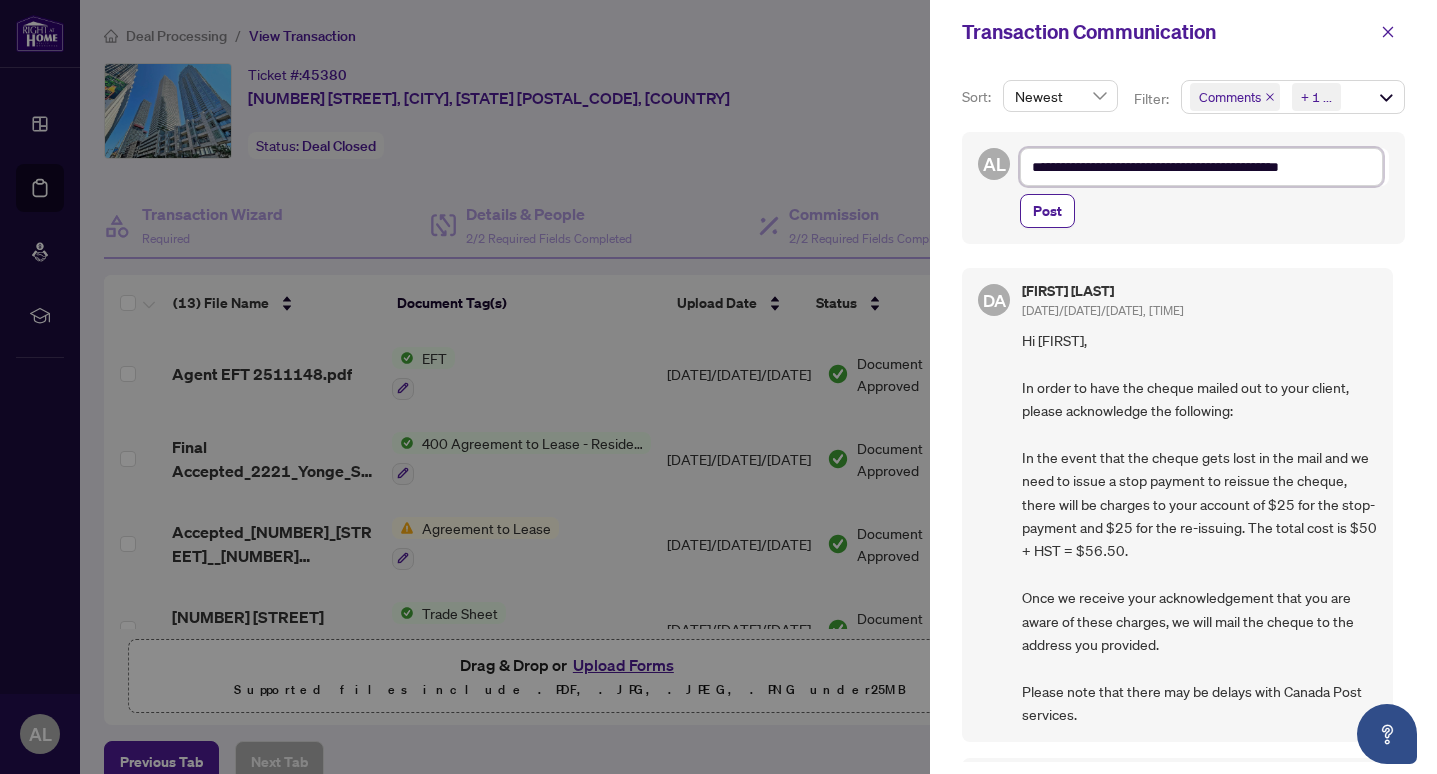 type on "**********" 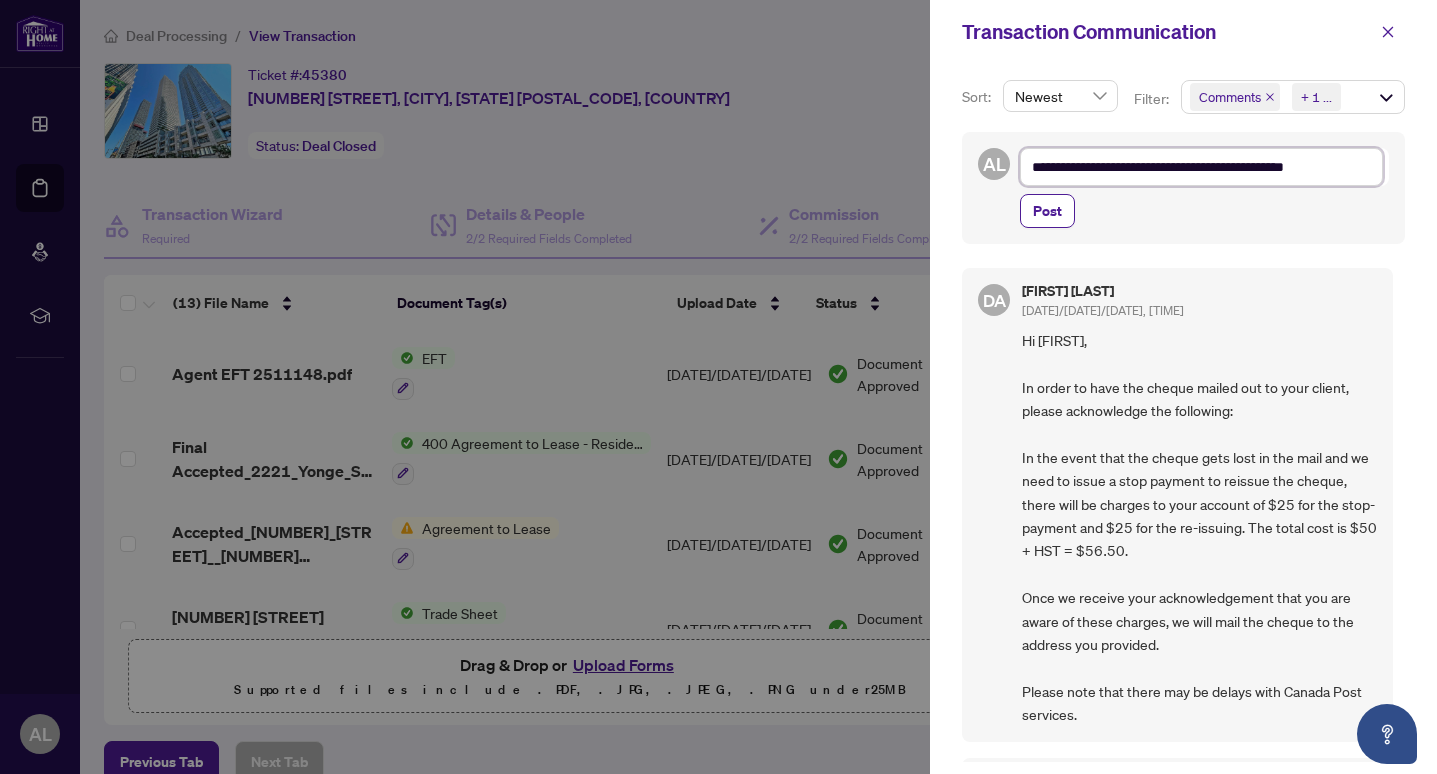 type on "**********" 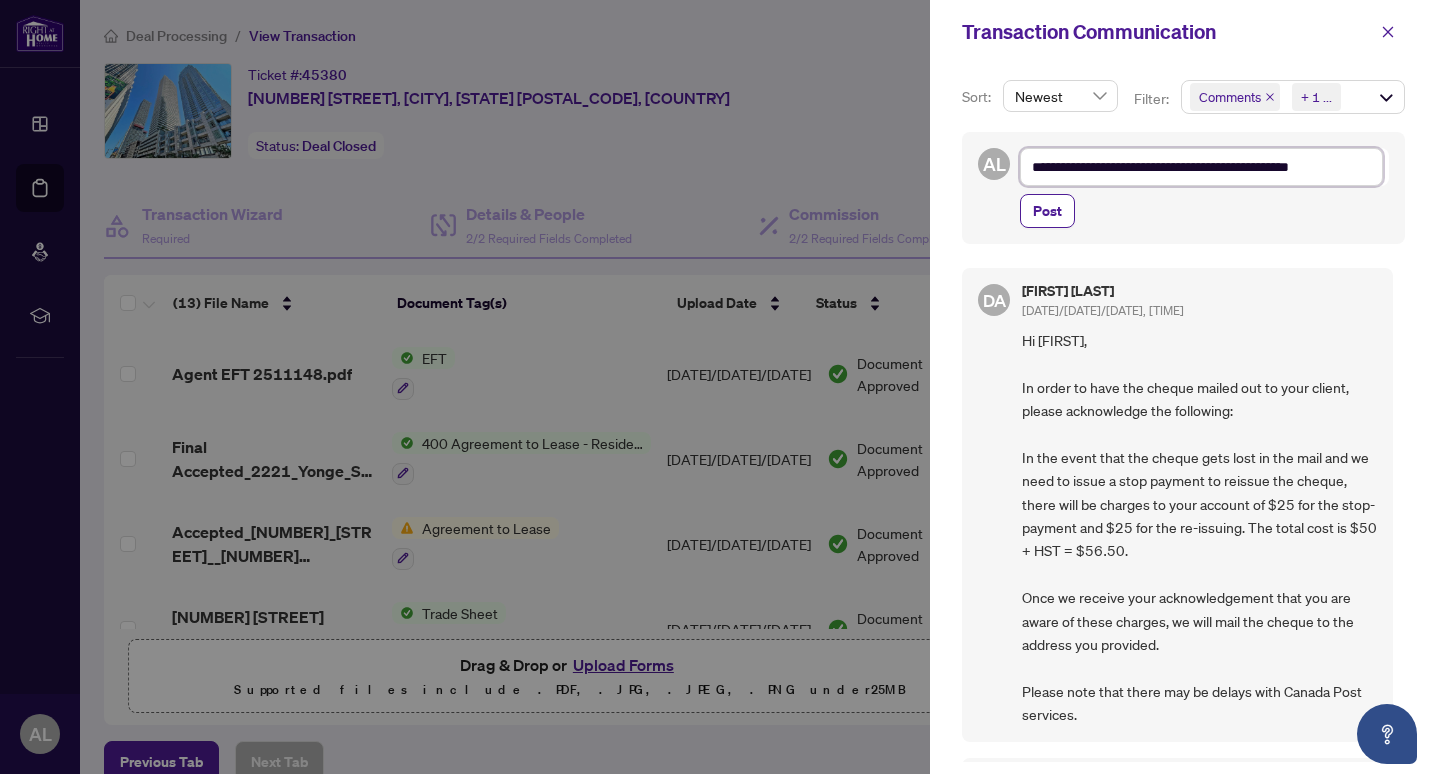 type on "**********" 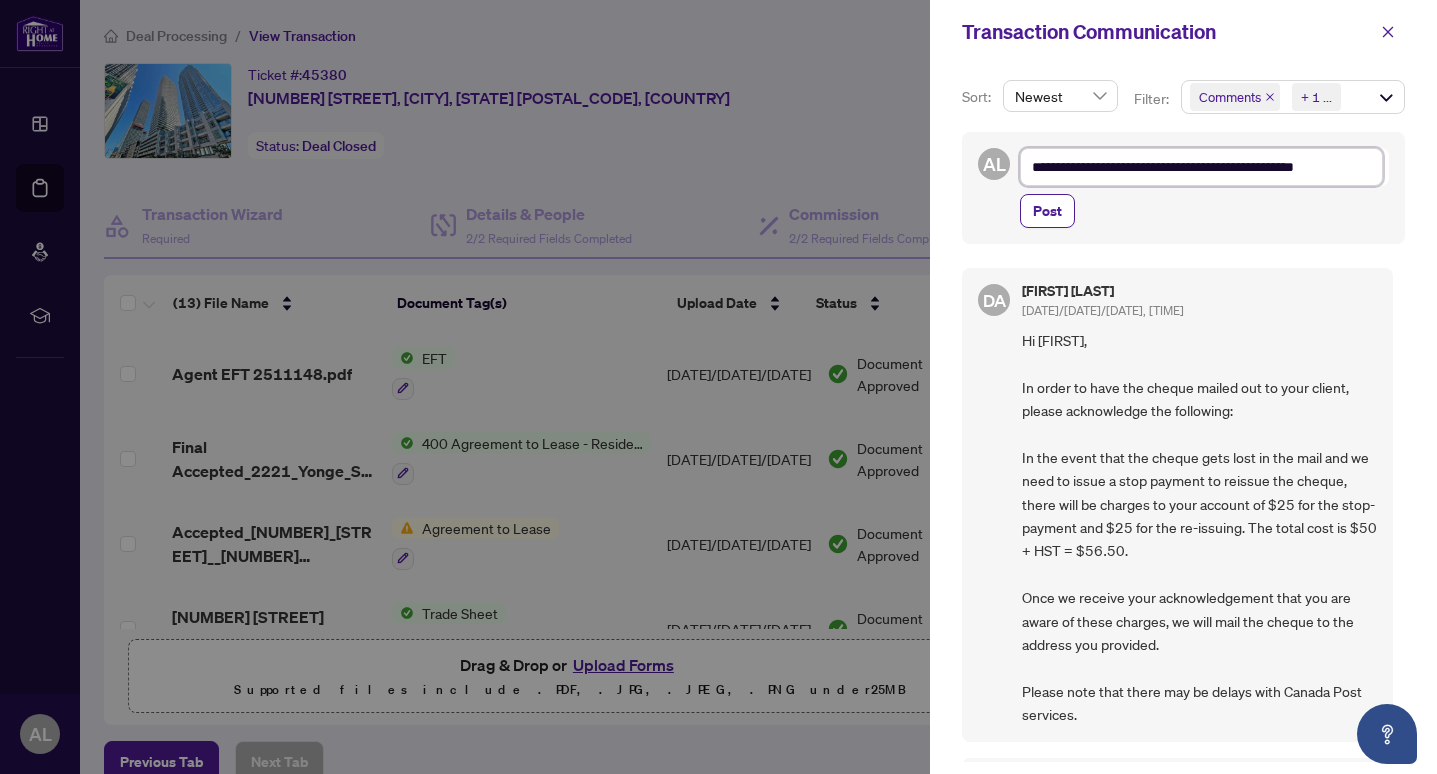 type on "**********" 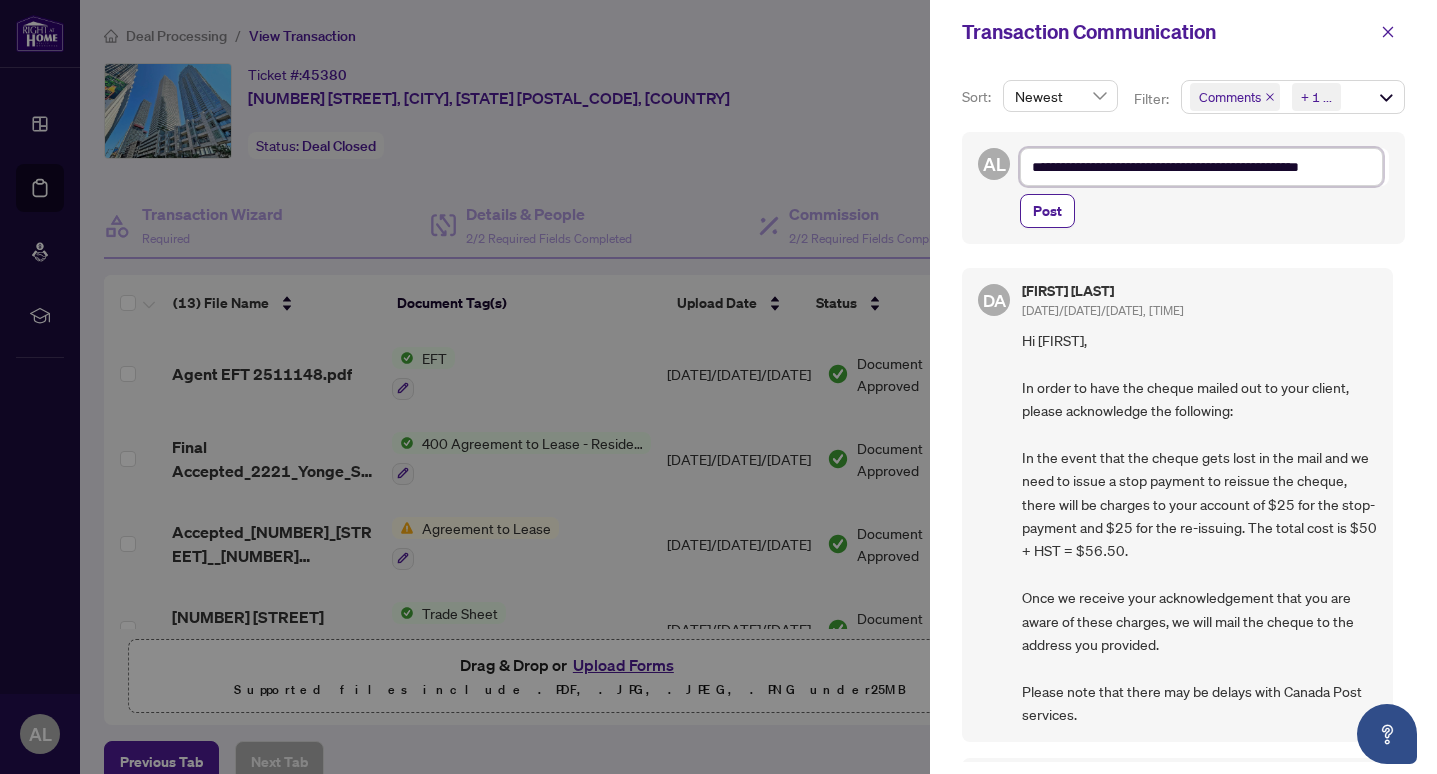 type on "**********" 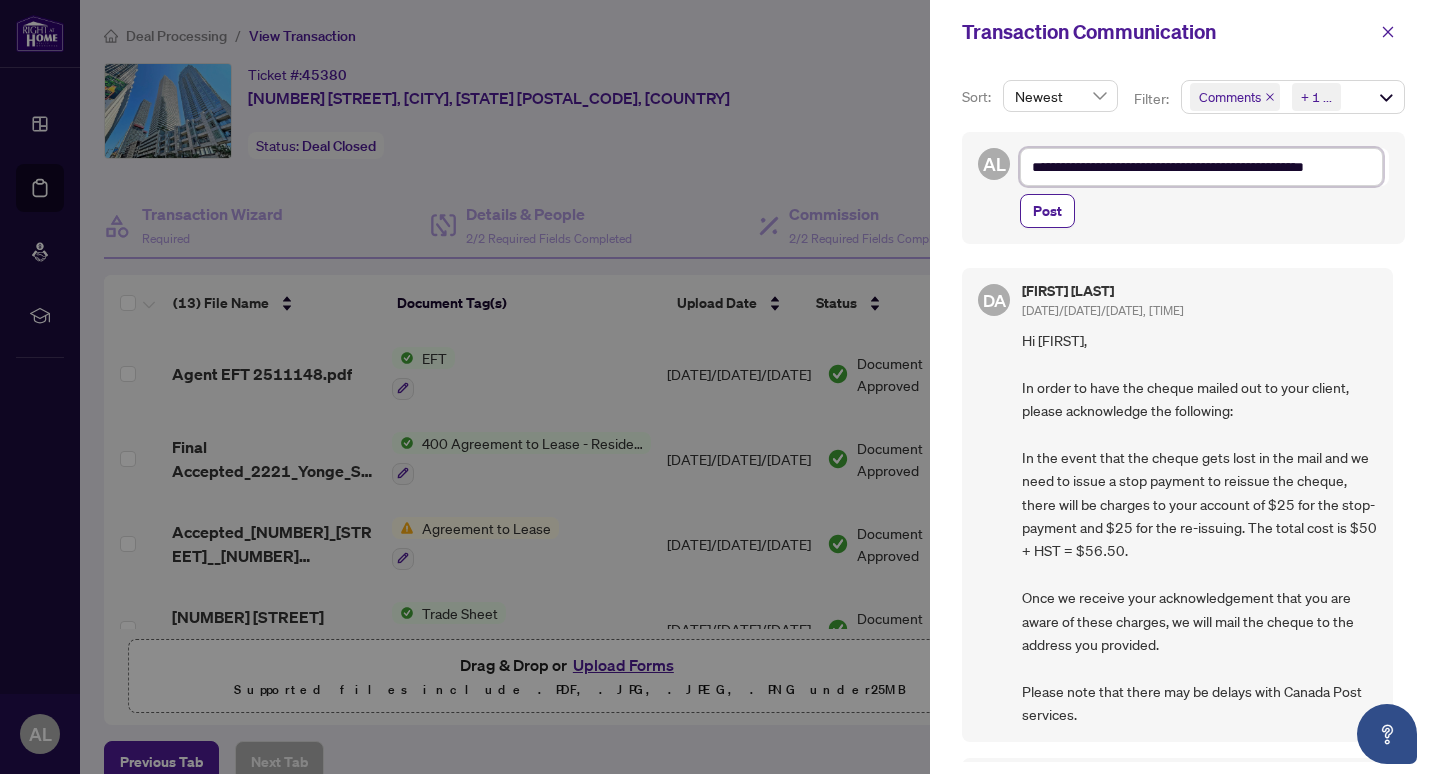 type on "**********" 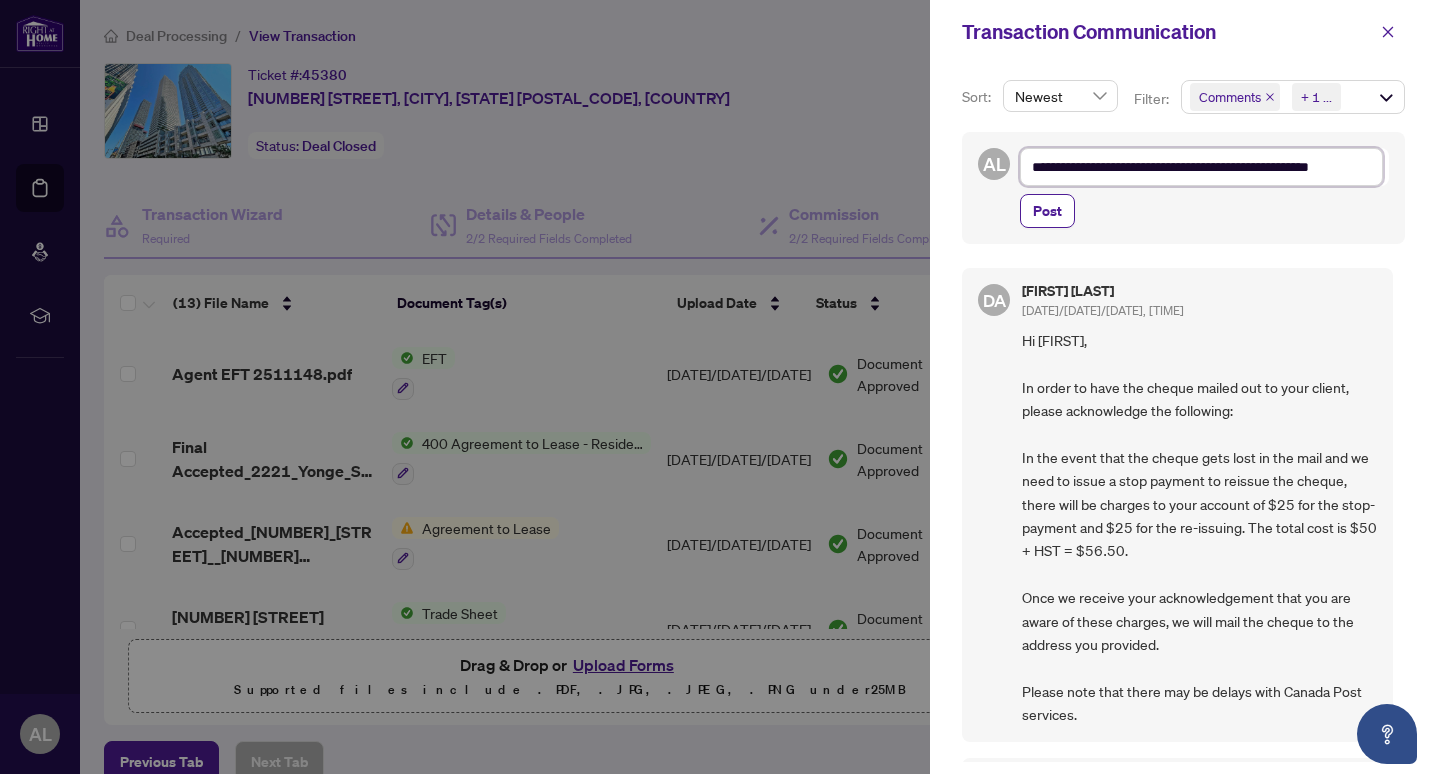 type on "**********" 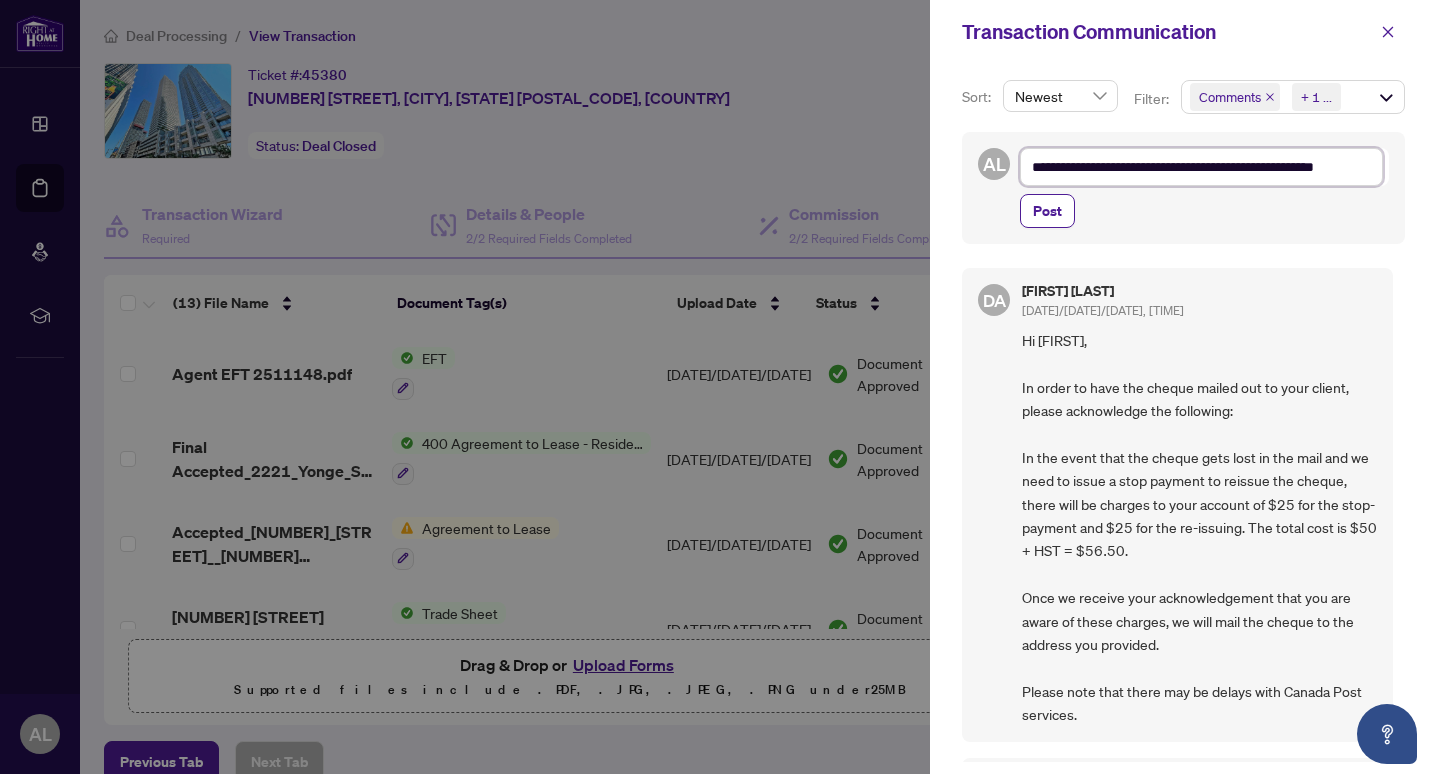 type on "**********" 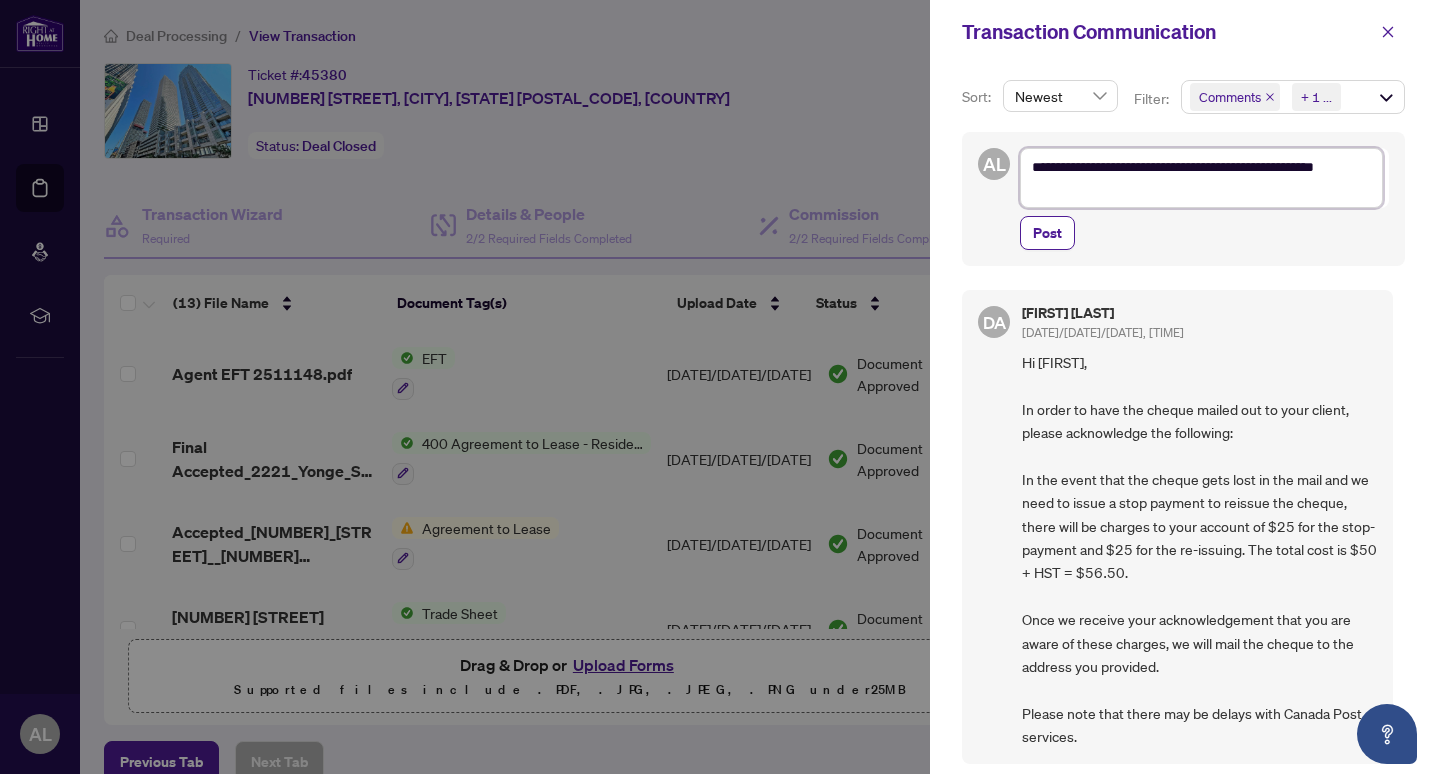 type on "**********" 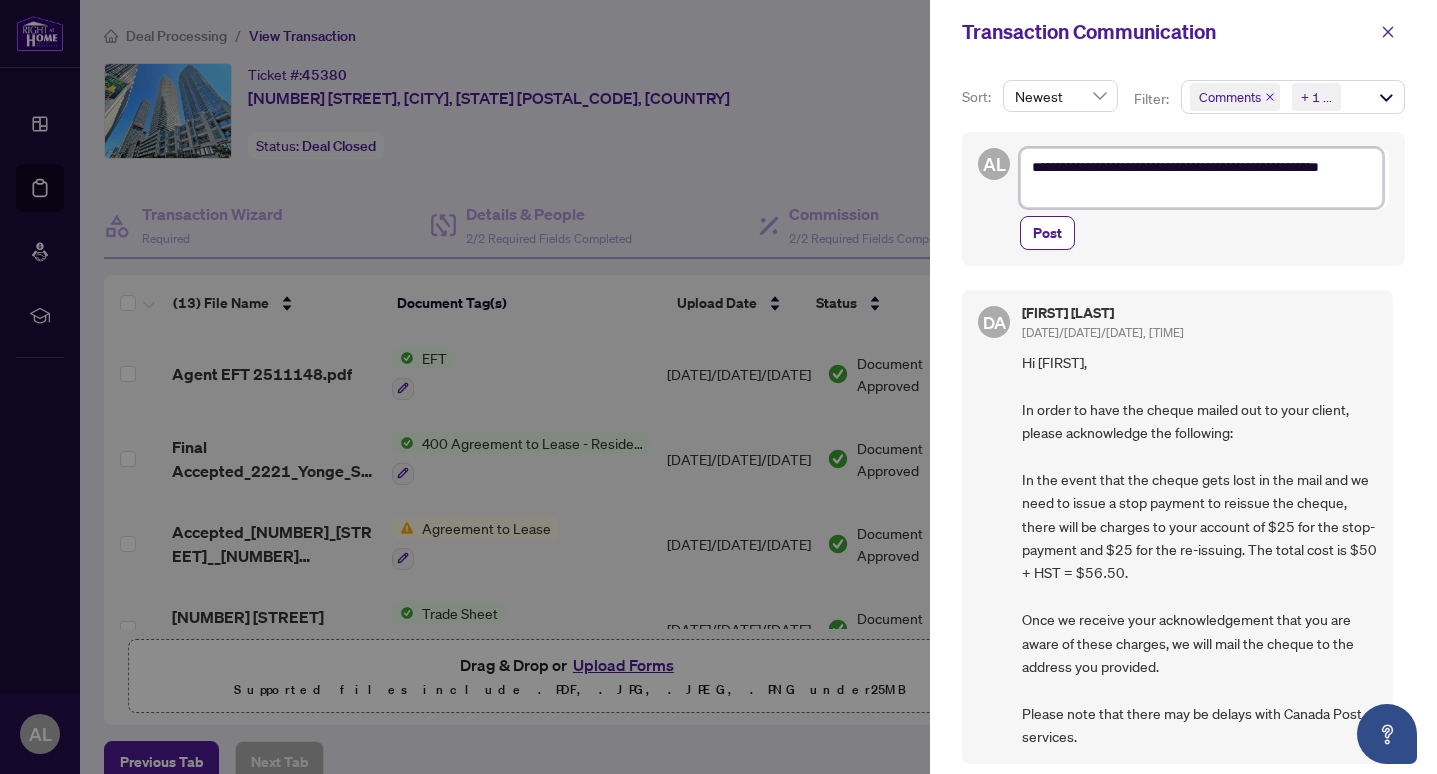 type on "**********" 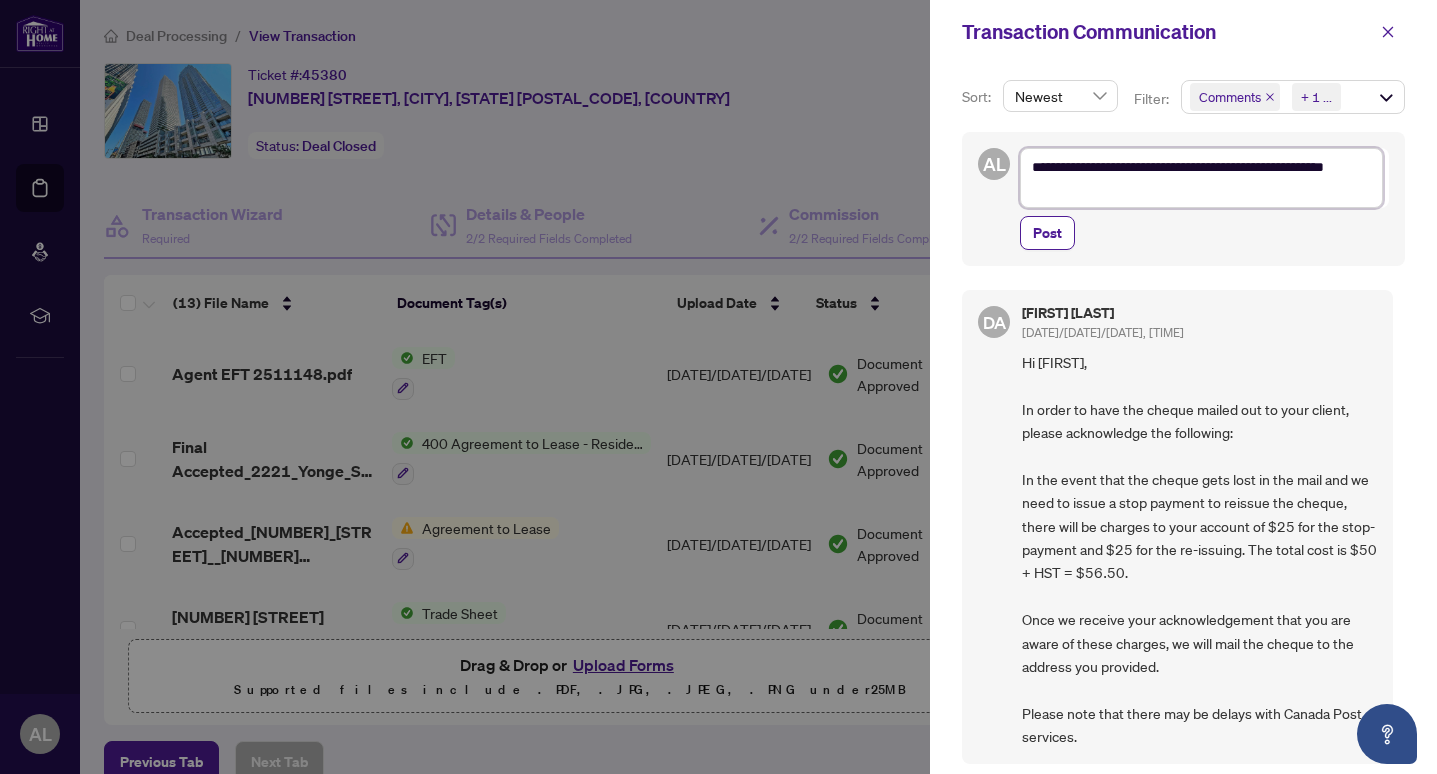 type on "**********" 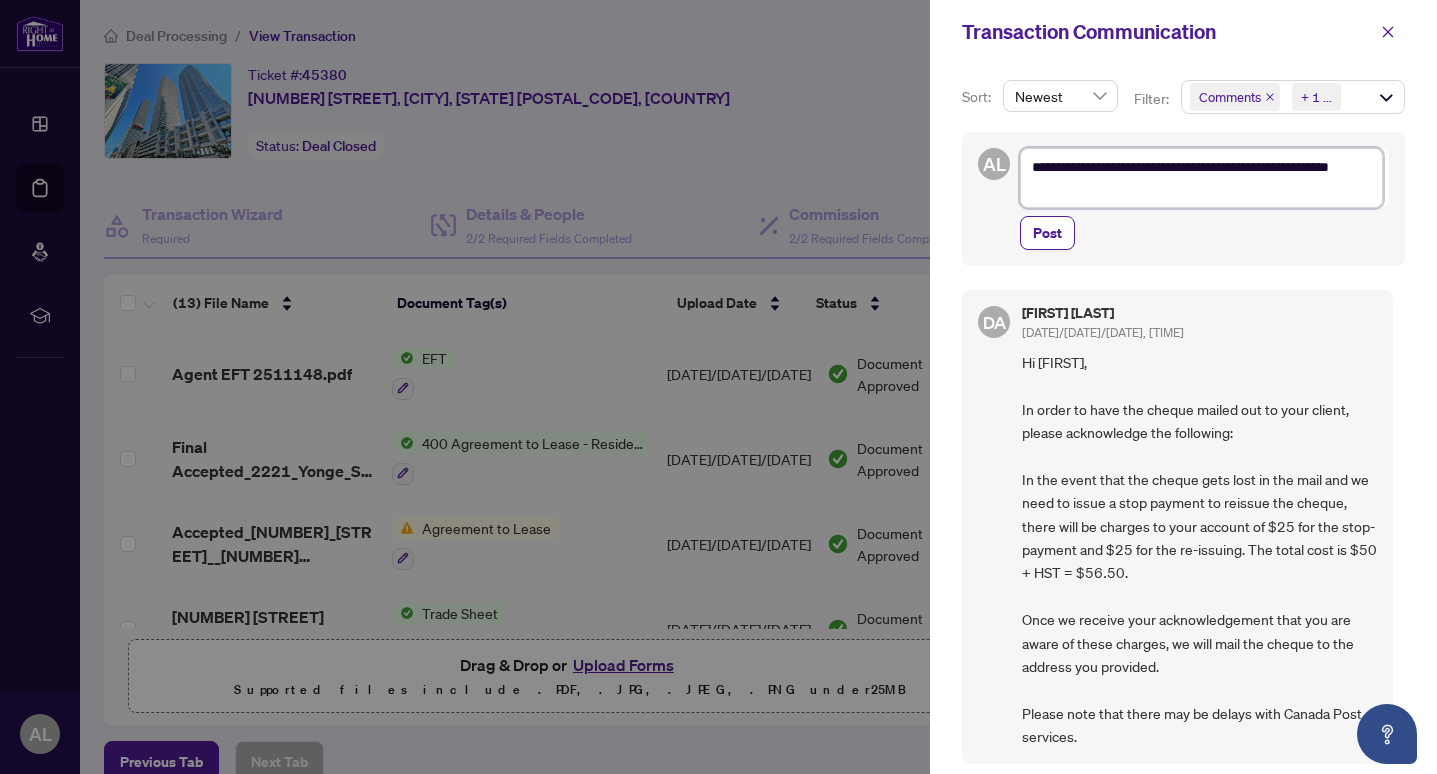 type on "**********" 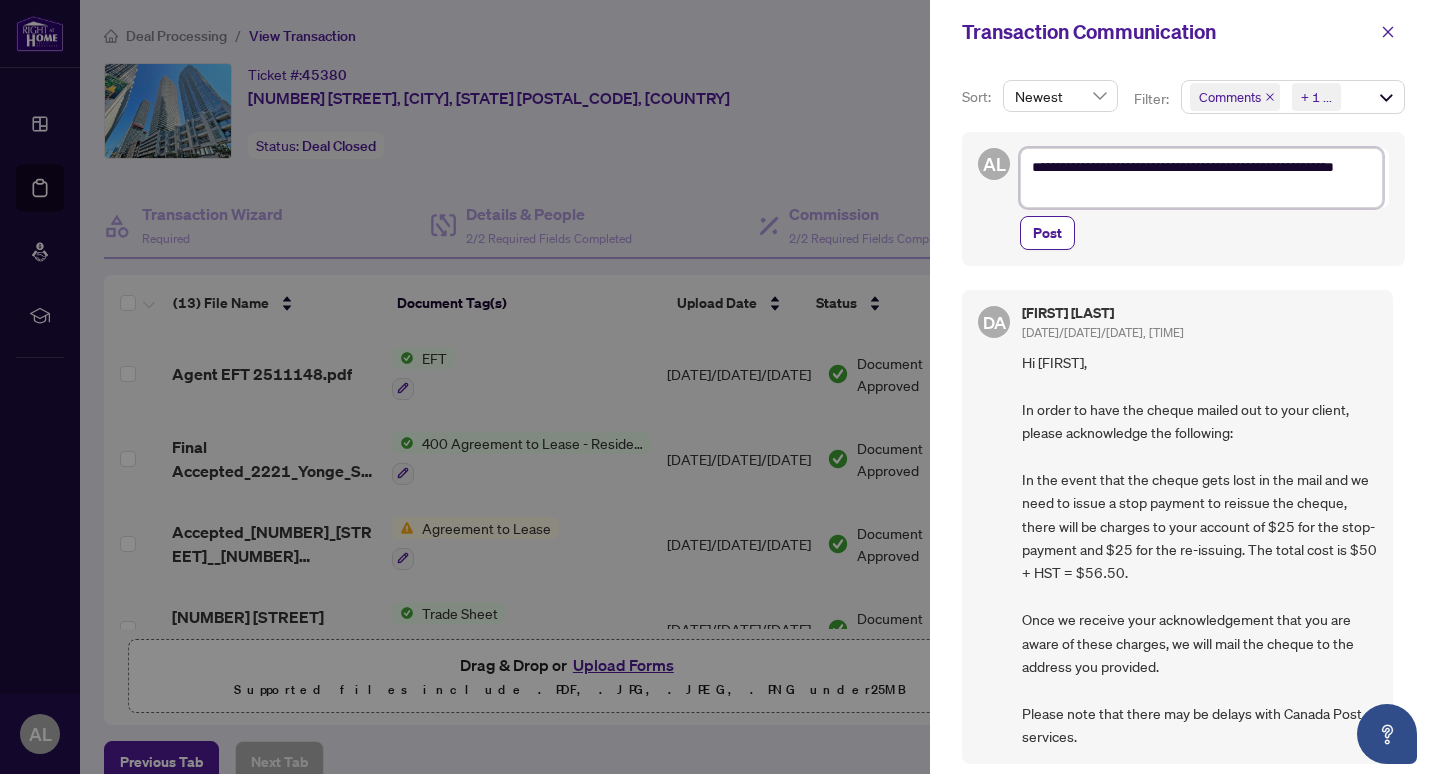 type on "**********" 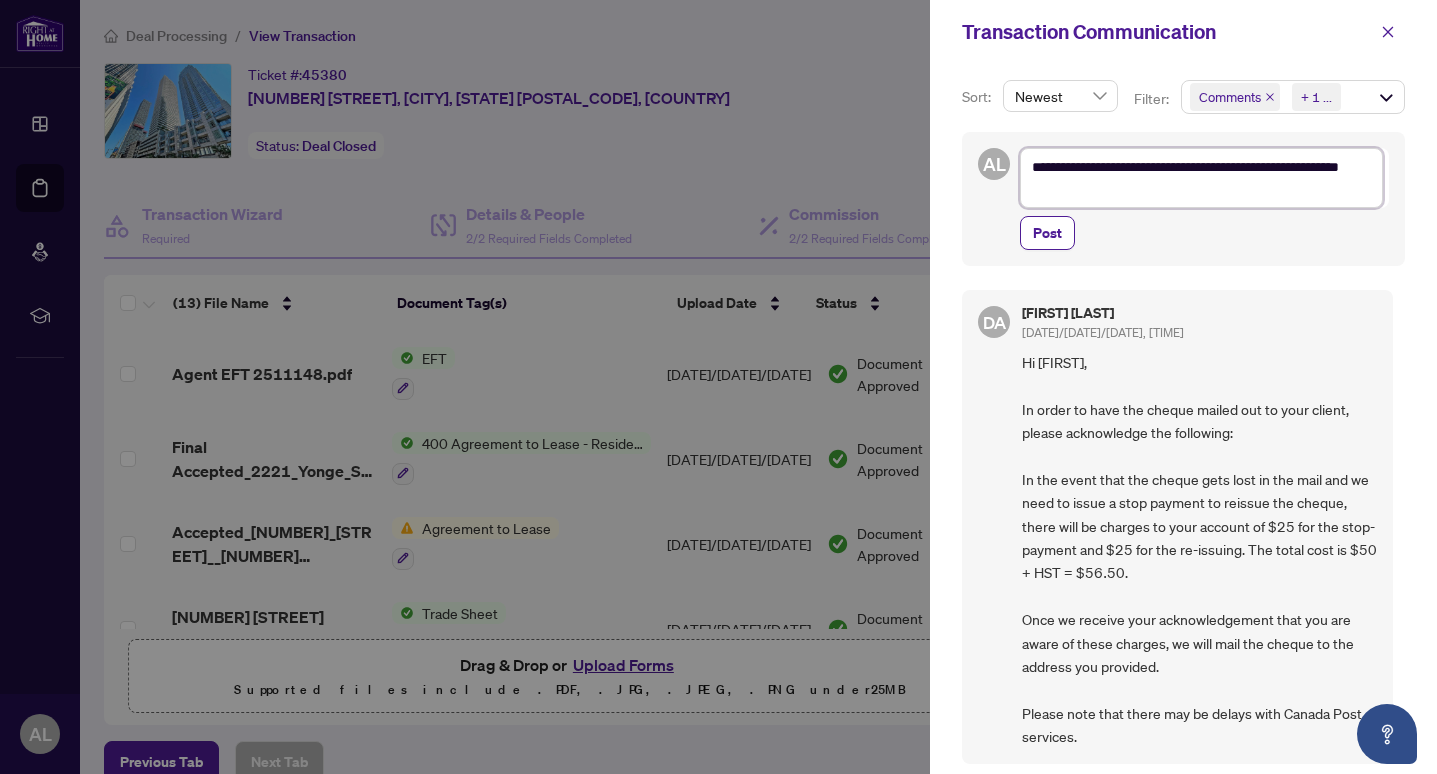 type on "**********" 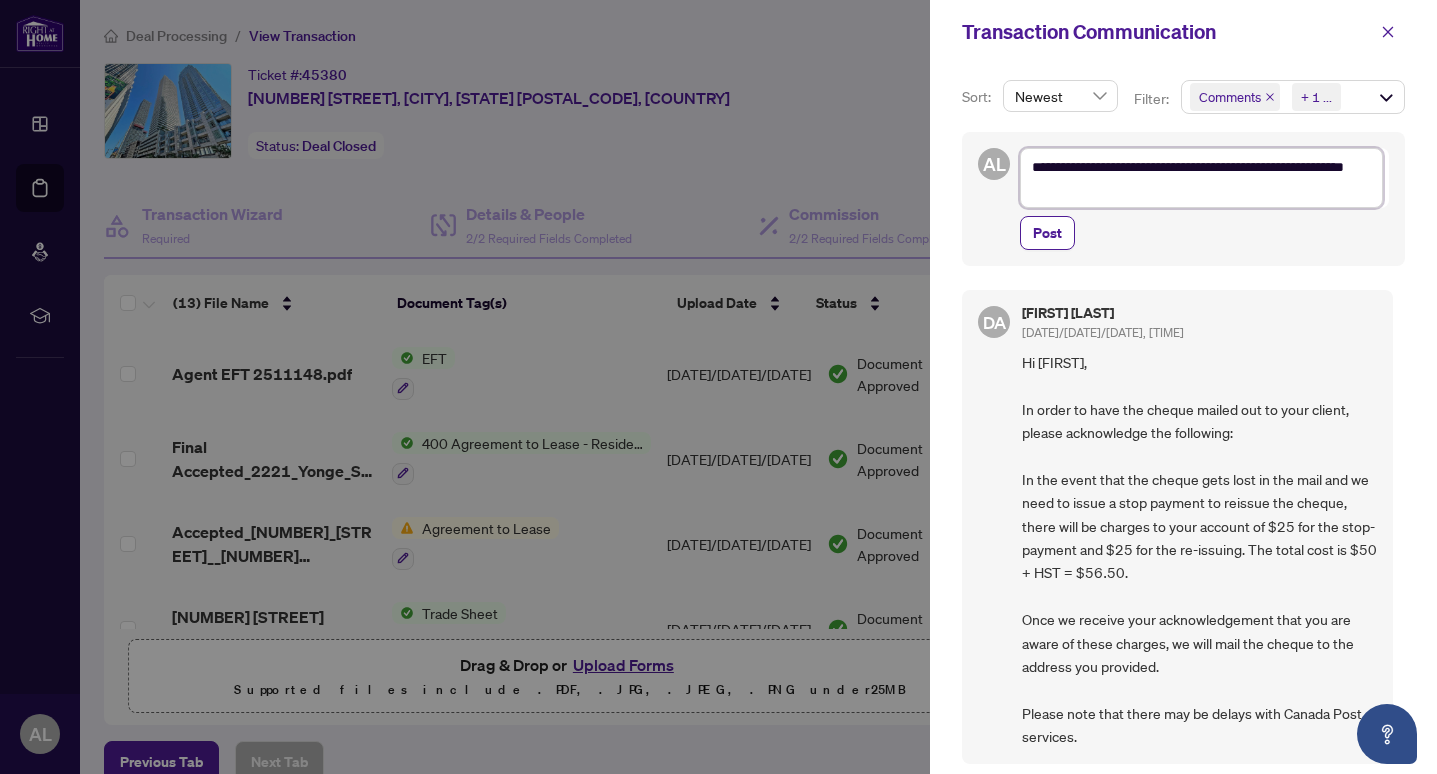 type on "**********" 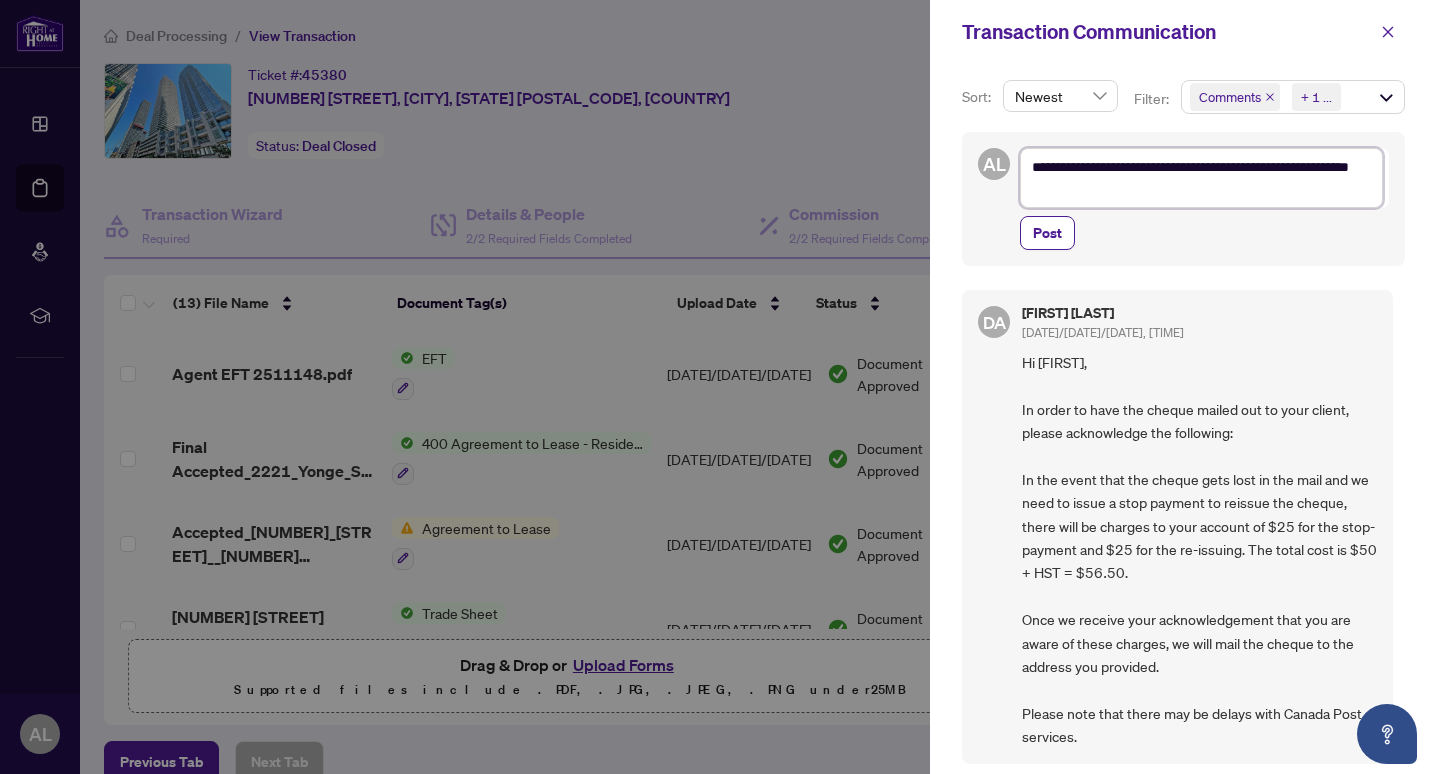 type on "**********" 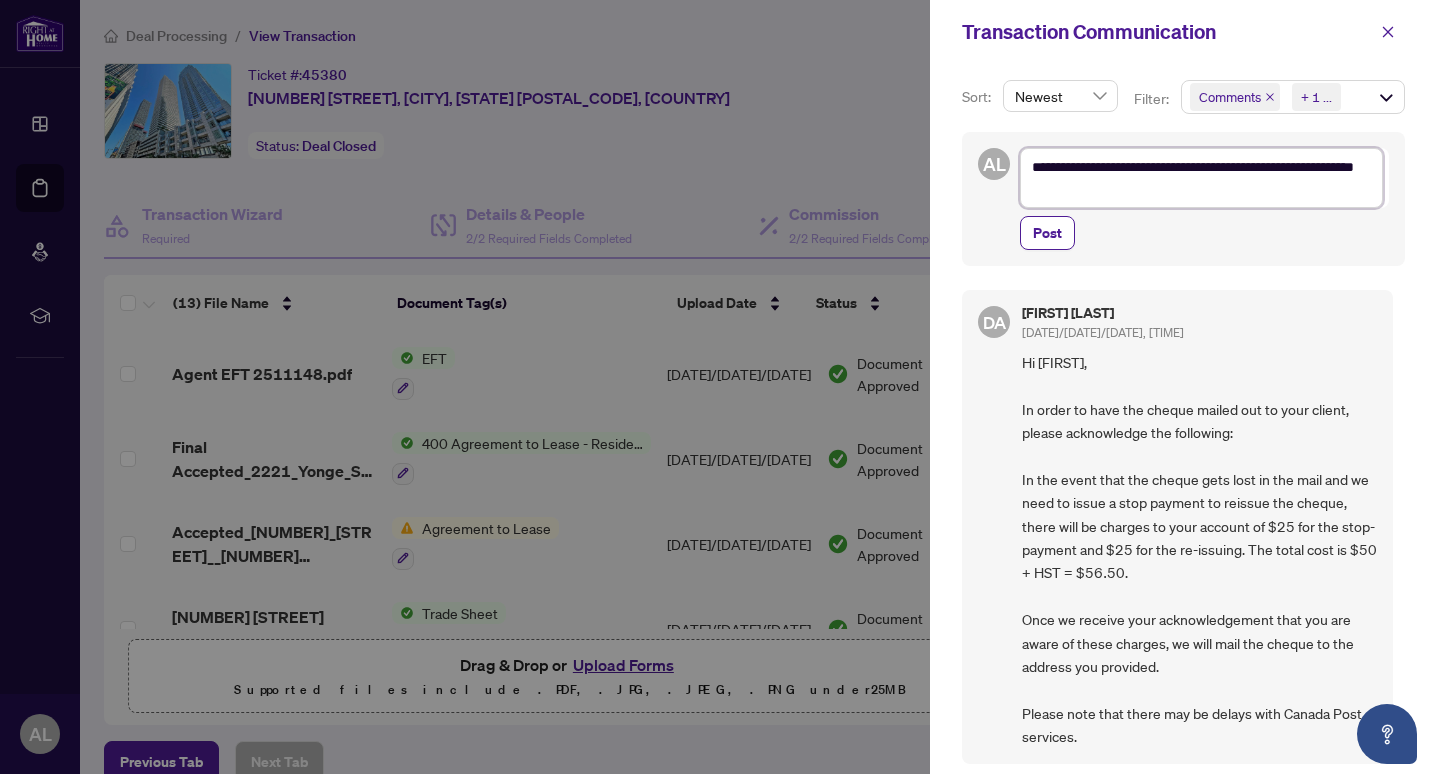 type on "**********" 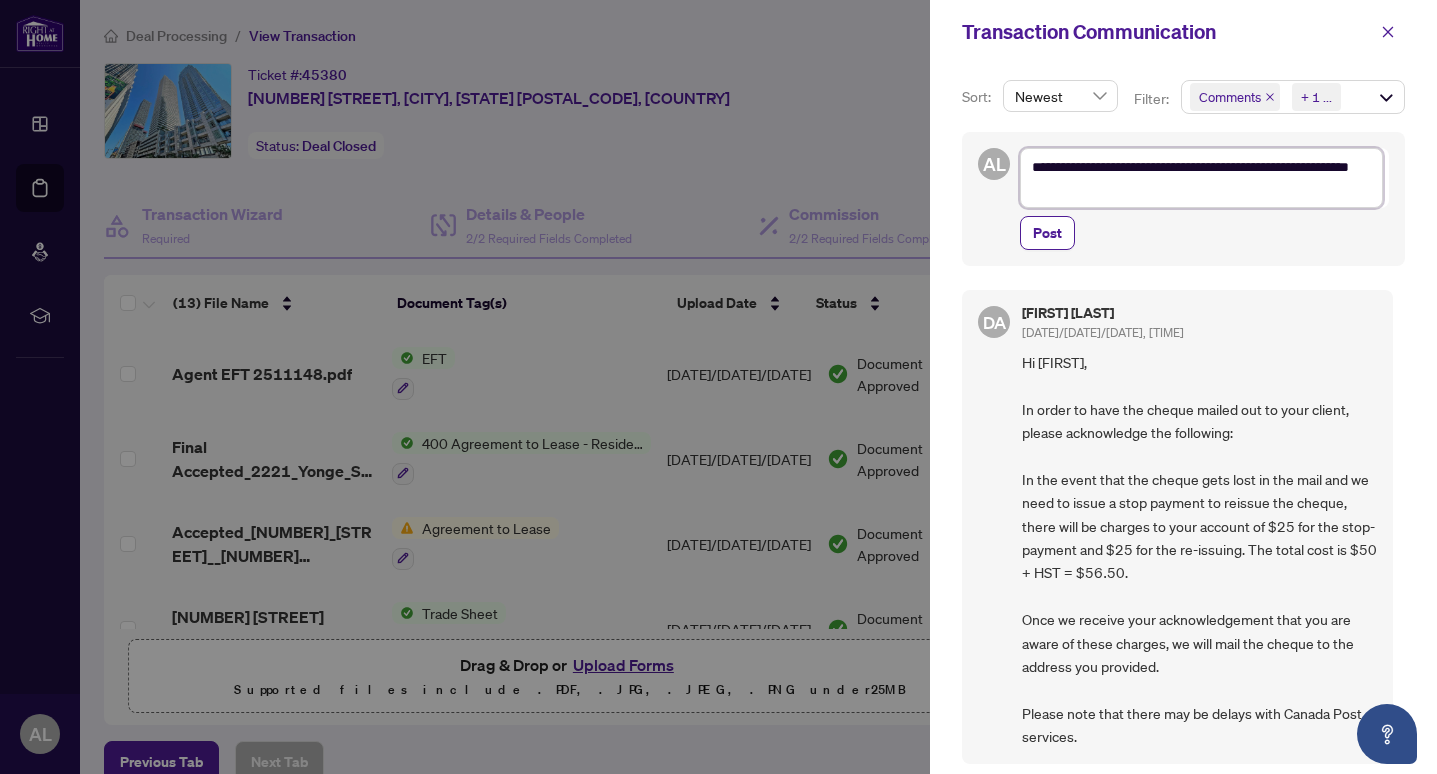 type on "**********" 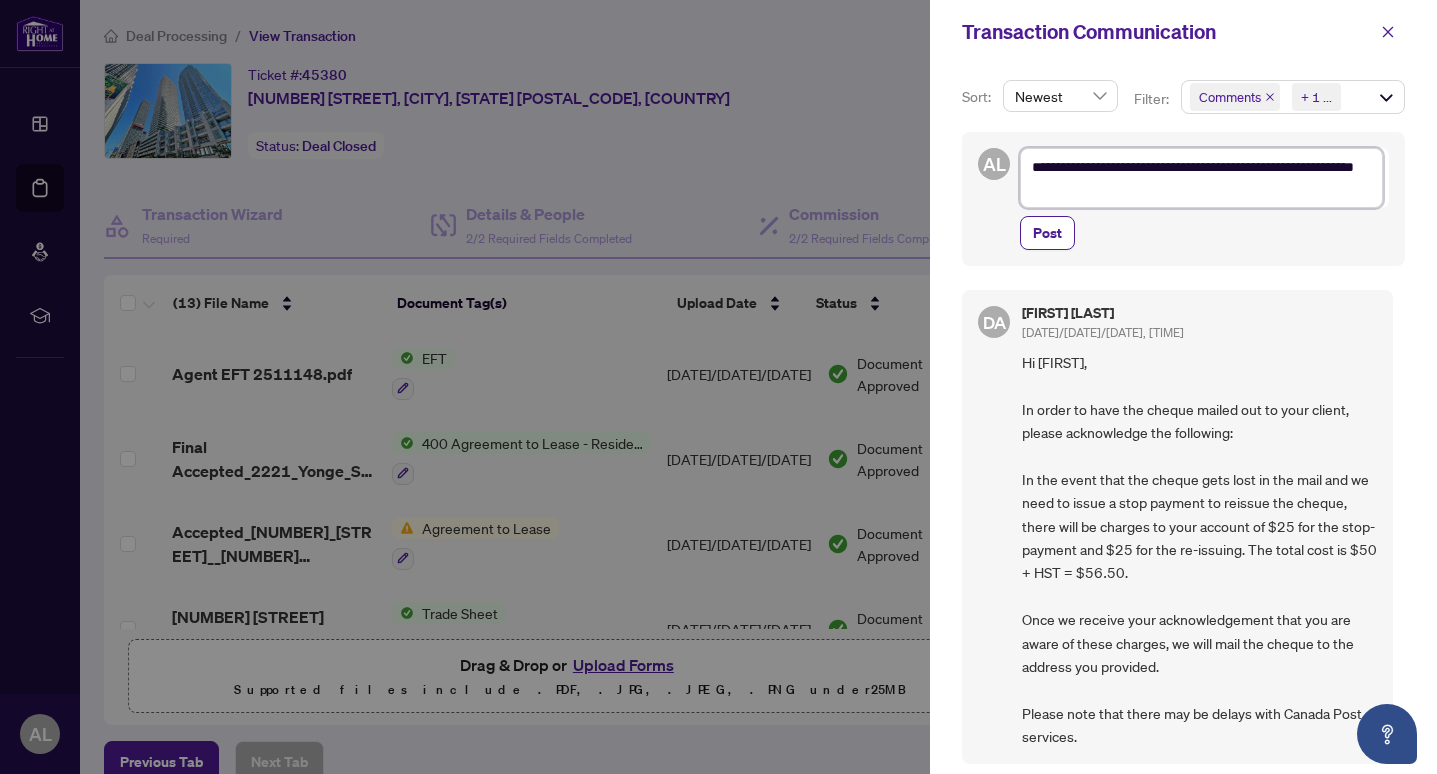type on "**********" 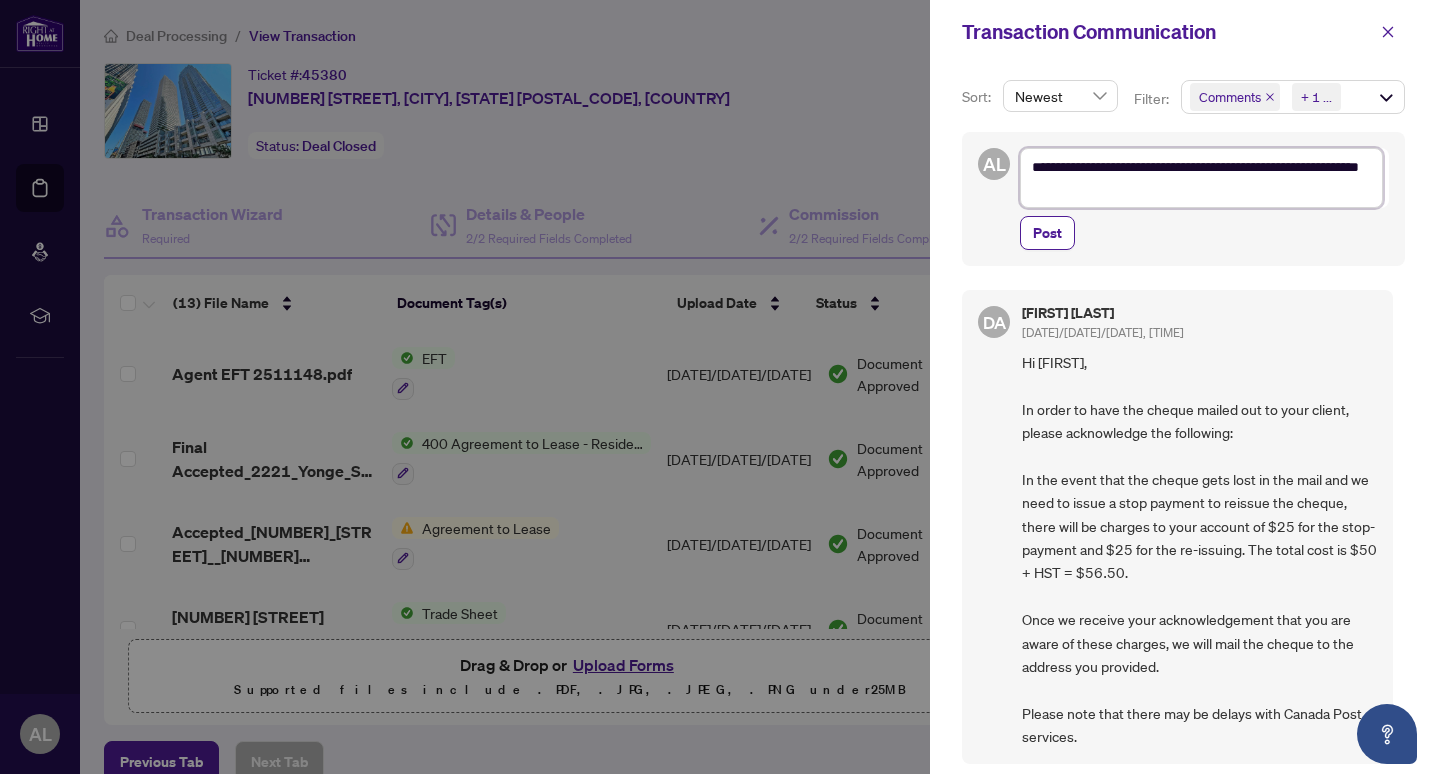 type on "**********" 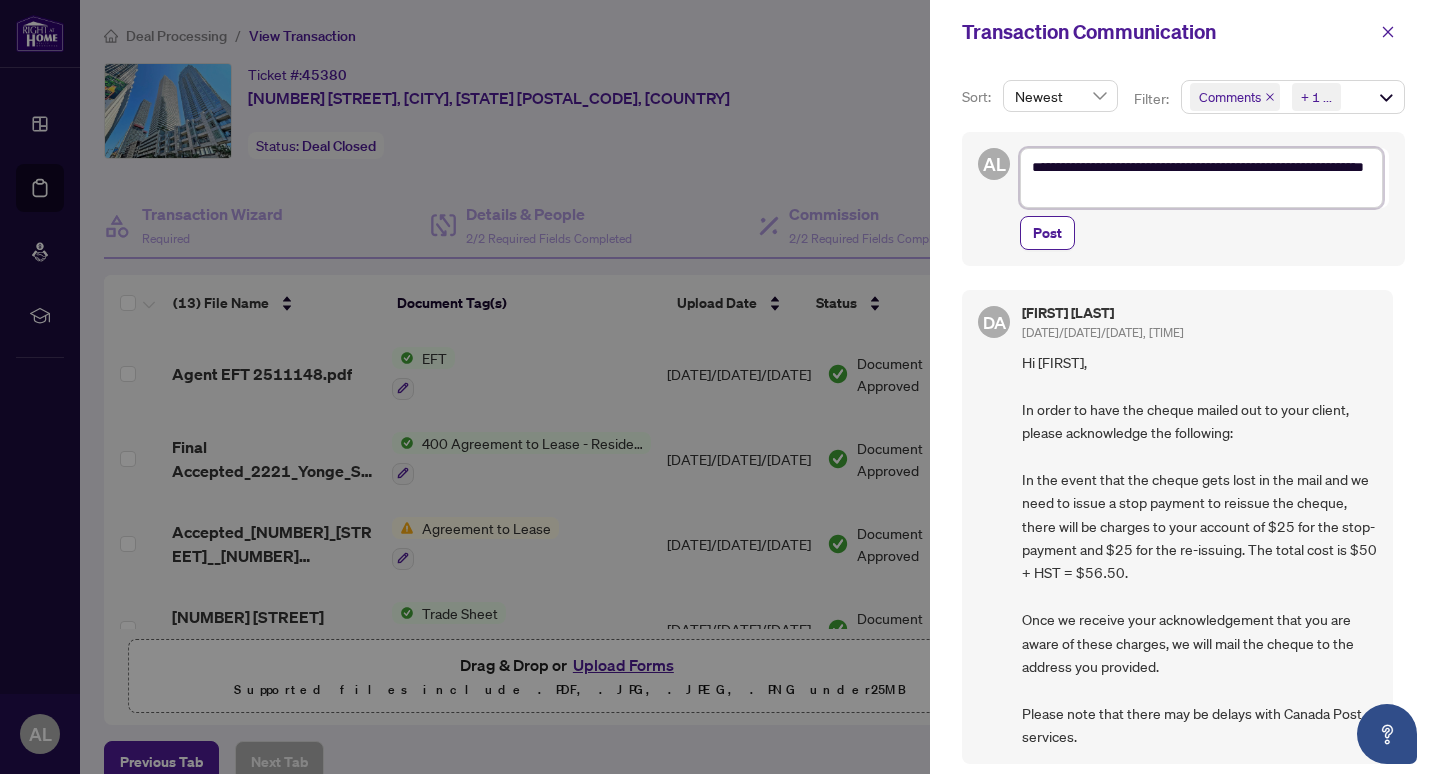 type on "**********" 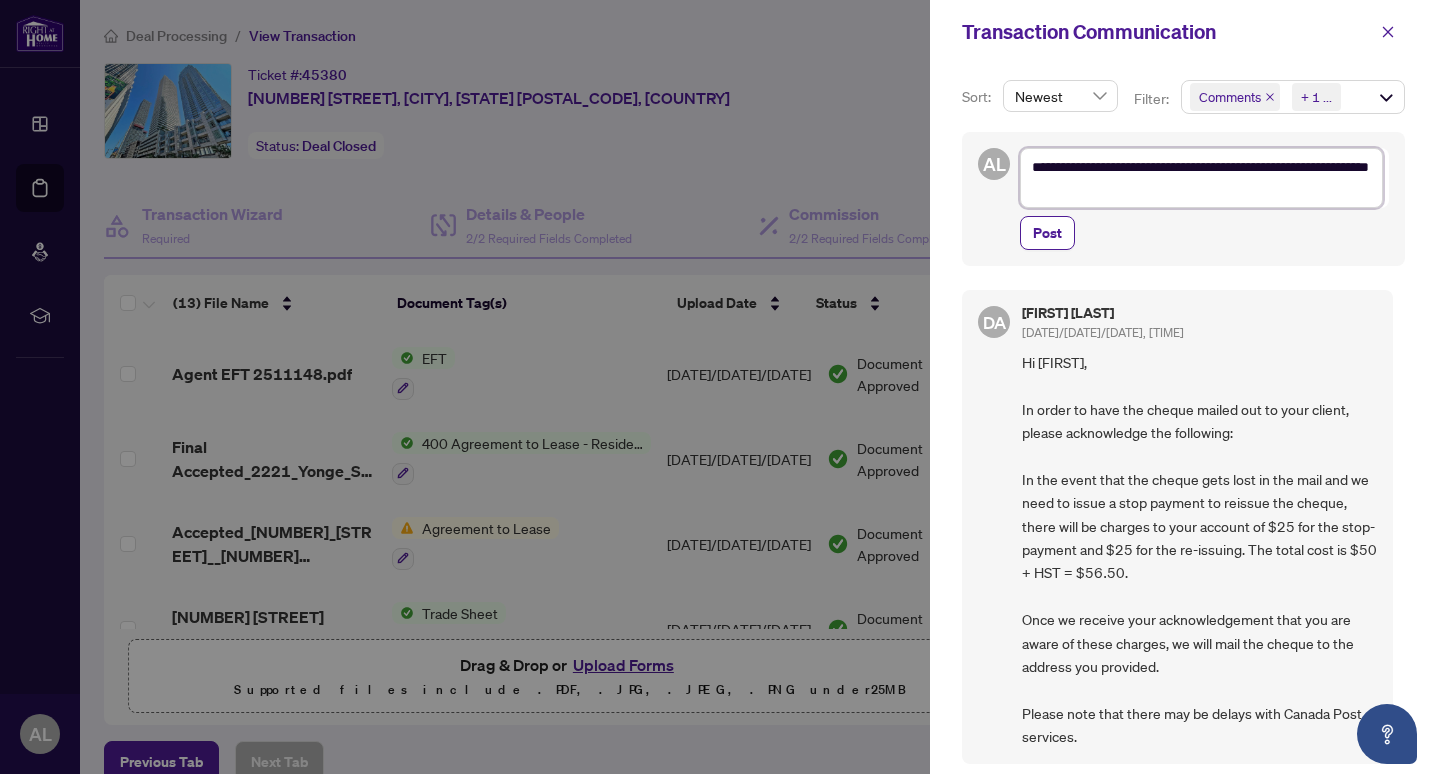type on "**********" 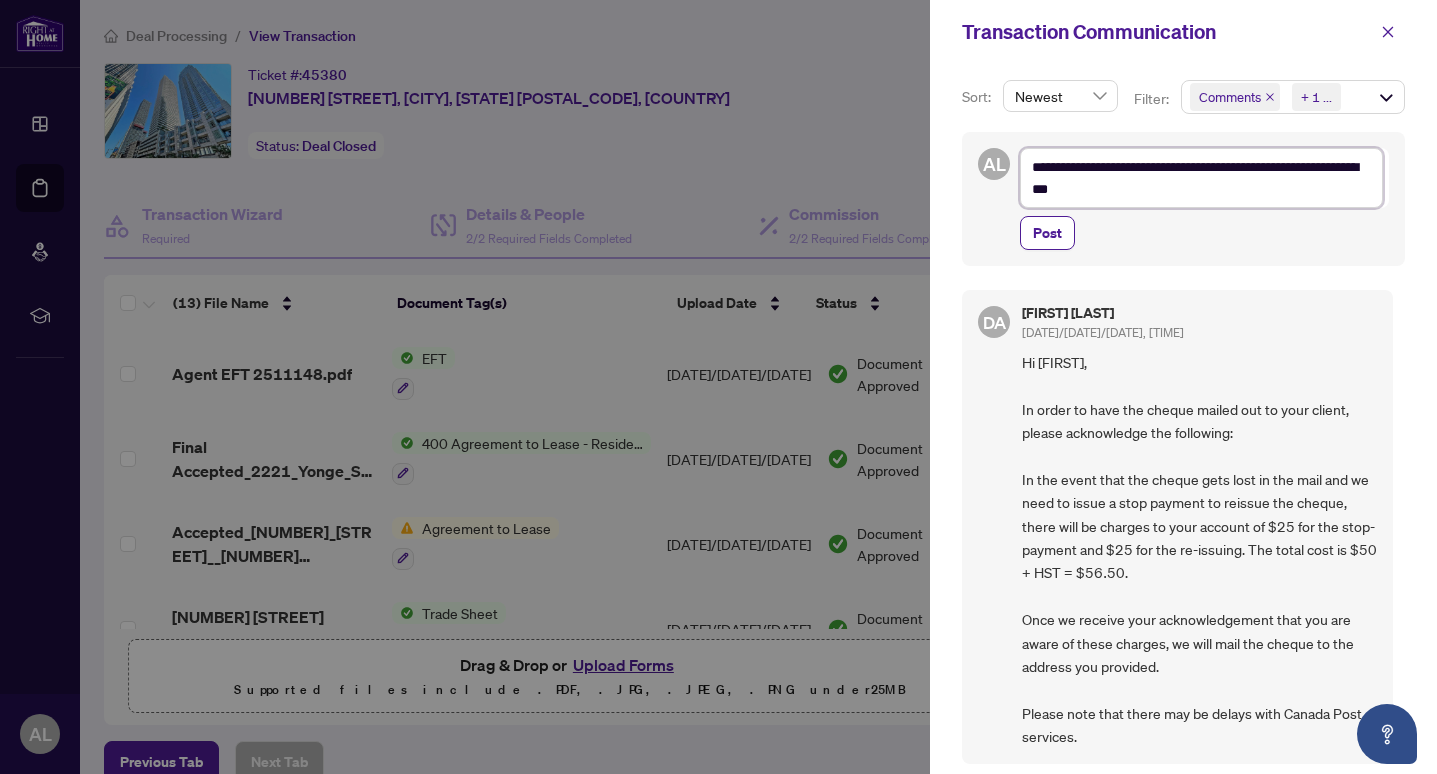 type on "**********" 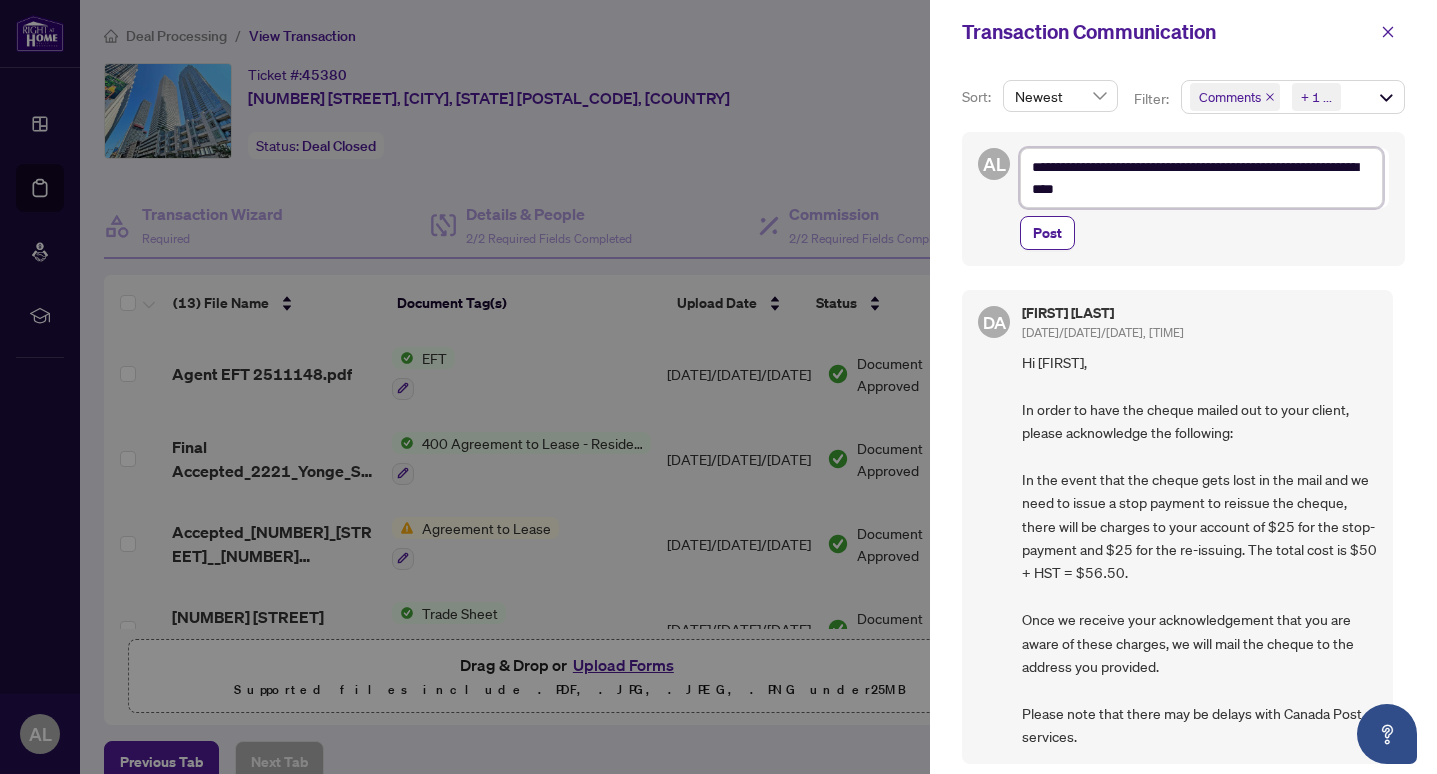 type on "**********" 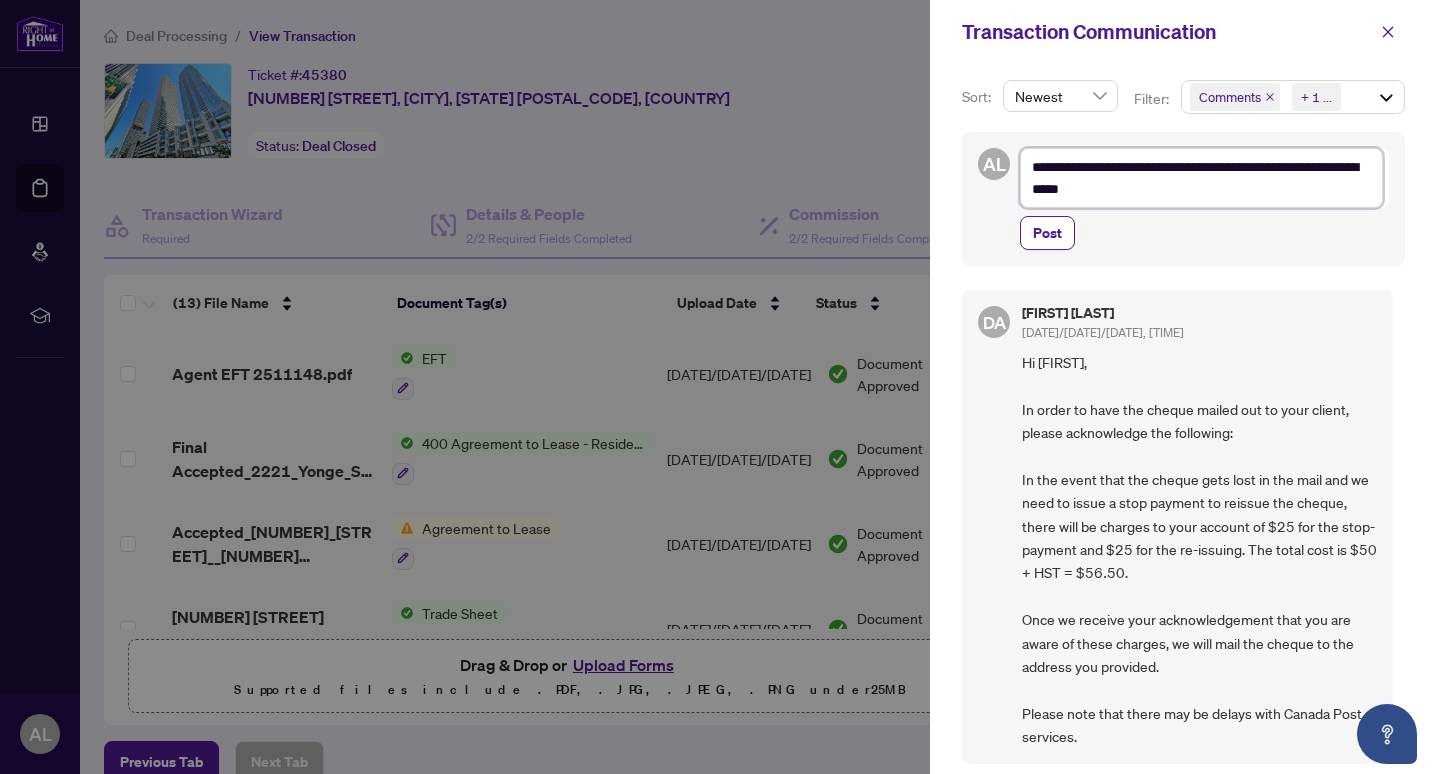 type on "**********" 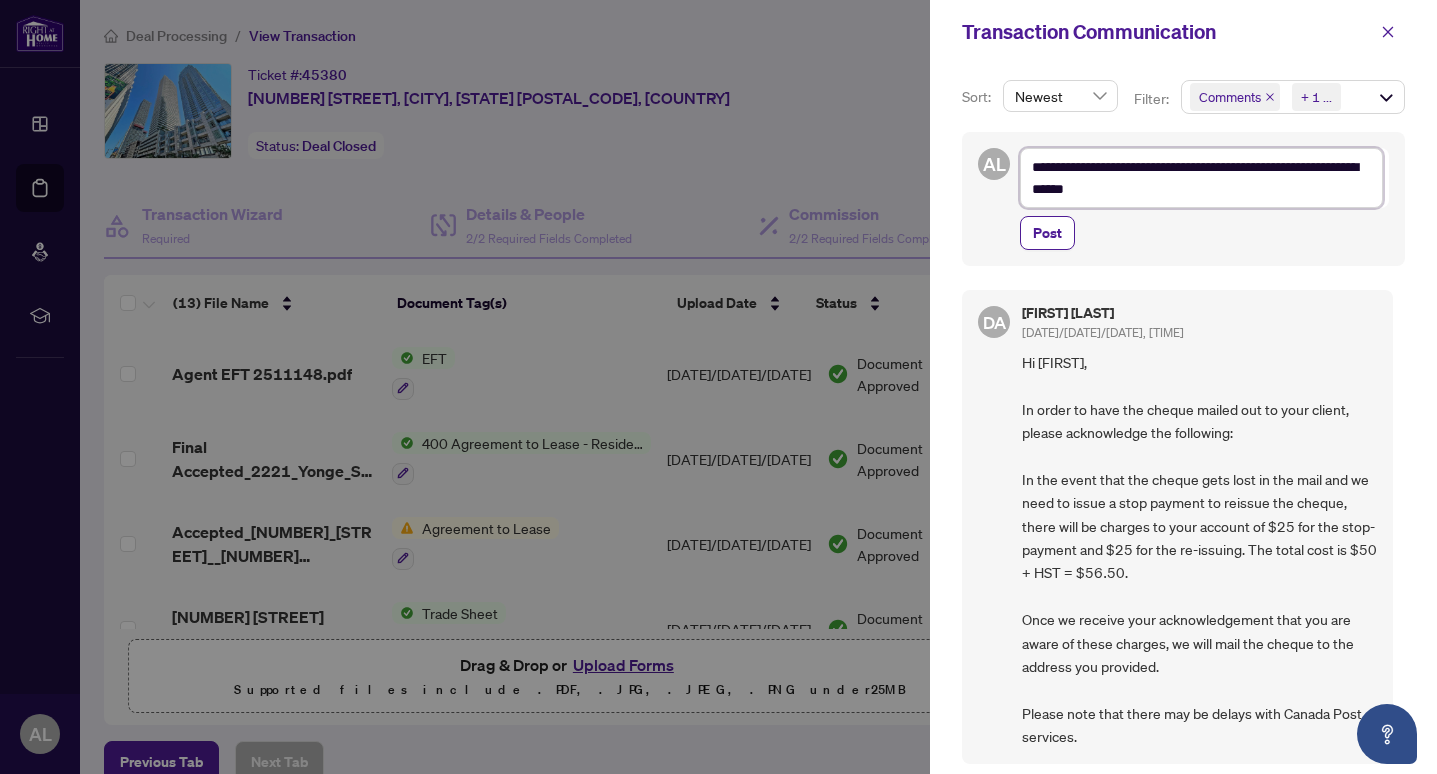 type on "**********" 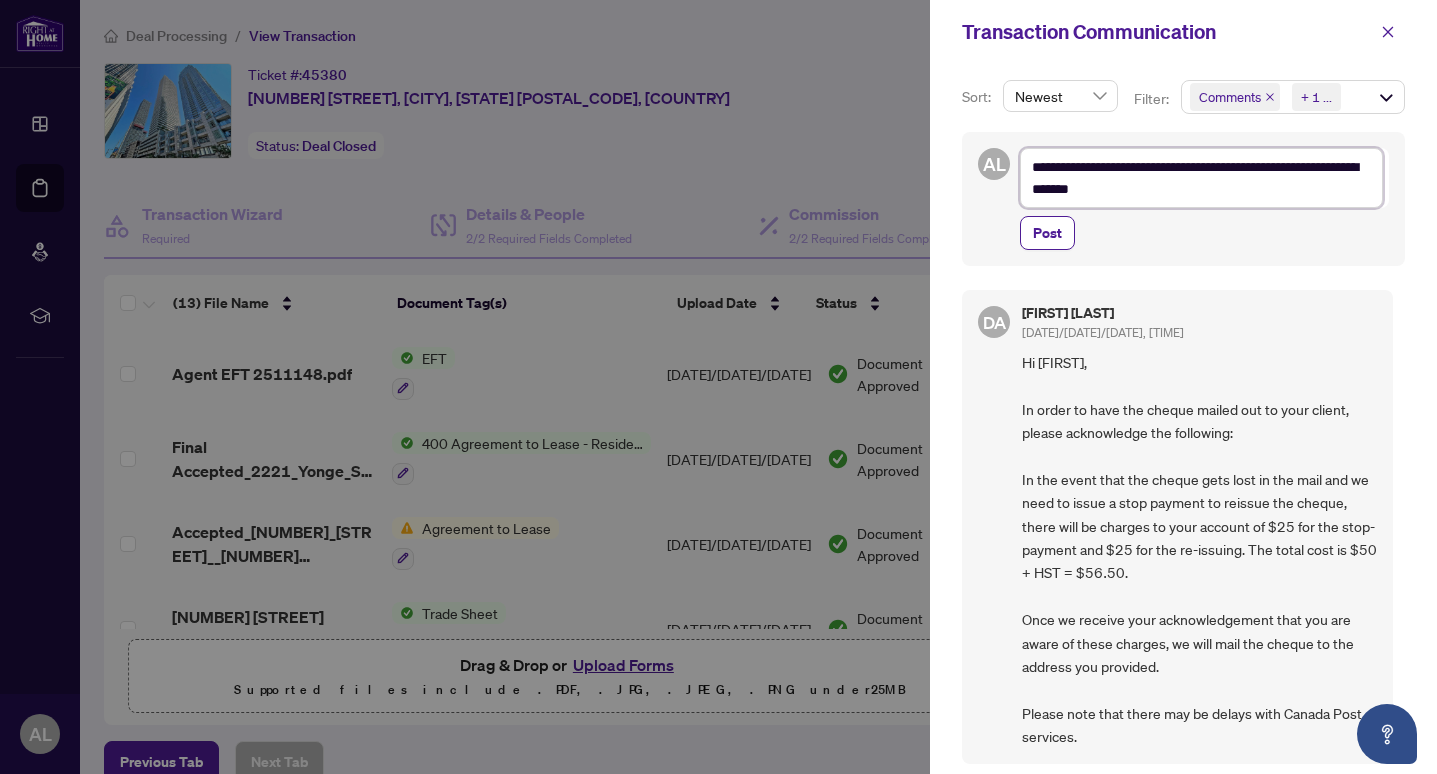 type on "**********" 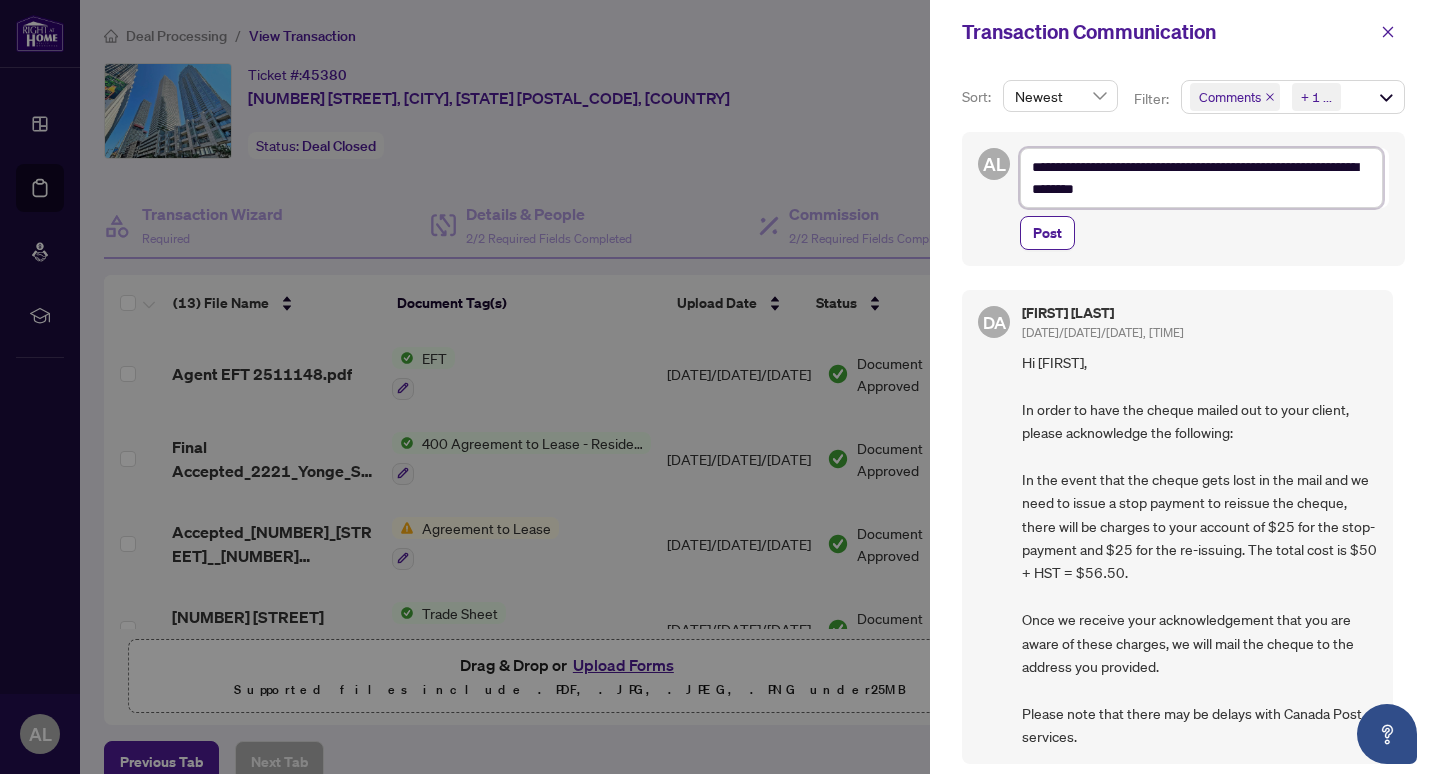 type on "**********" 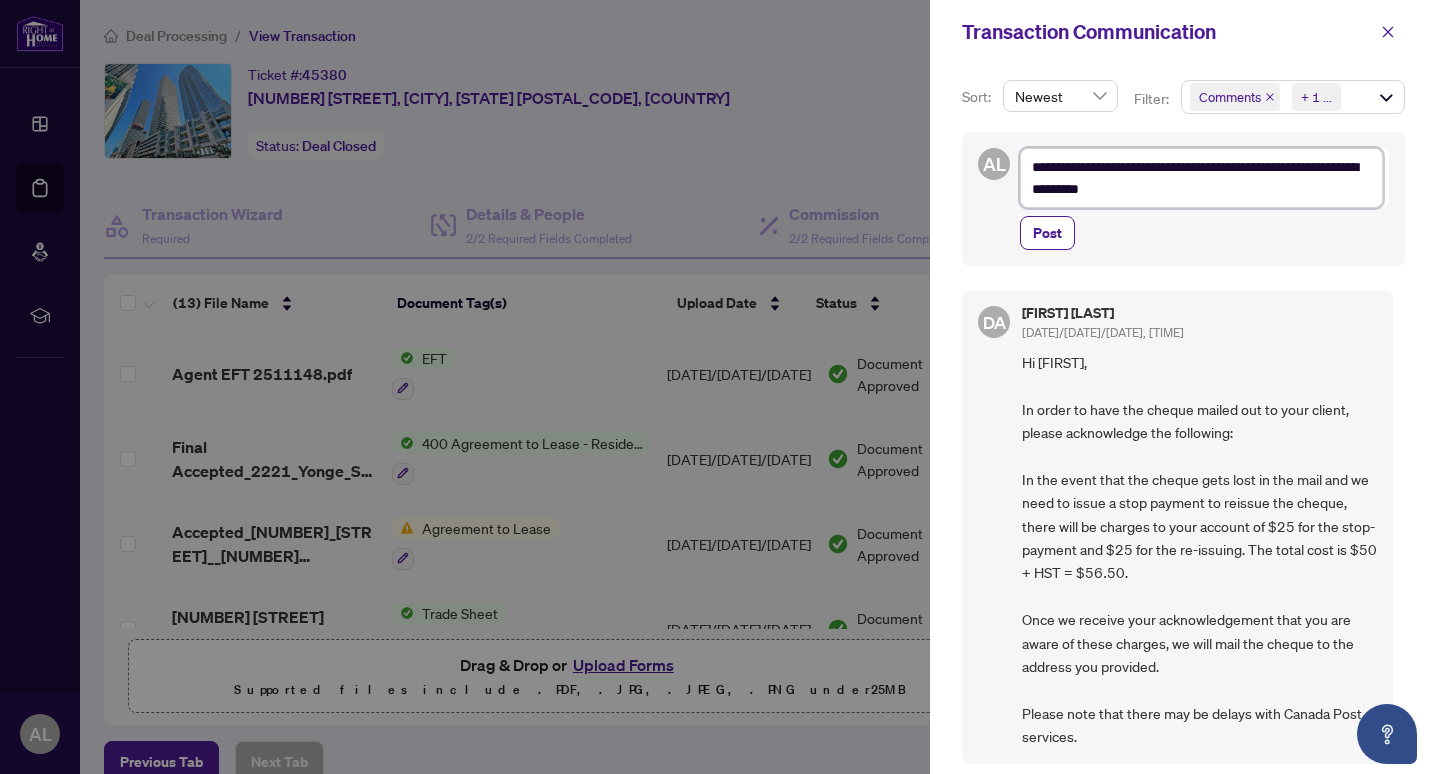 type on "**********" 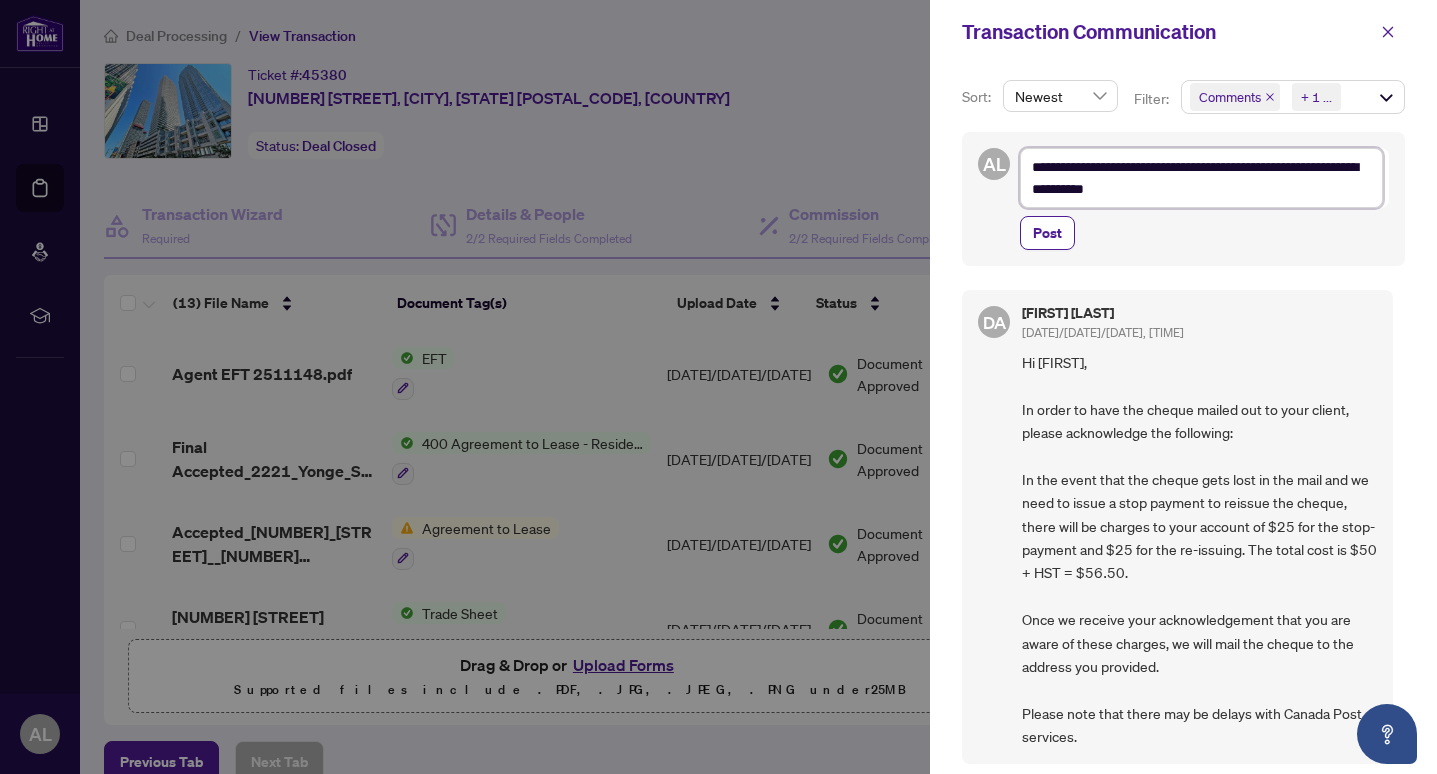 type on "**********" 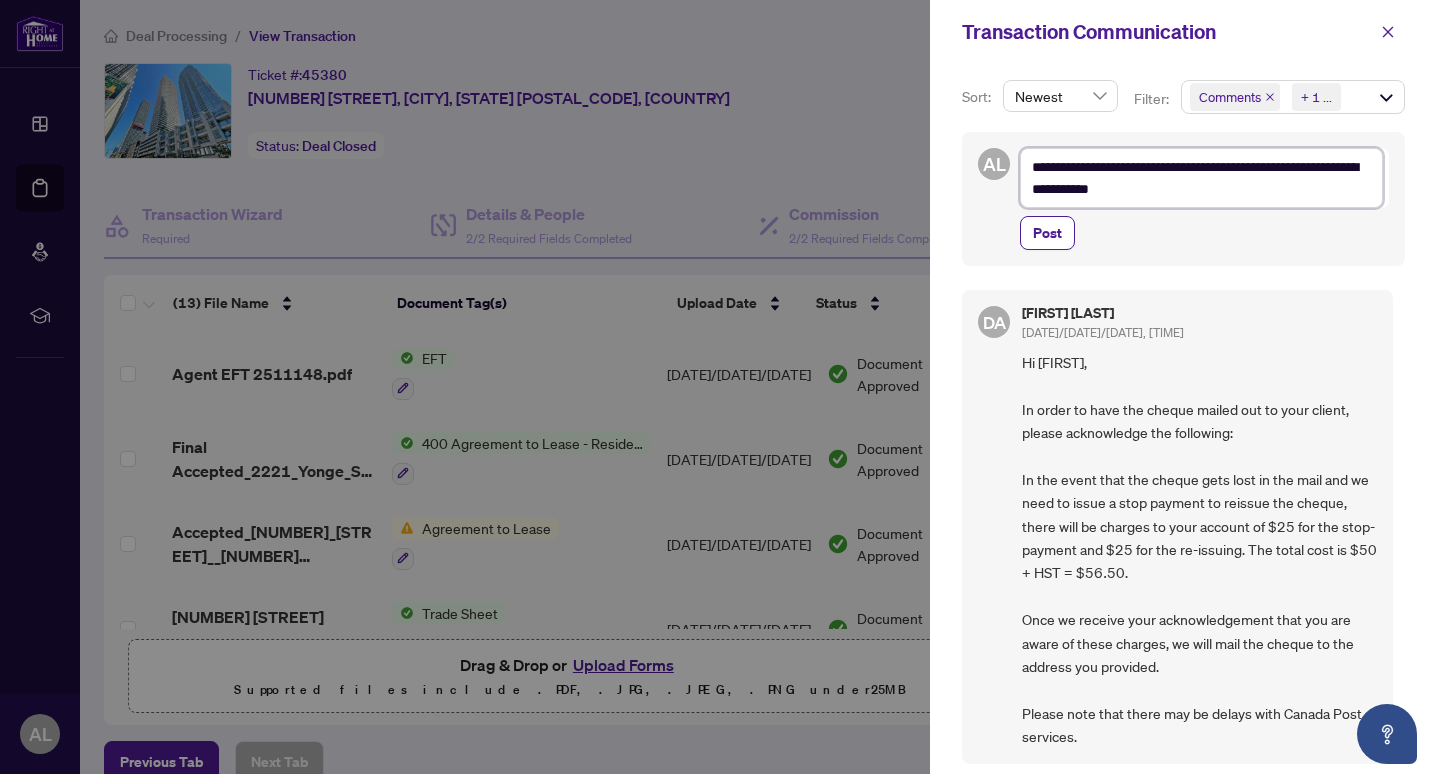 type on "**********" 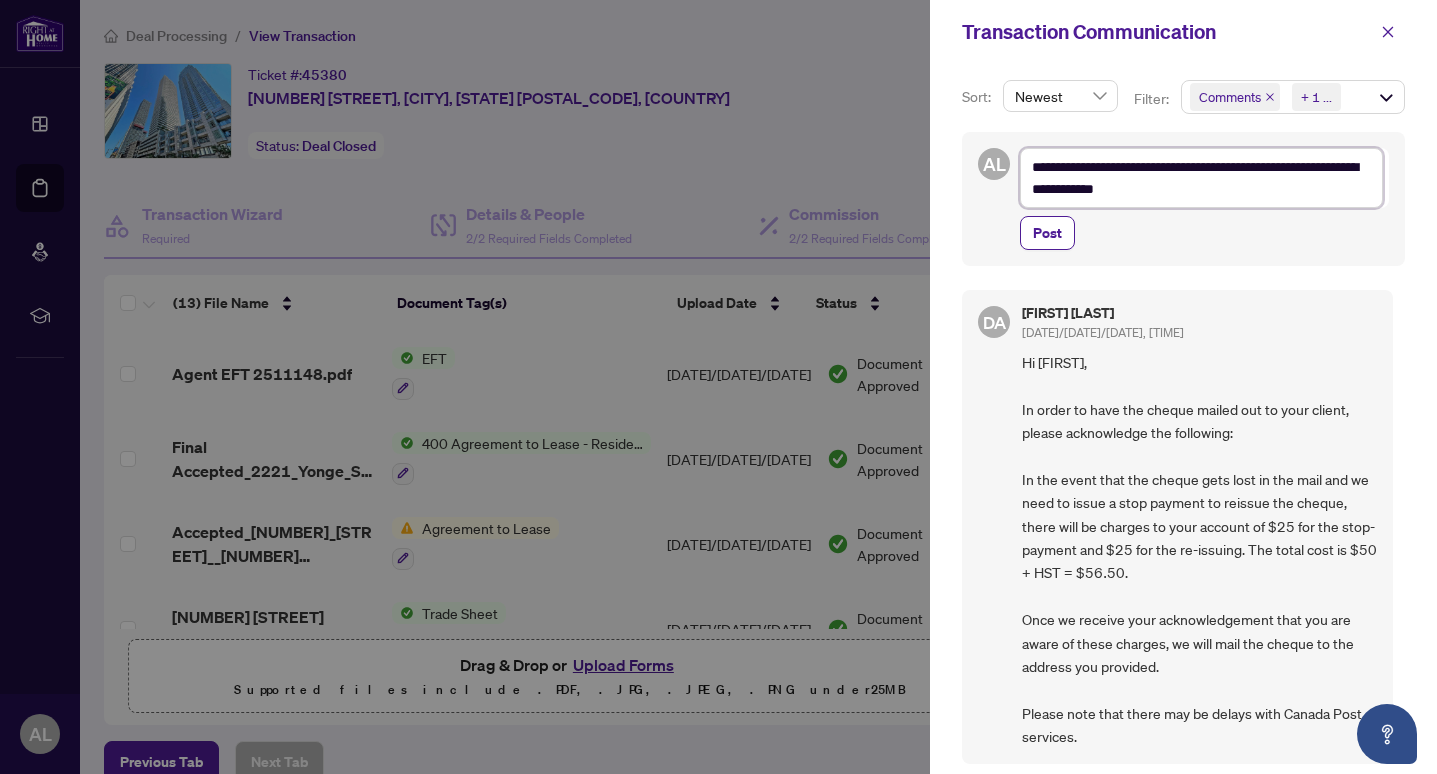 type on "**********" 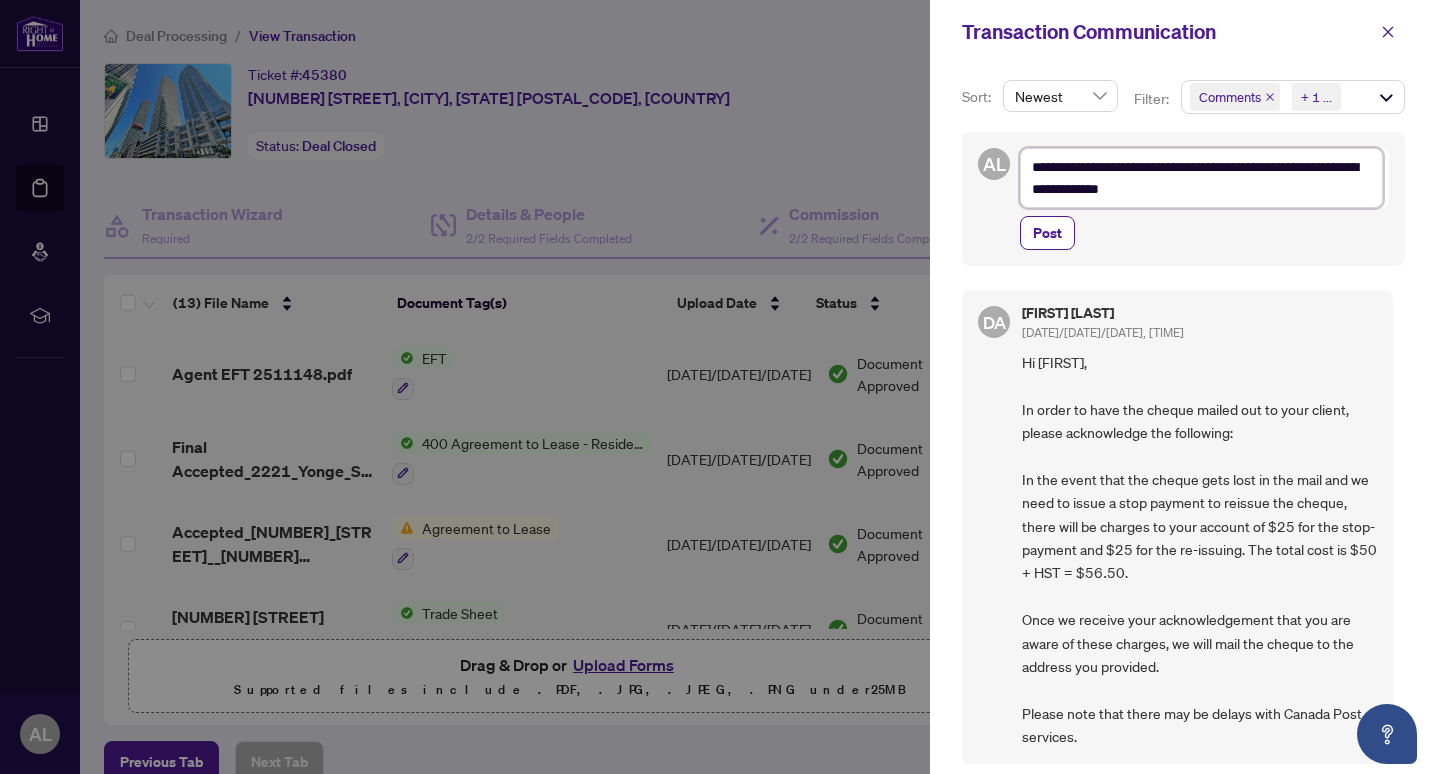 type on "**********" 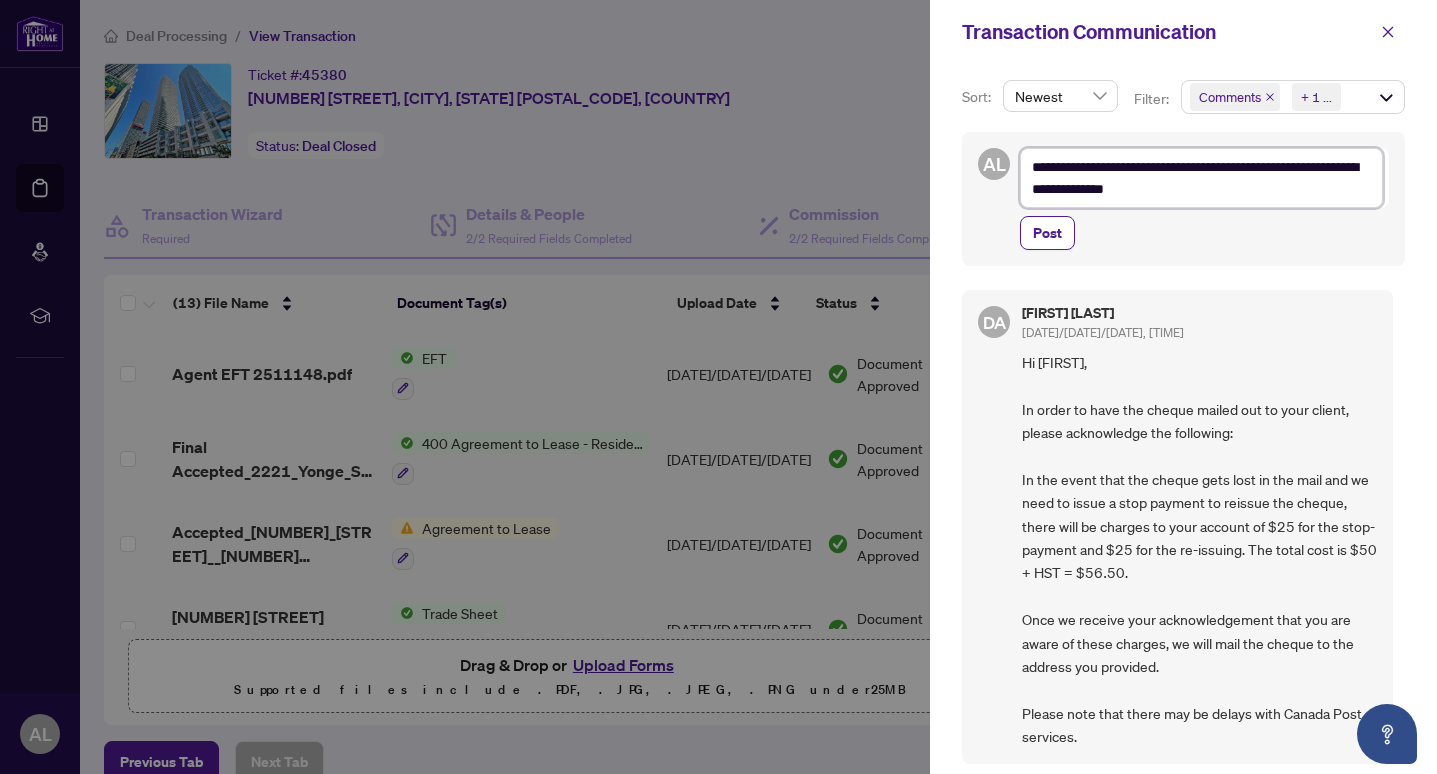 type on "**********" 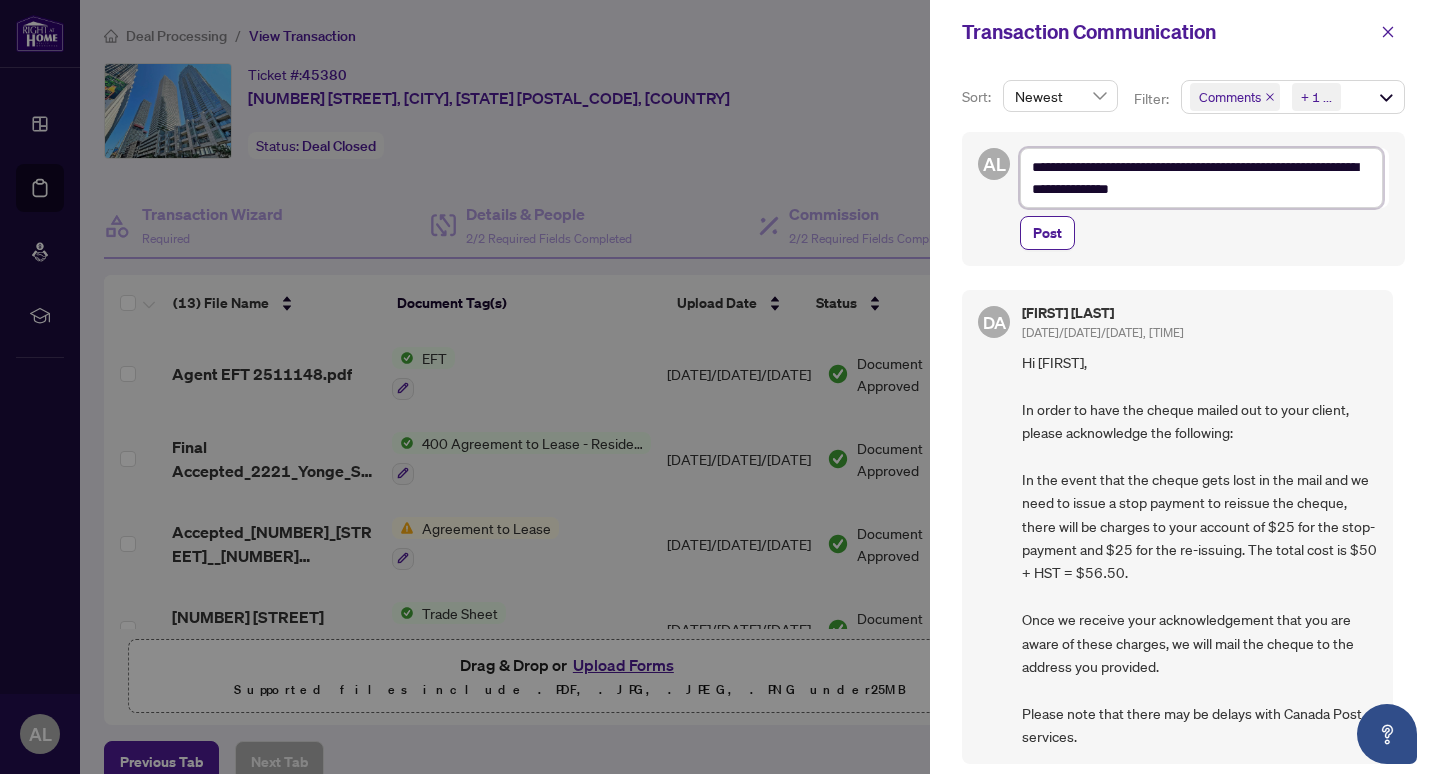 type on "**********" 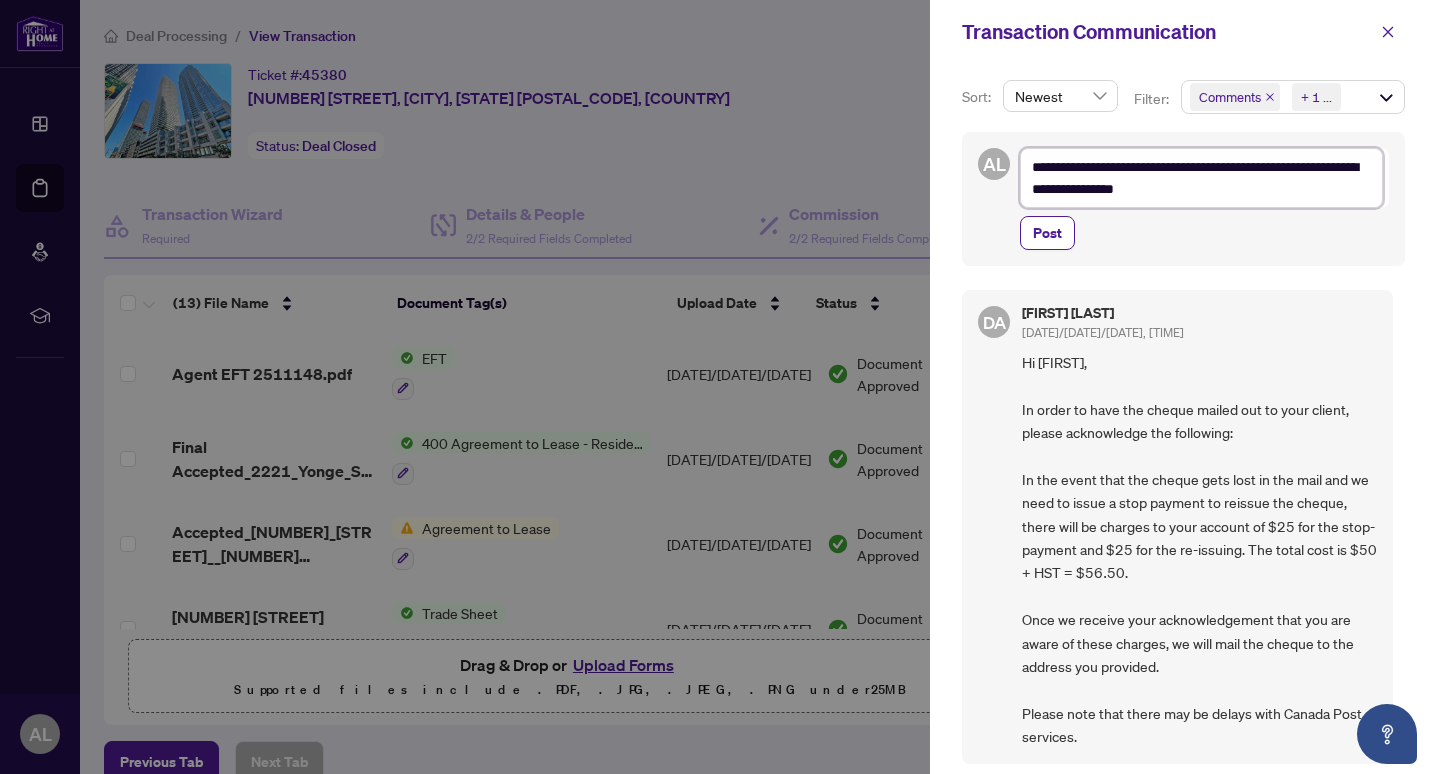 type on "**********" 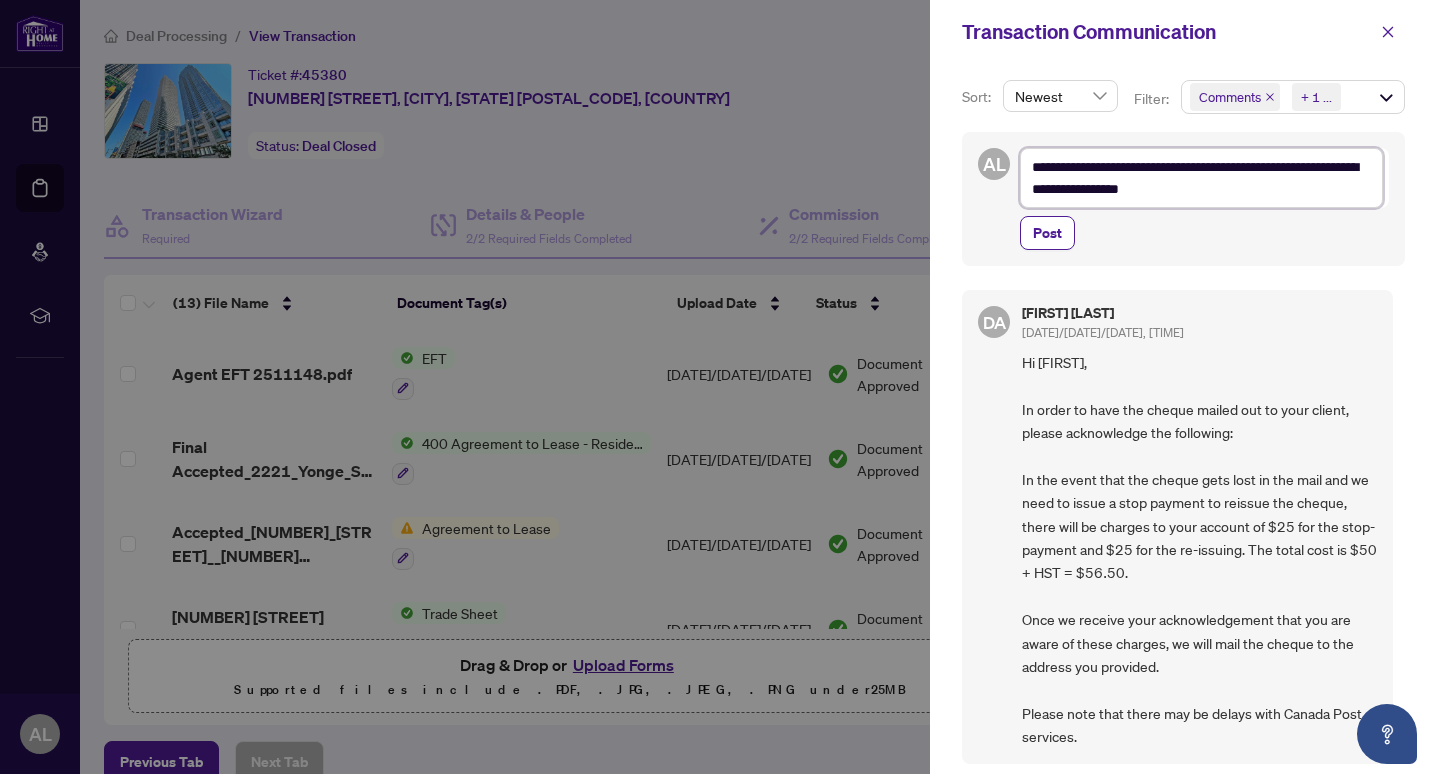 type on "**********" 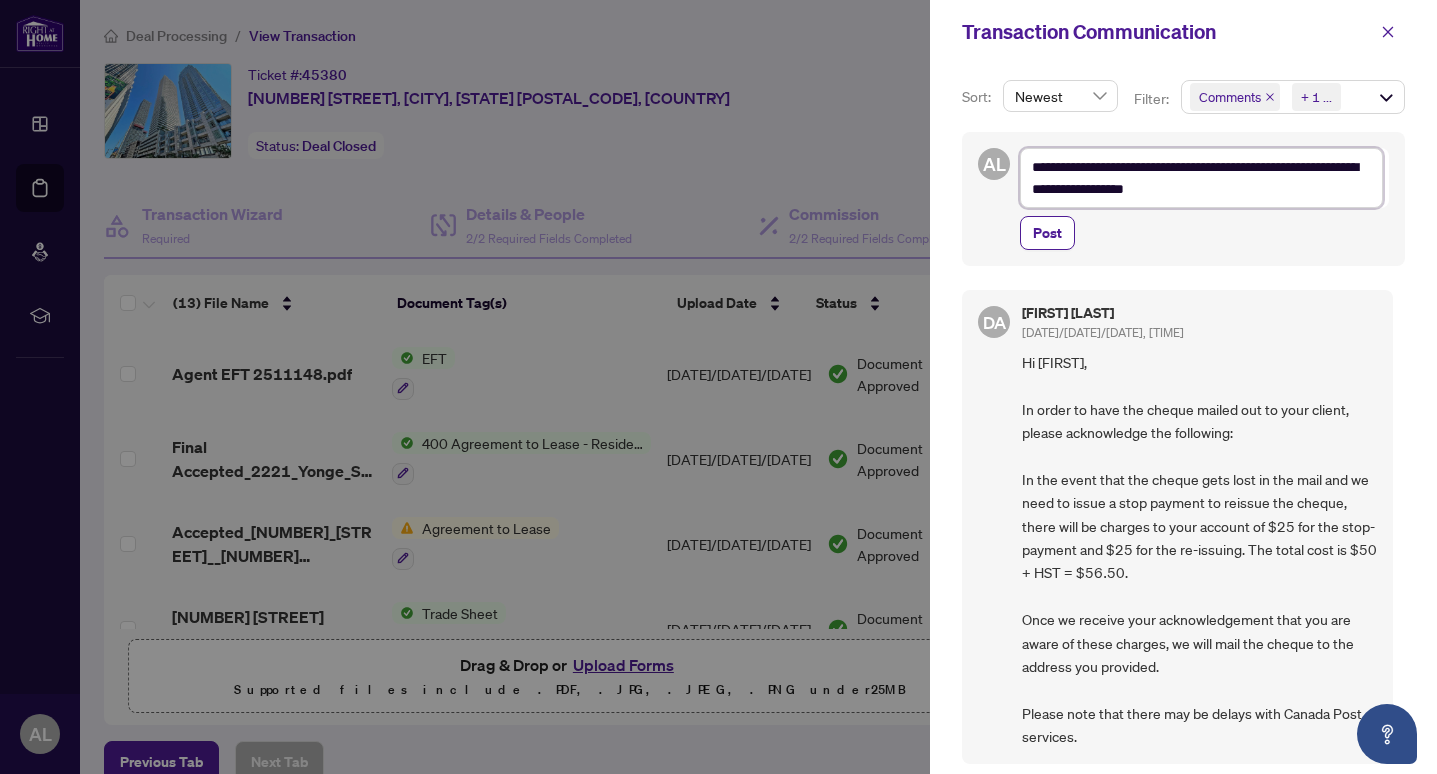 type on "**********" 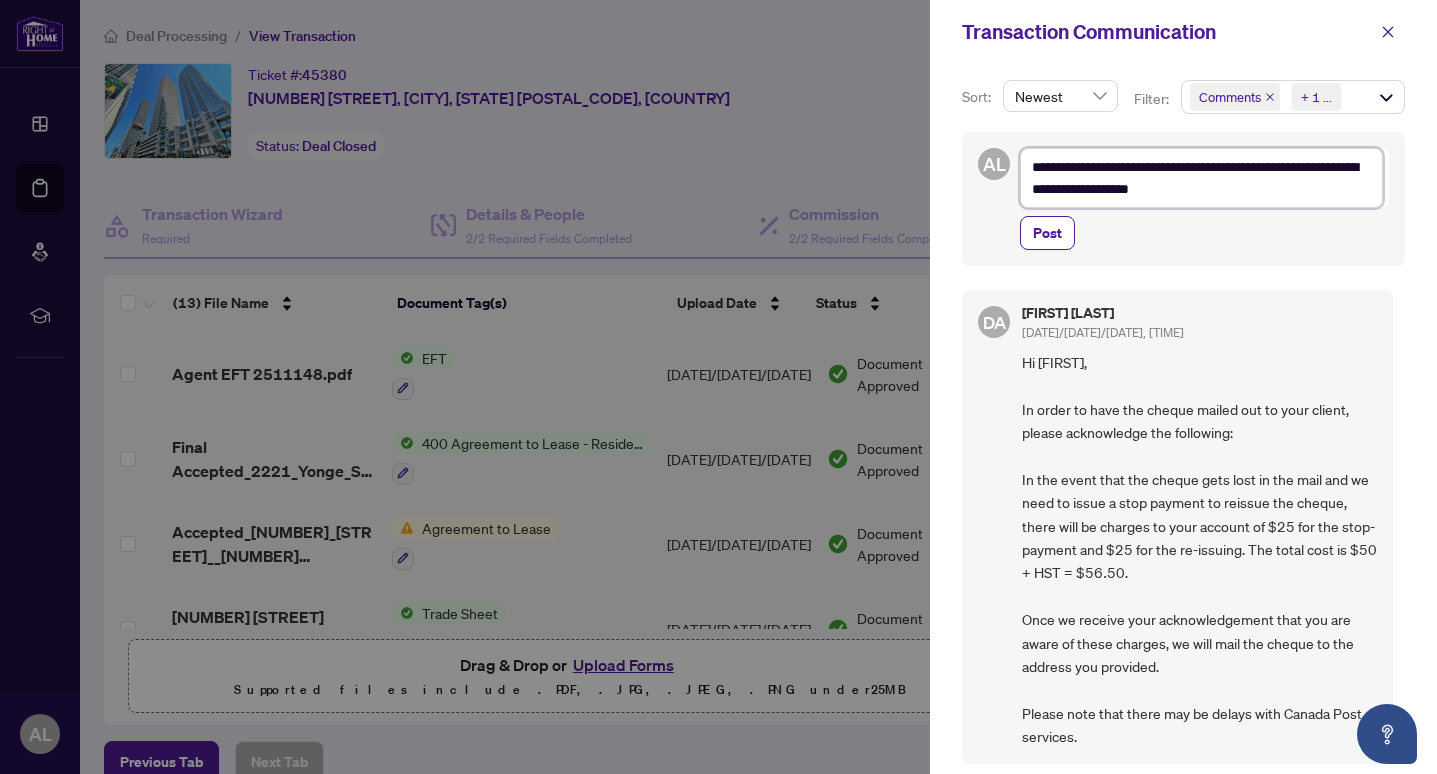 type on "**********" 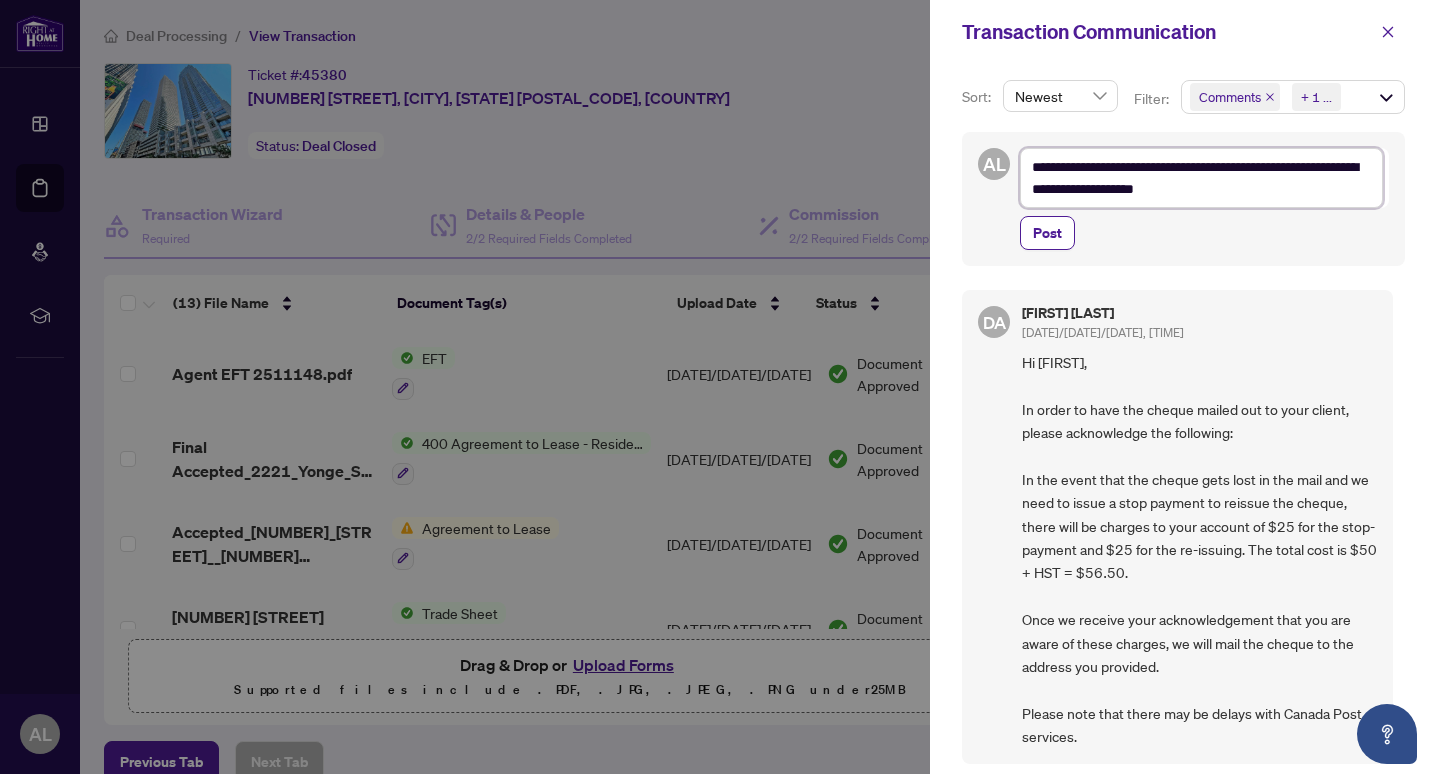 type on "**********" 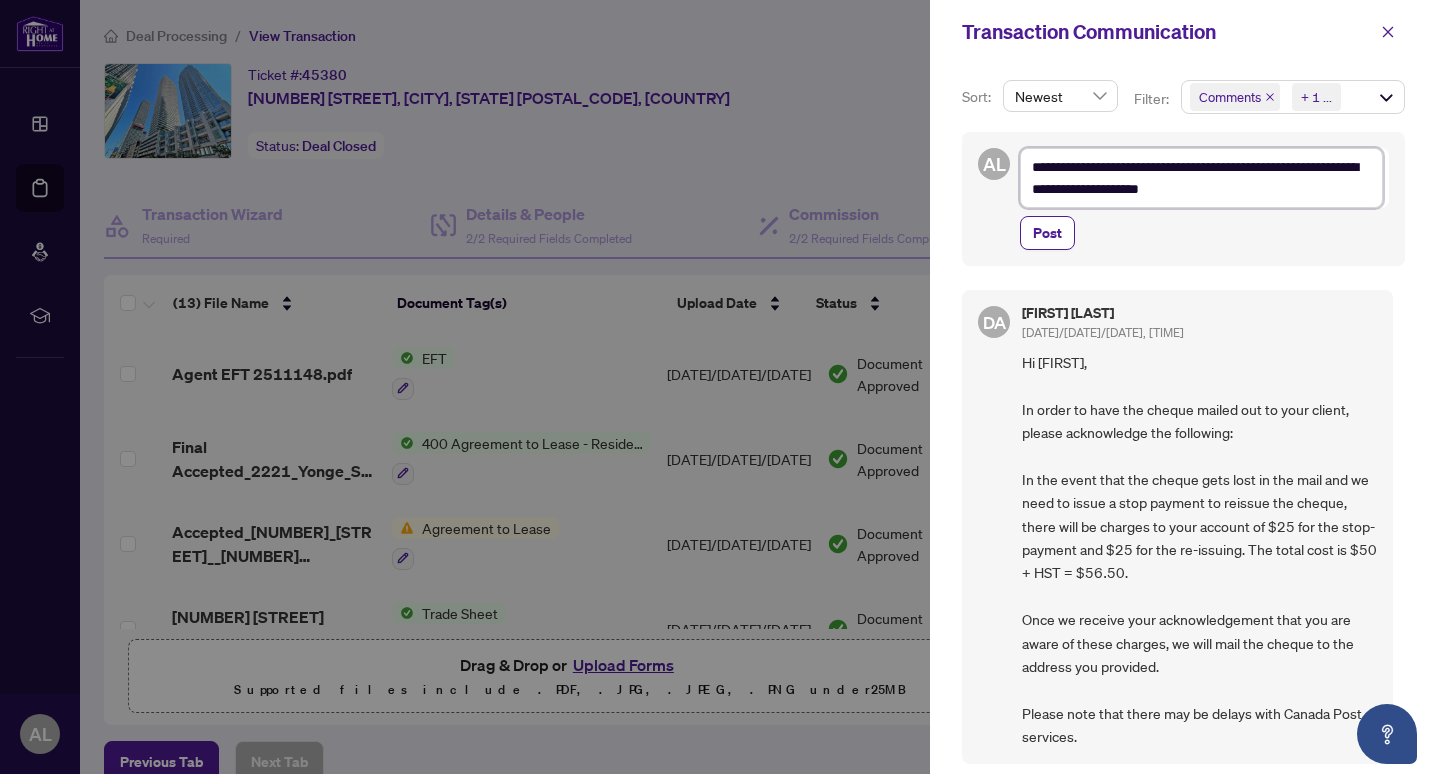 type on "**********" 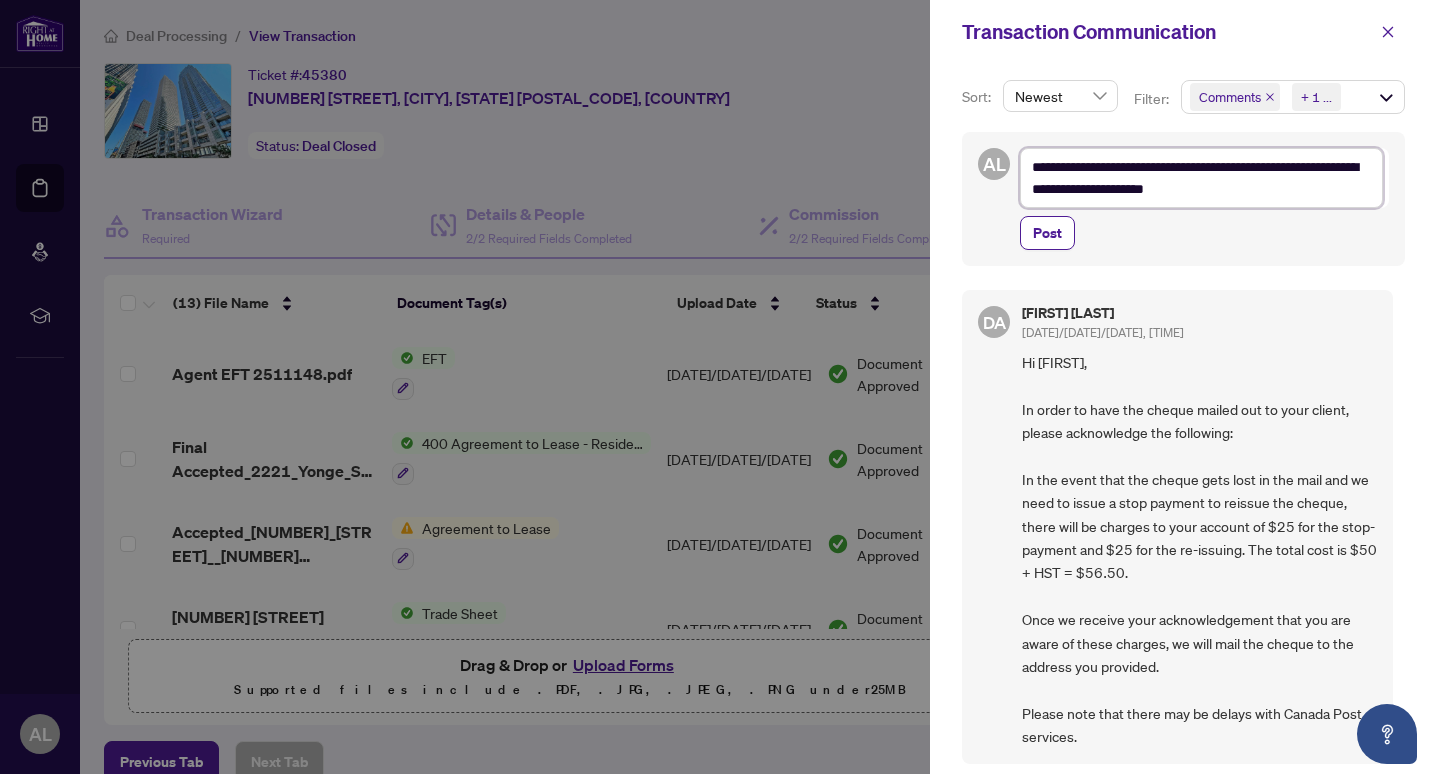 click on "**********" at bounding box center (1201, 178) 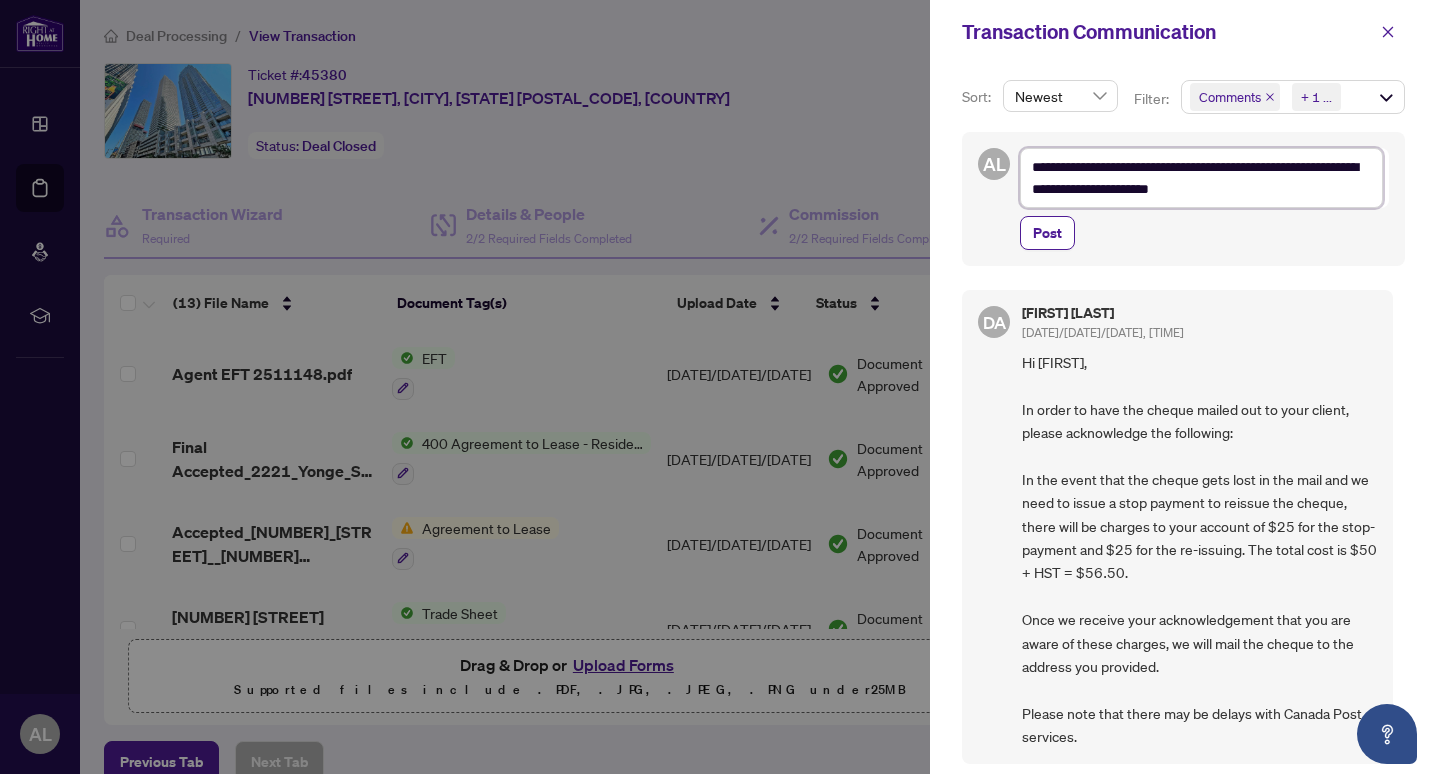 scroll, scrollTop: 26, scrollLeft: 0, axis: vertical 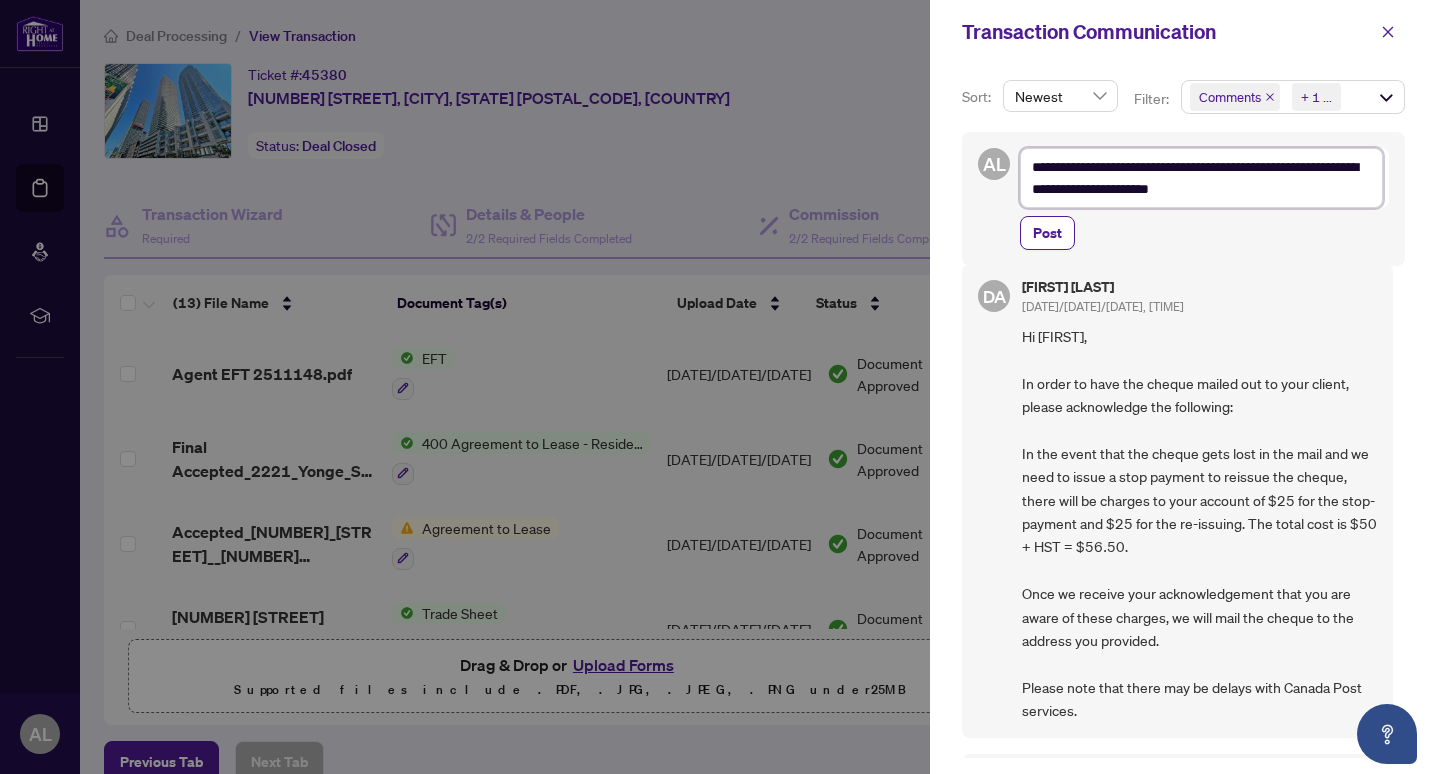 click on "**********" at bounding box center (1201, 178) 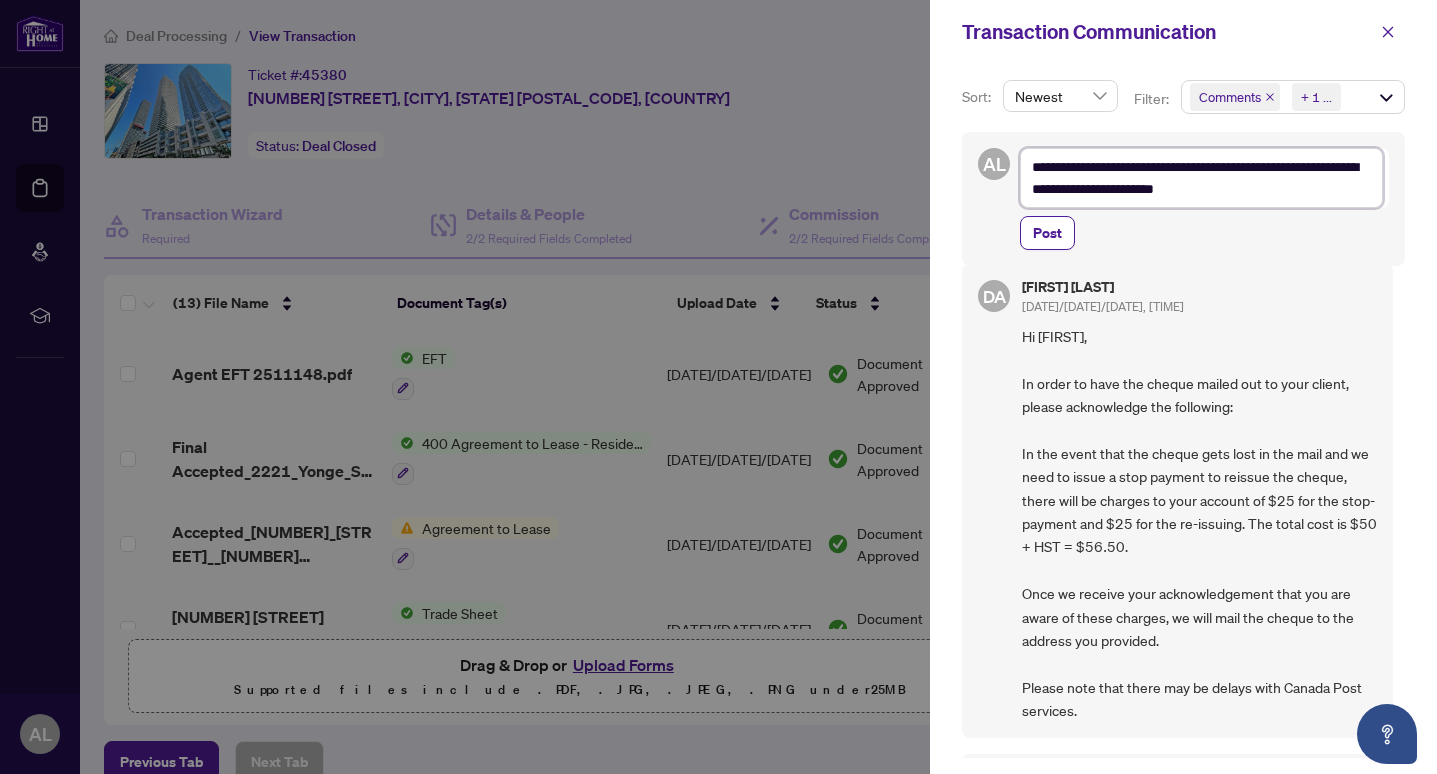 type on "**********" 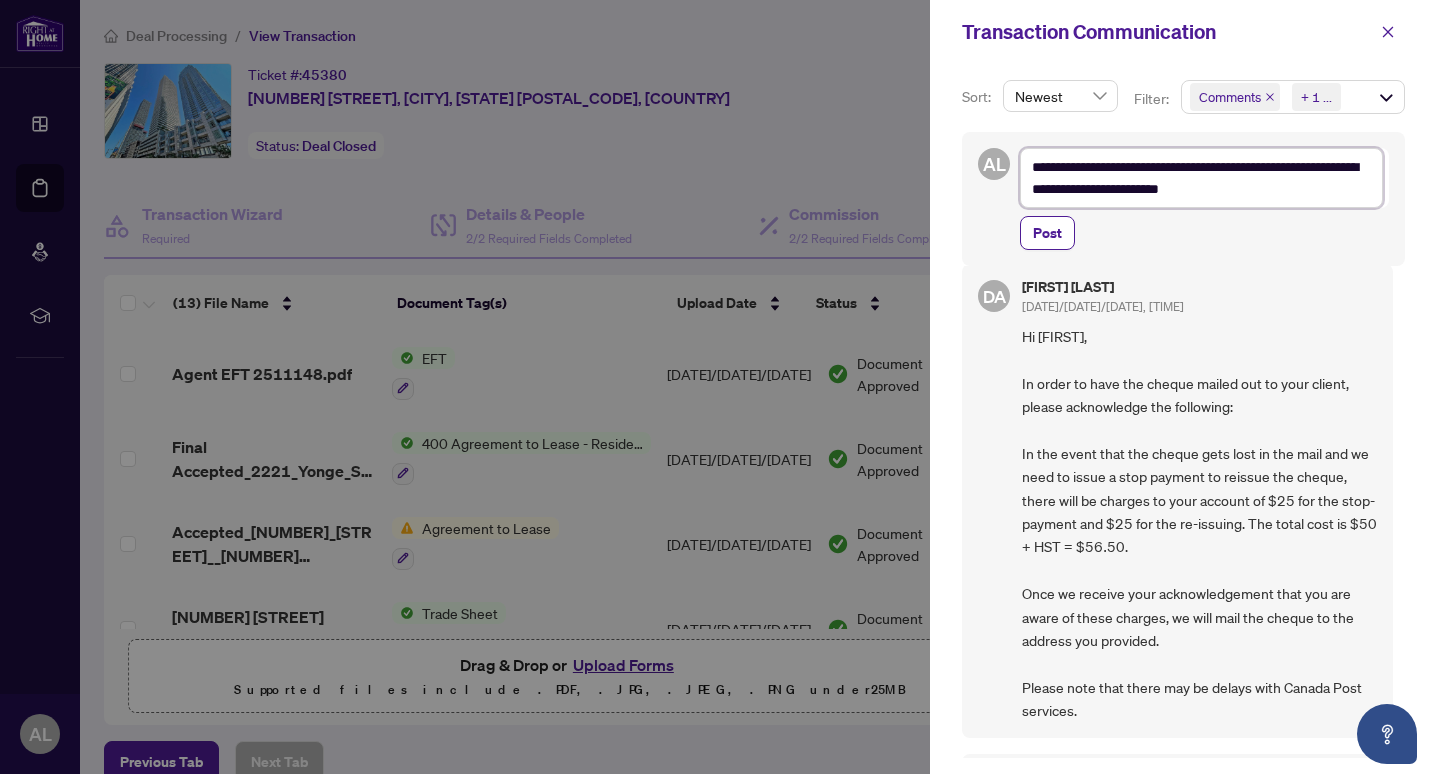 scroll, scrollTop: 48, scrollLeft: 0, axis: vertical 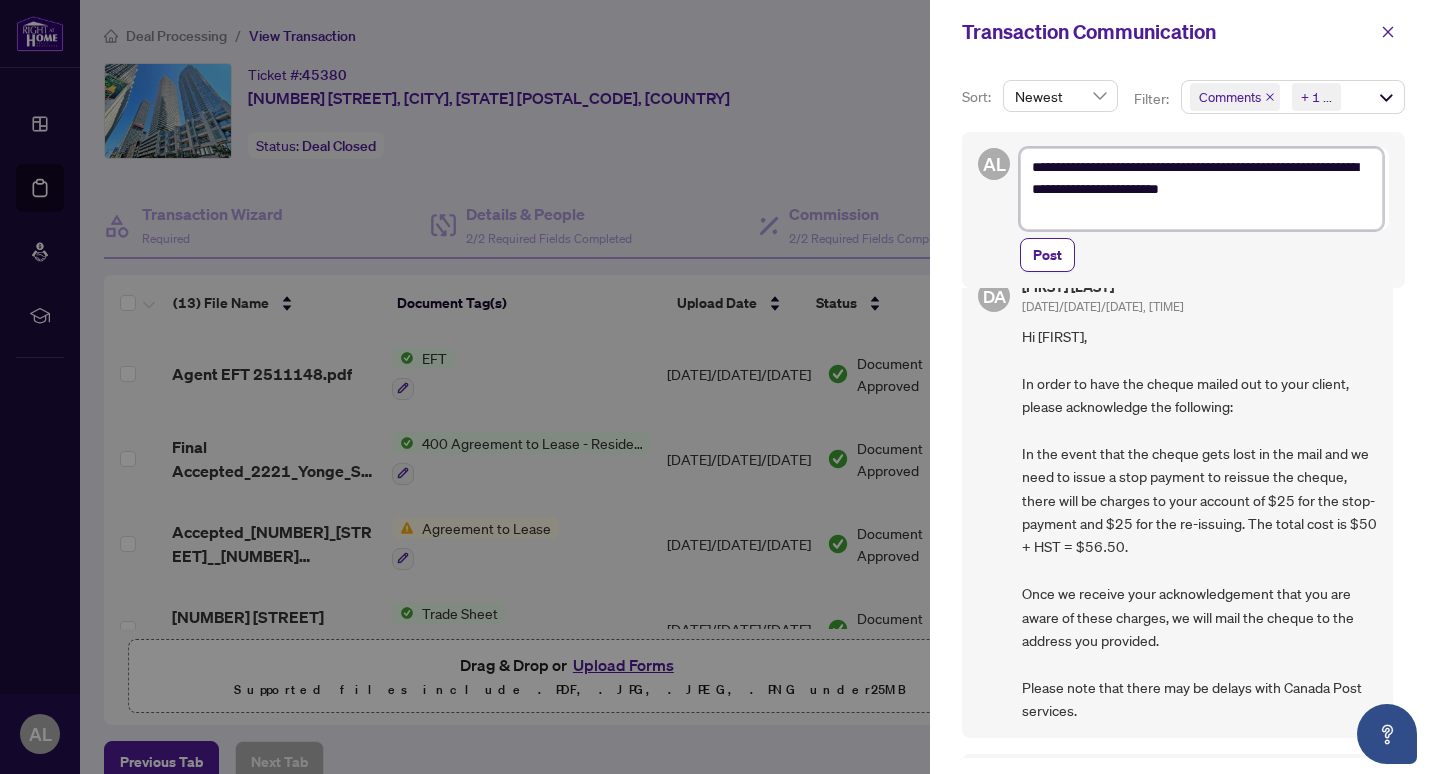 type on "**********" 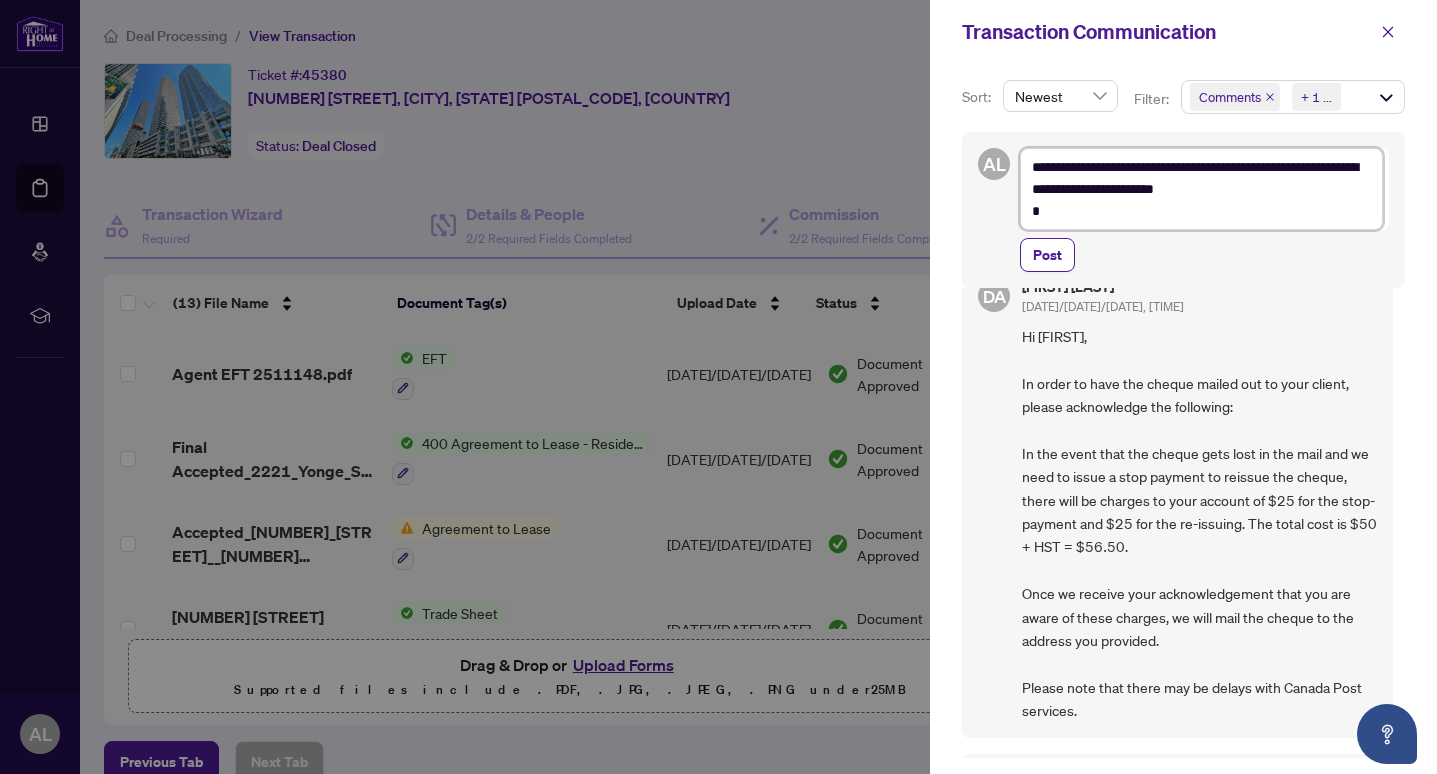 type on "**********" 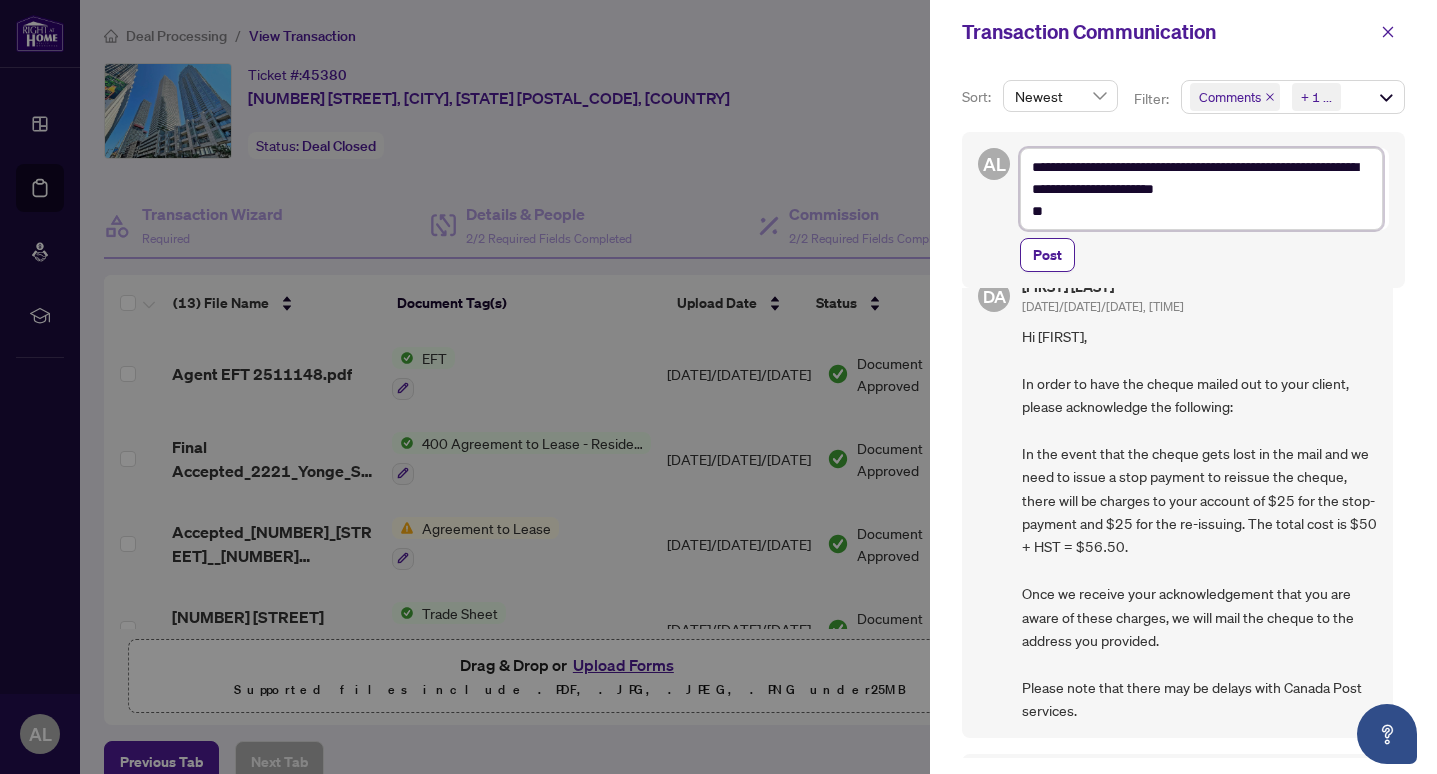 type on "**********" 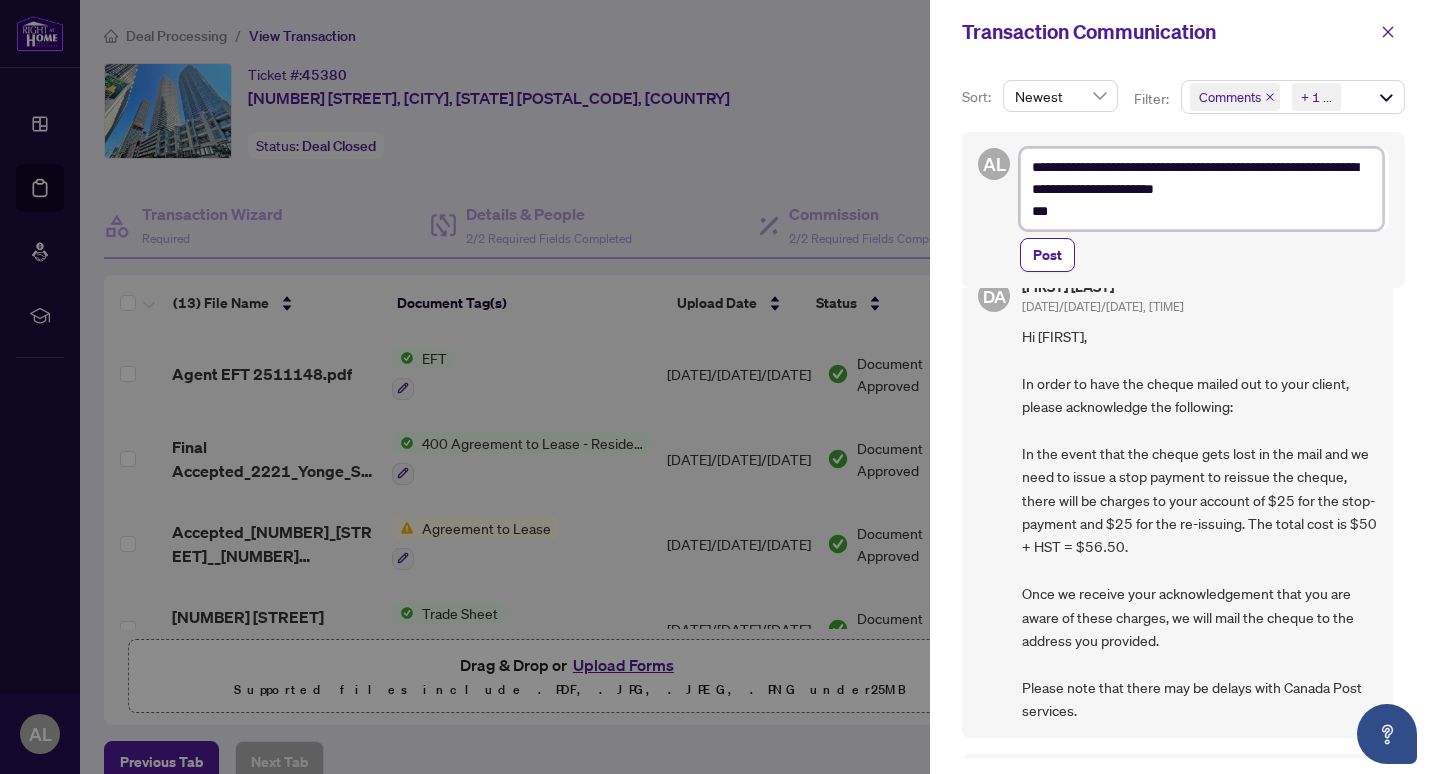 type on "**********" 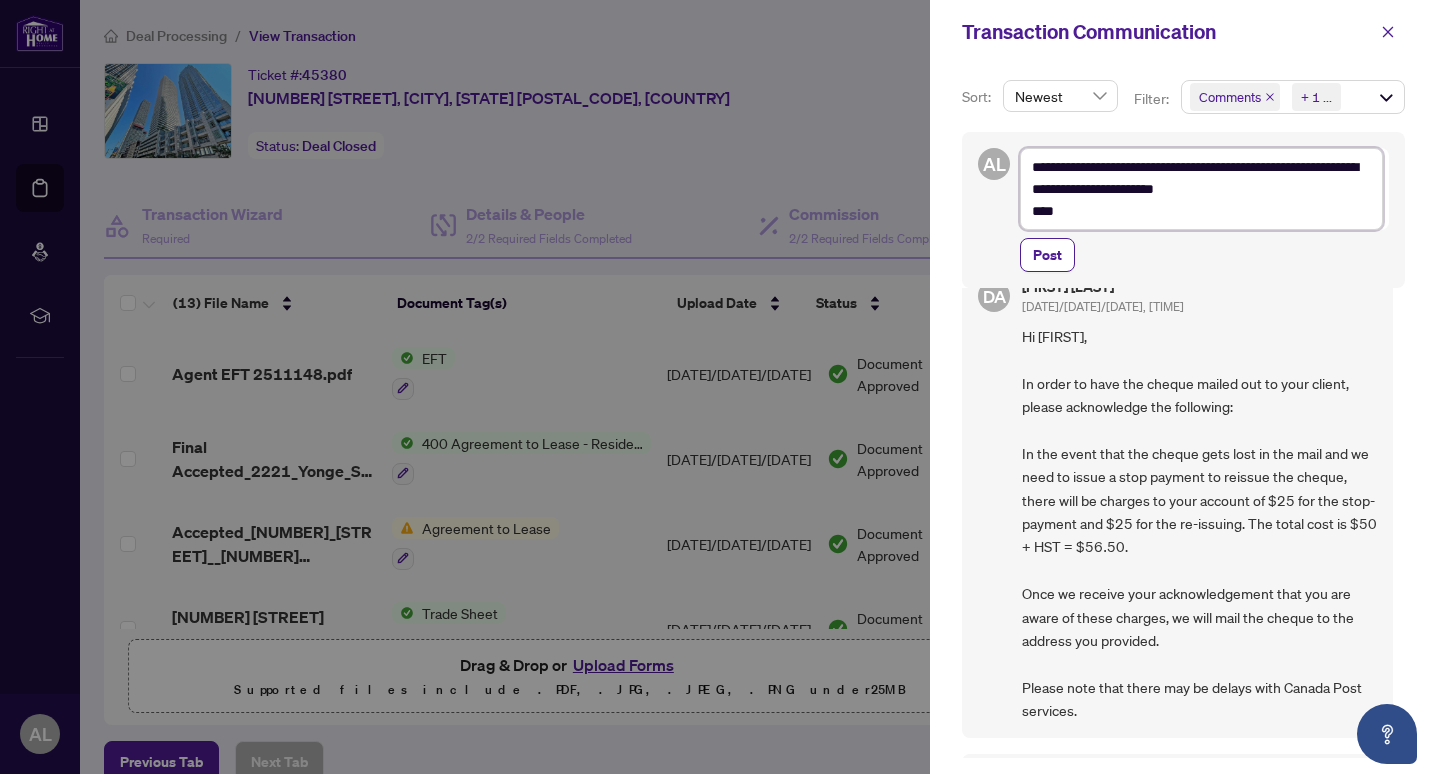 type on "**********" 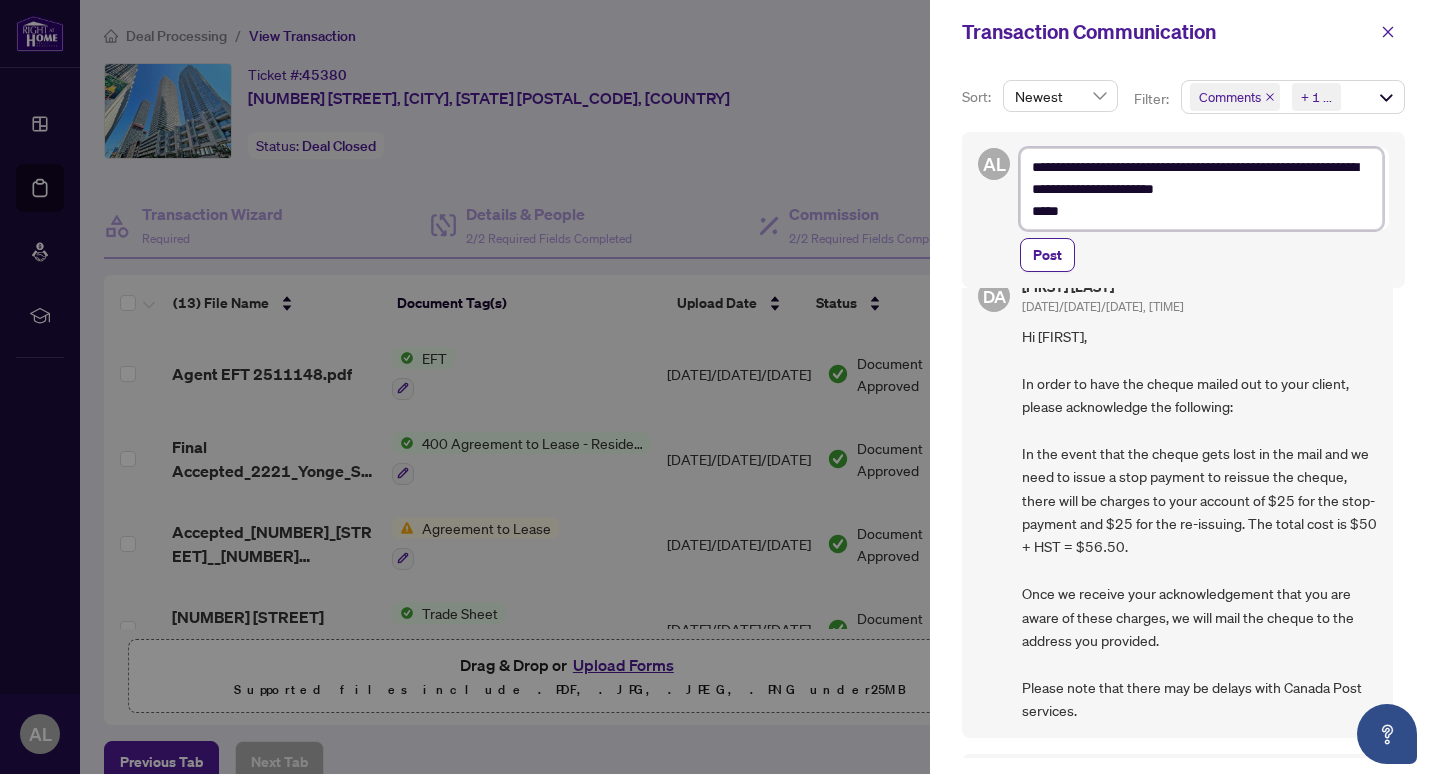 type on "**********" 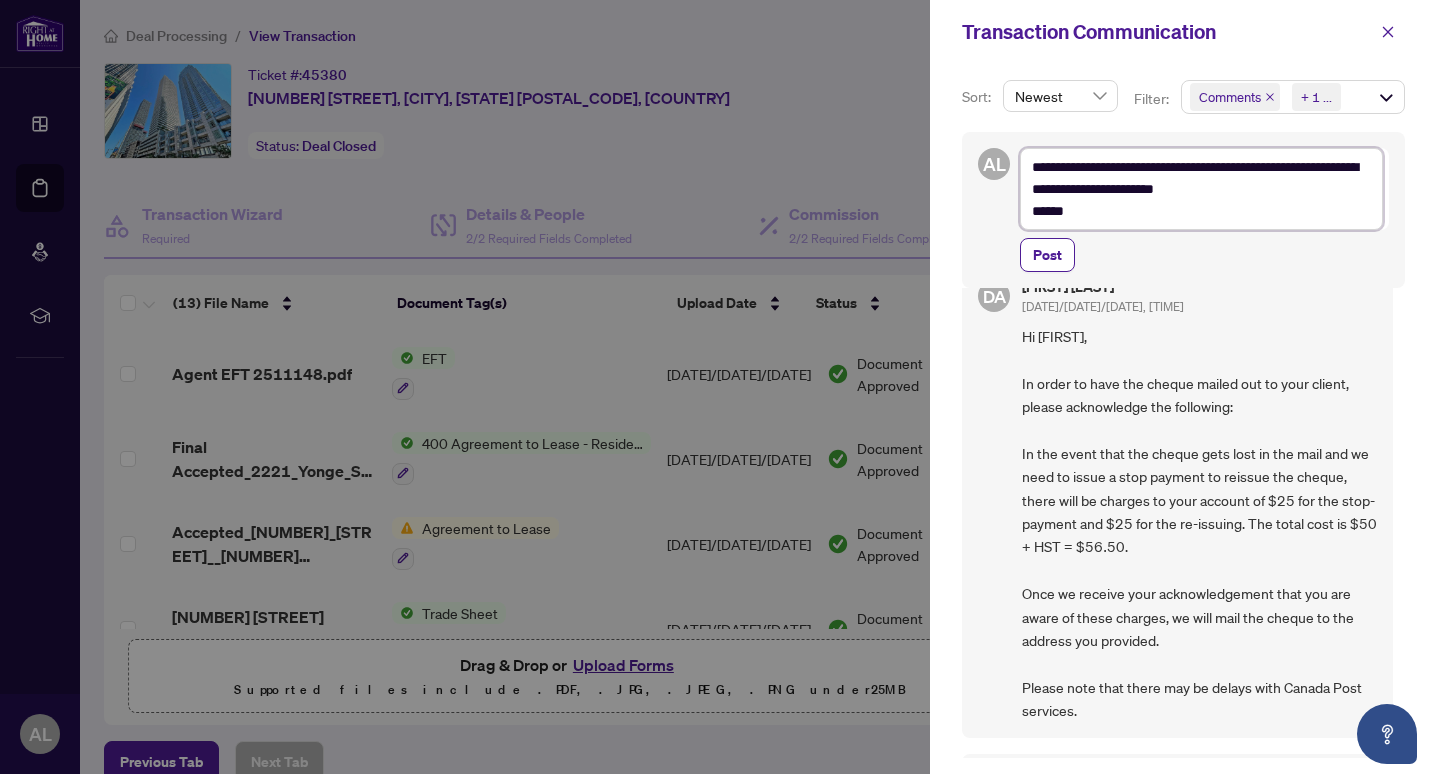 type on "**********" 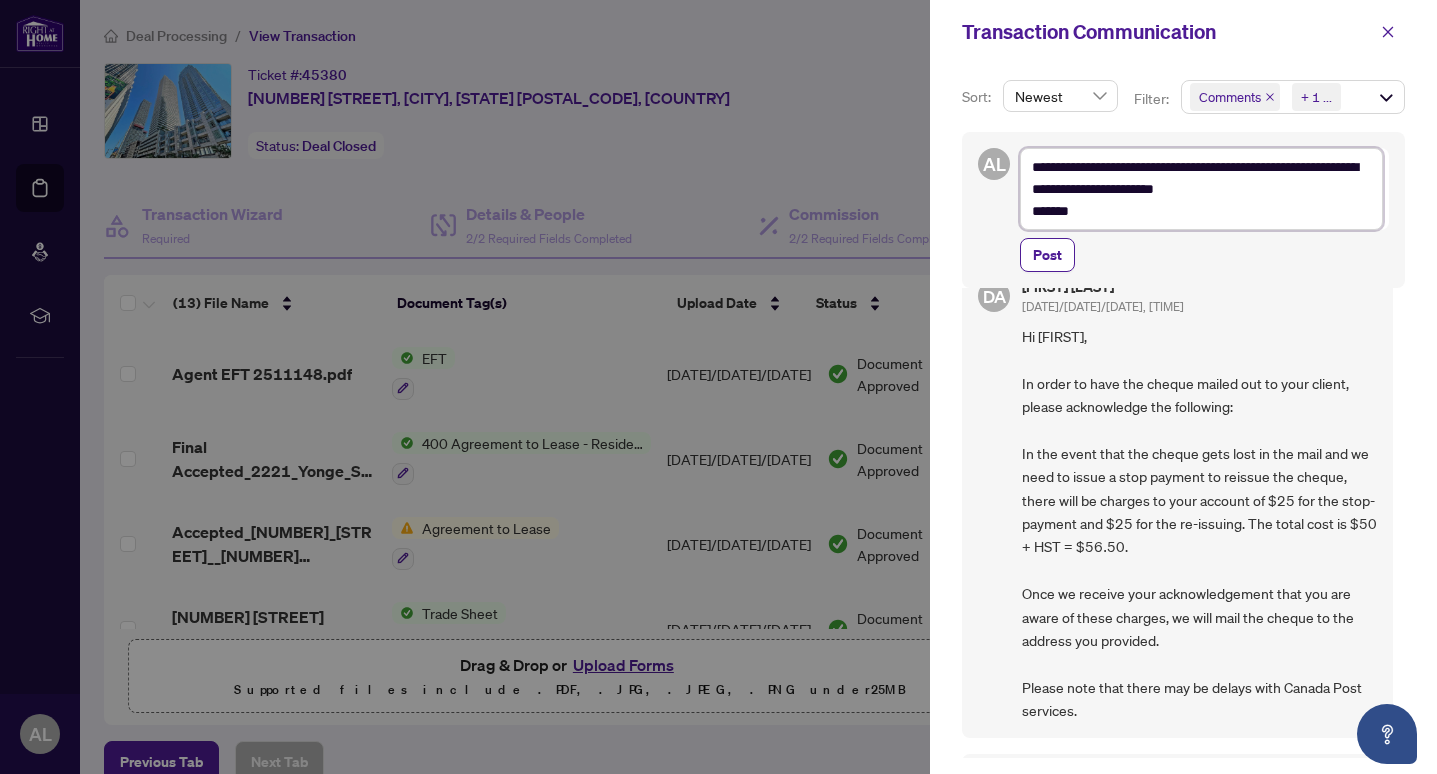 type on "**********" 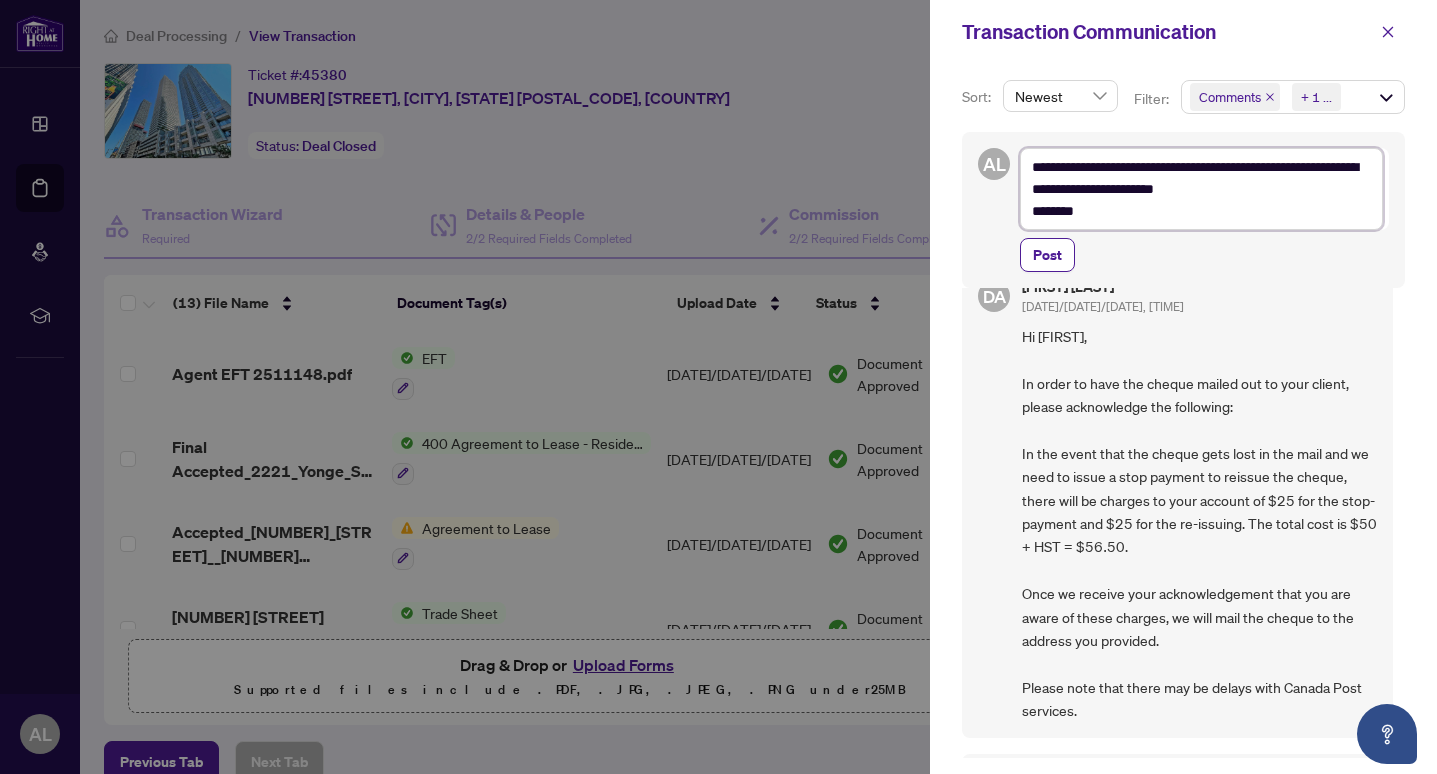 type 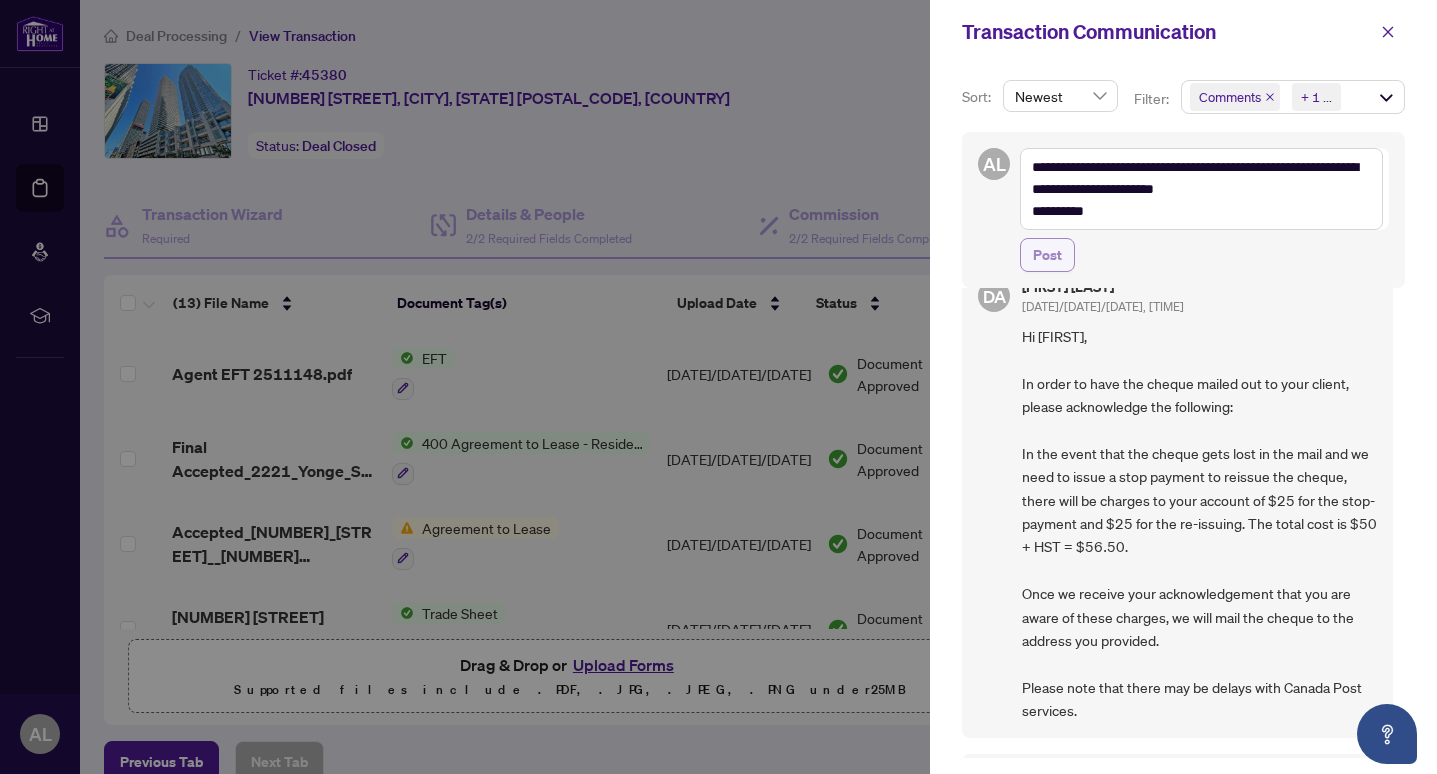 click on "Post" at bounding box center (1047, 255) 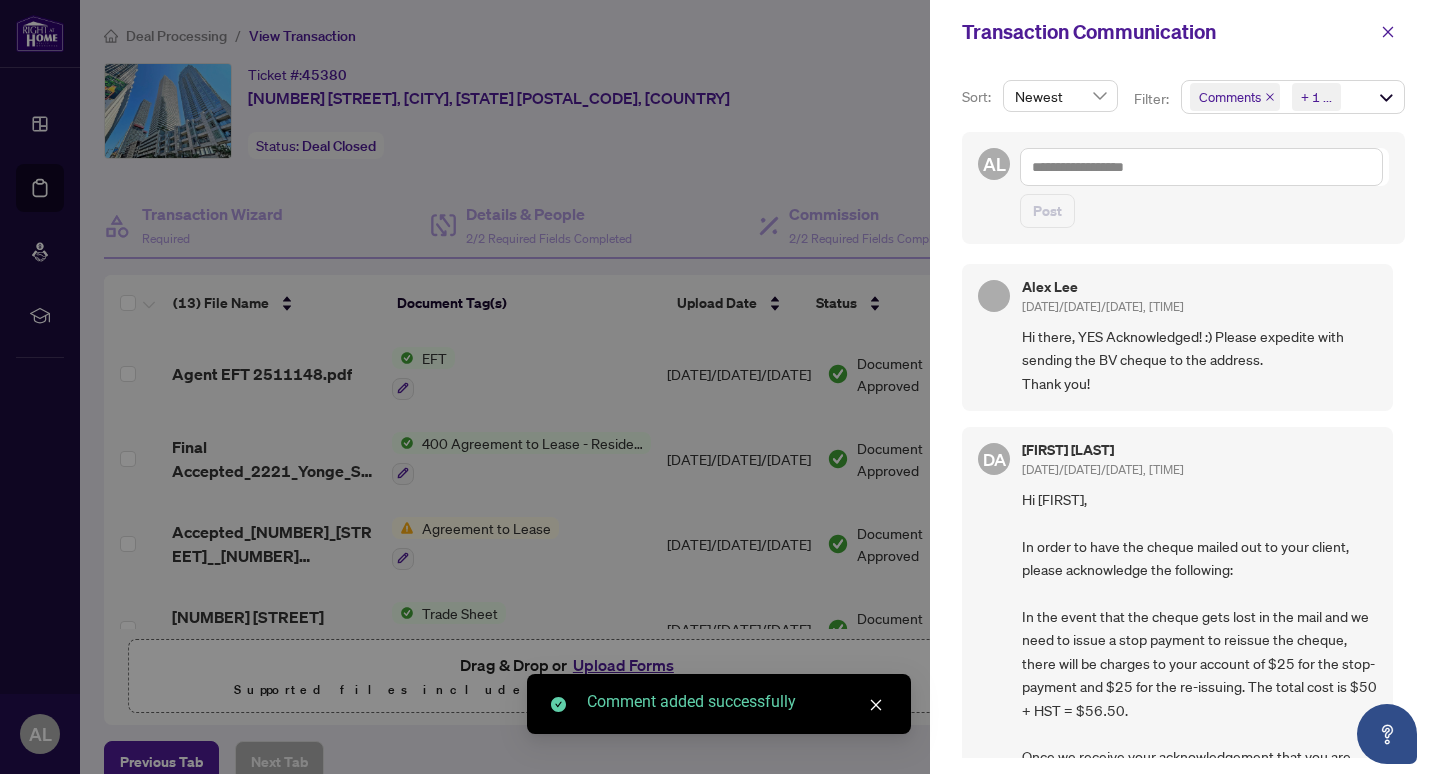 scroll, scrollTop: 4, scrollLeft: 0, axis: vertical 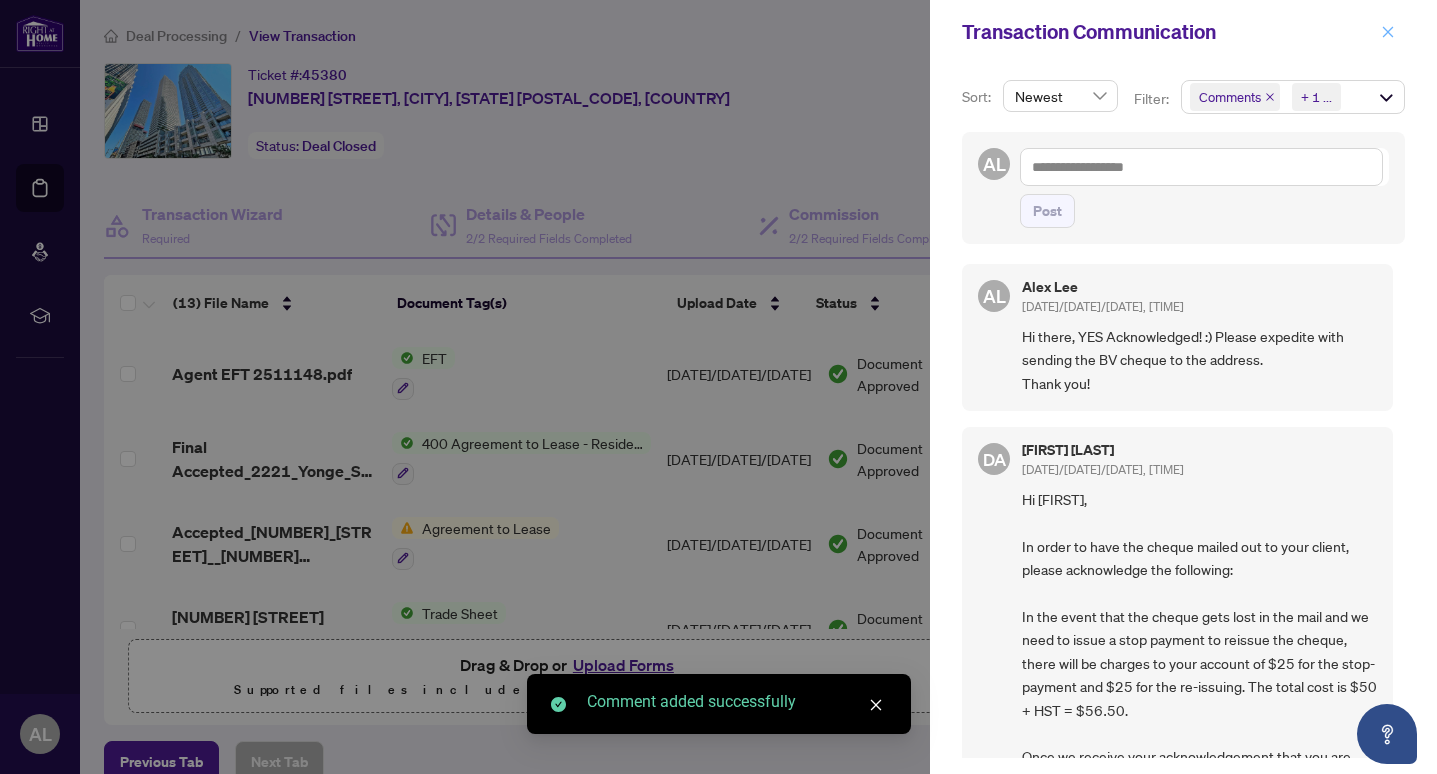 click 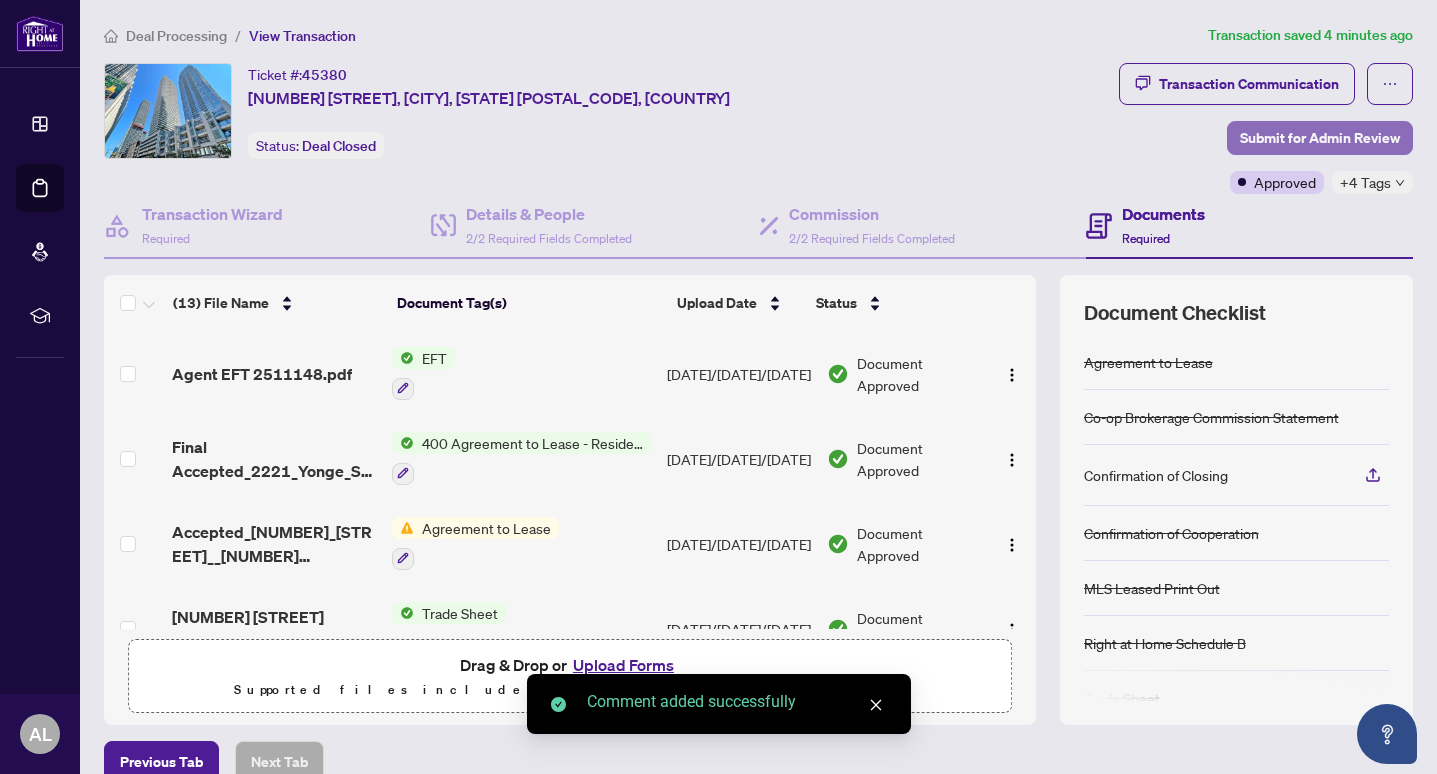 click on "Submit for Admin Review" at bounding box center (1320, 138) 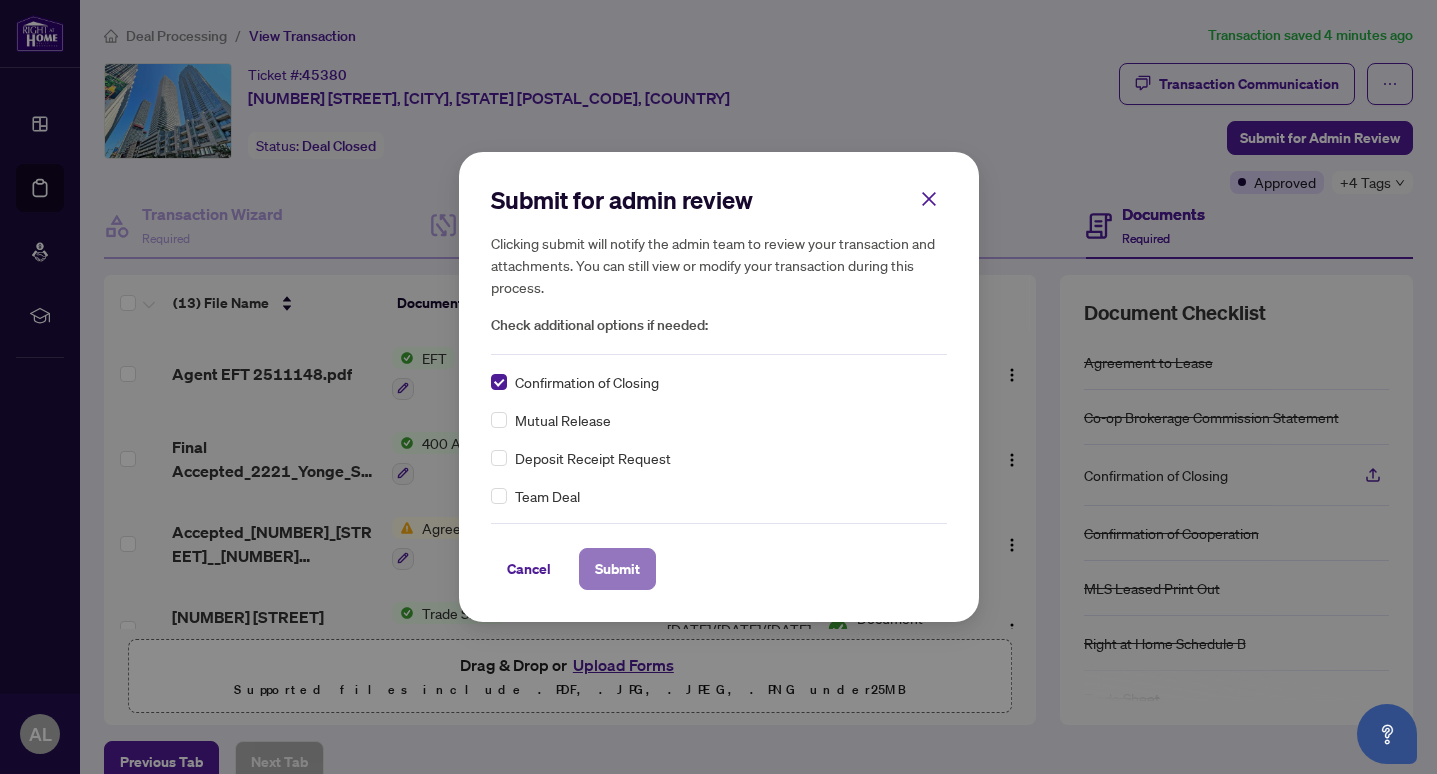 click on "Submit" at bounding box center [617, 569] 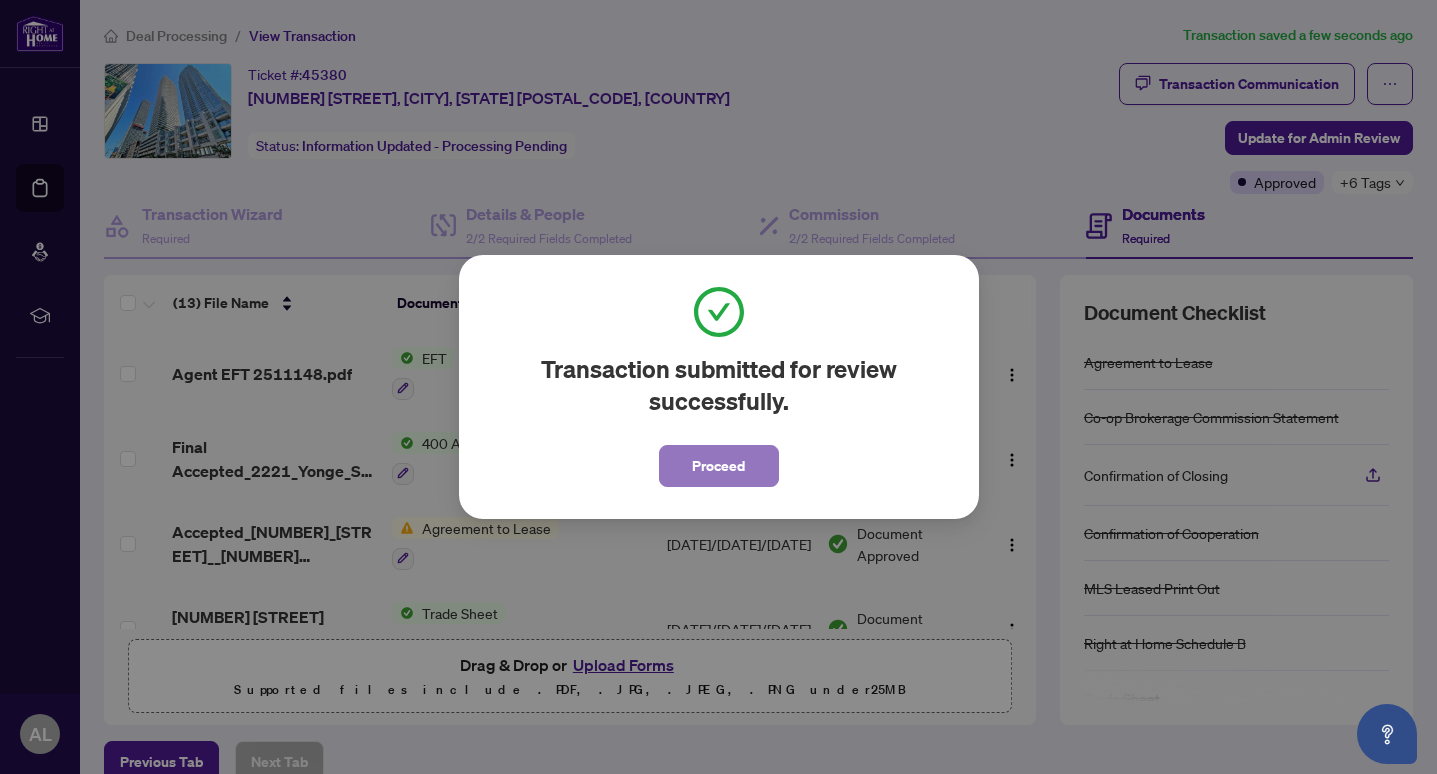 click on "Proceed" at bounding box center (719, 466) 